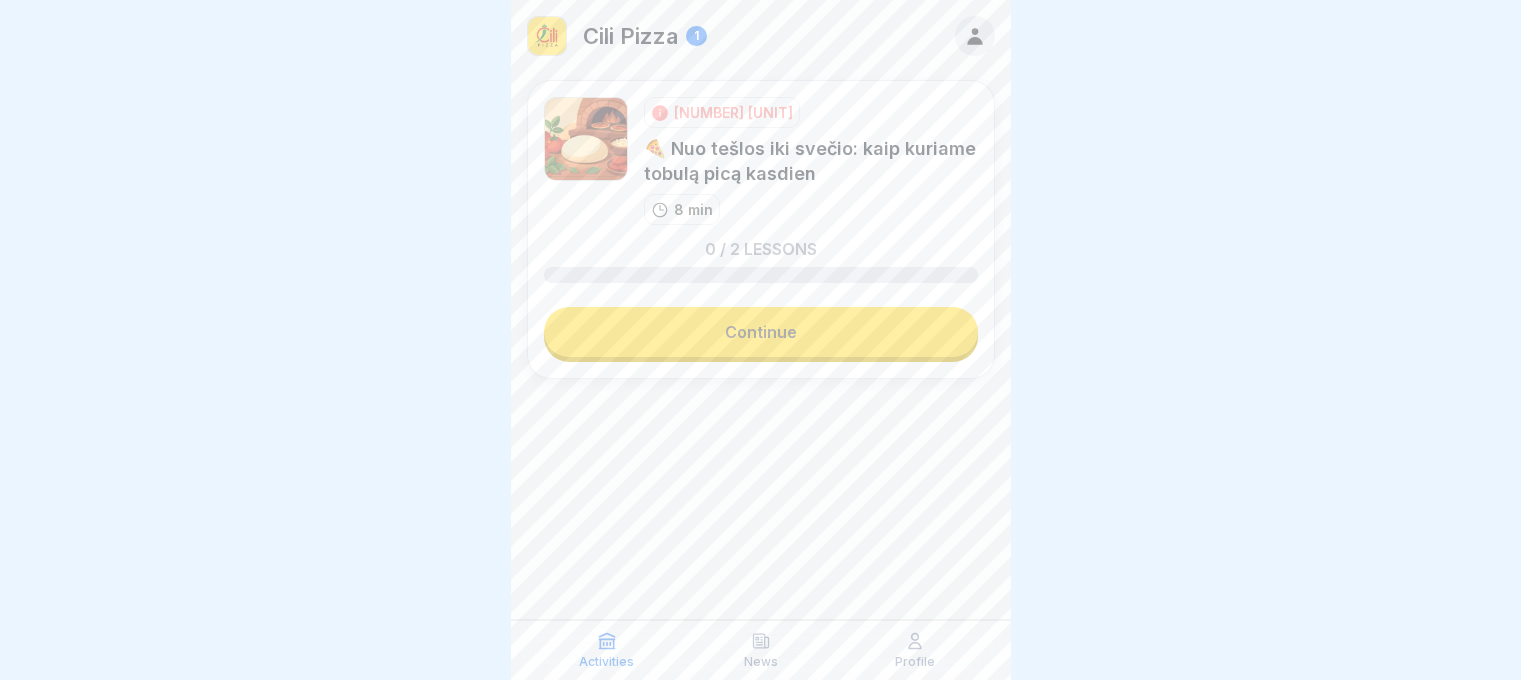 scroll, scrollTop: 0, scrollLeft: 0, axis: both 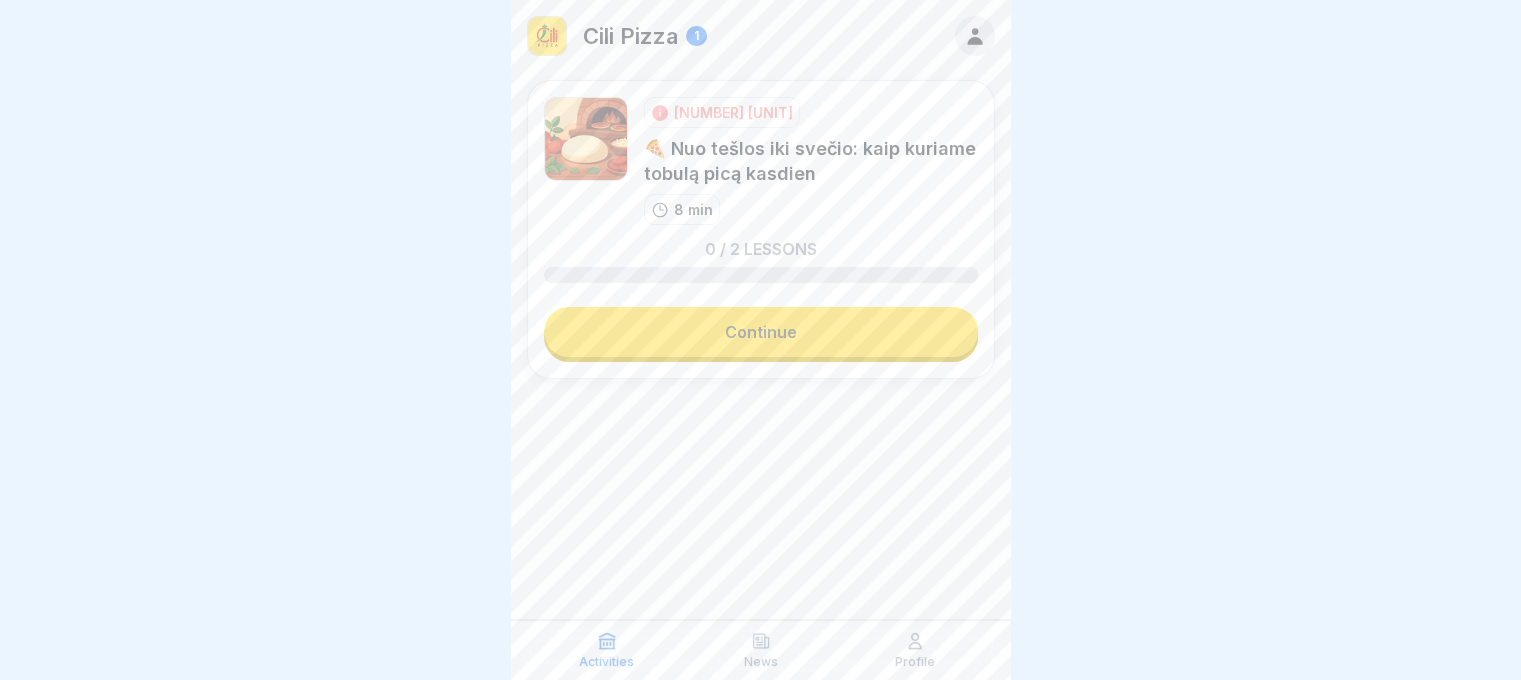 drag, startPoint x: 861, startPoint y: 353, endPoint x: 872, endPoint y: 345, distance: 13.601471 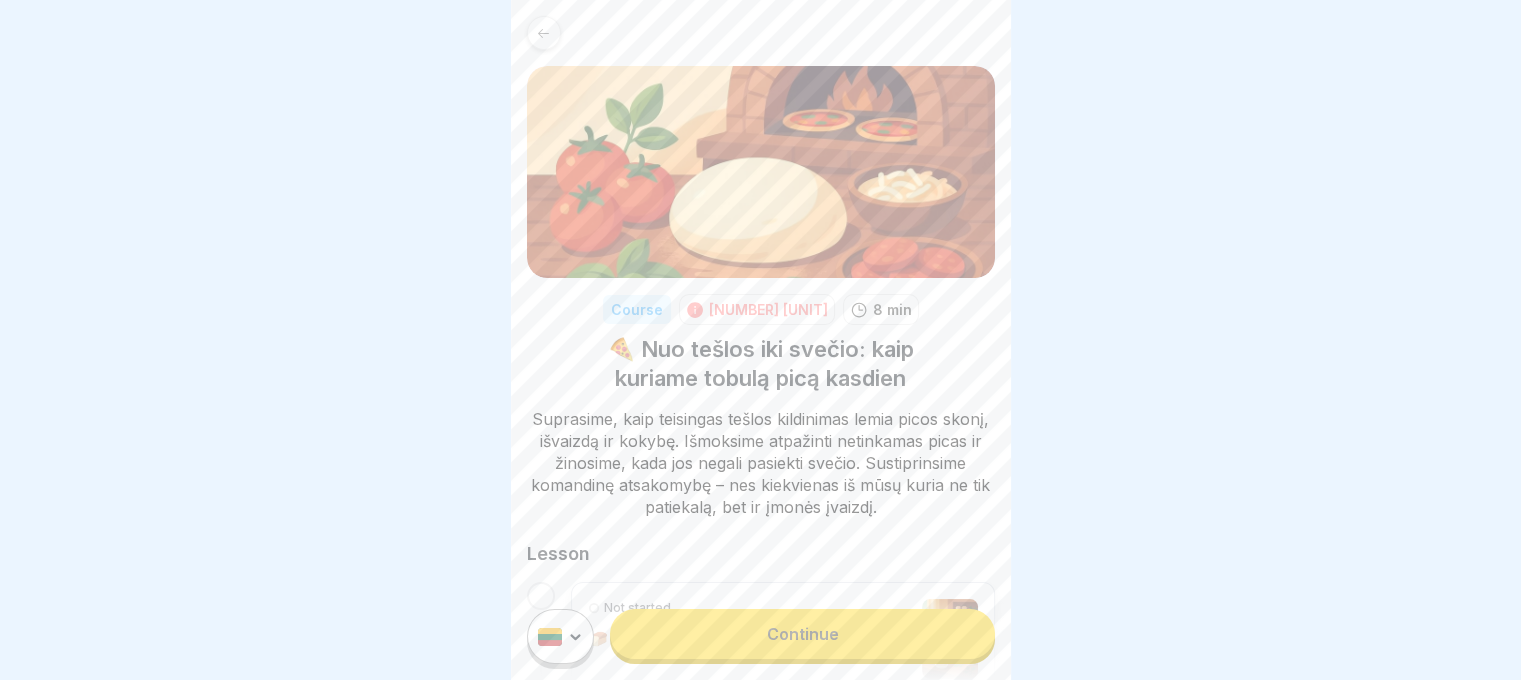 click on "Continue" at bounding box center [802, 634] 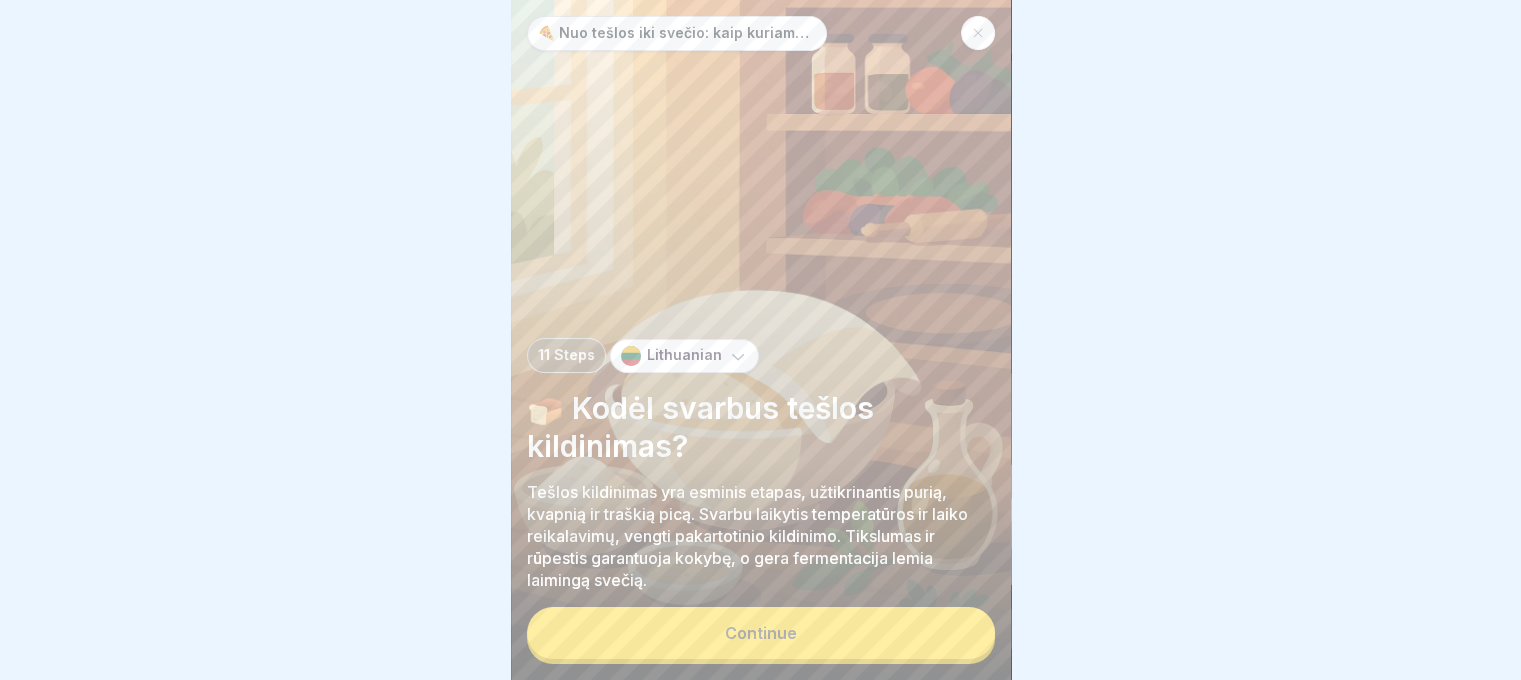 scroll, scrollTop: 15, scrollLeft: 0, axis: vertical 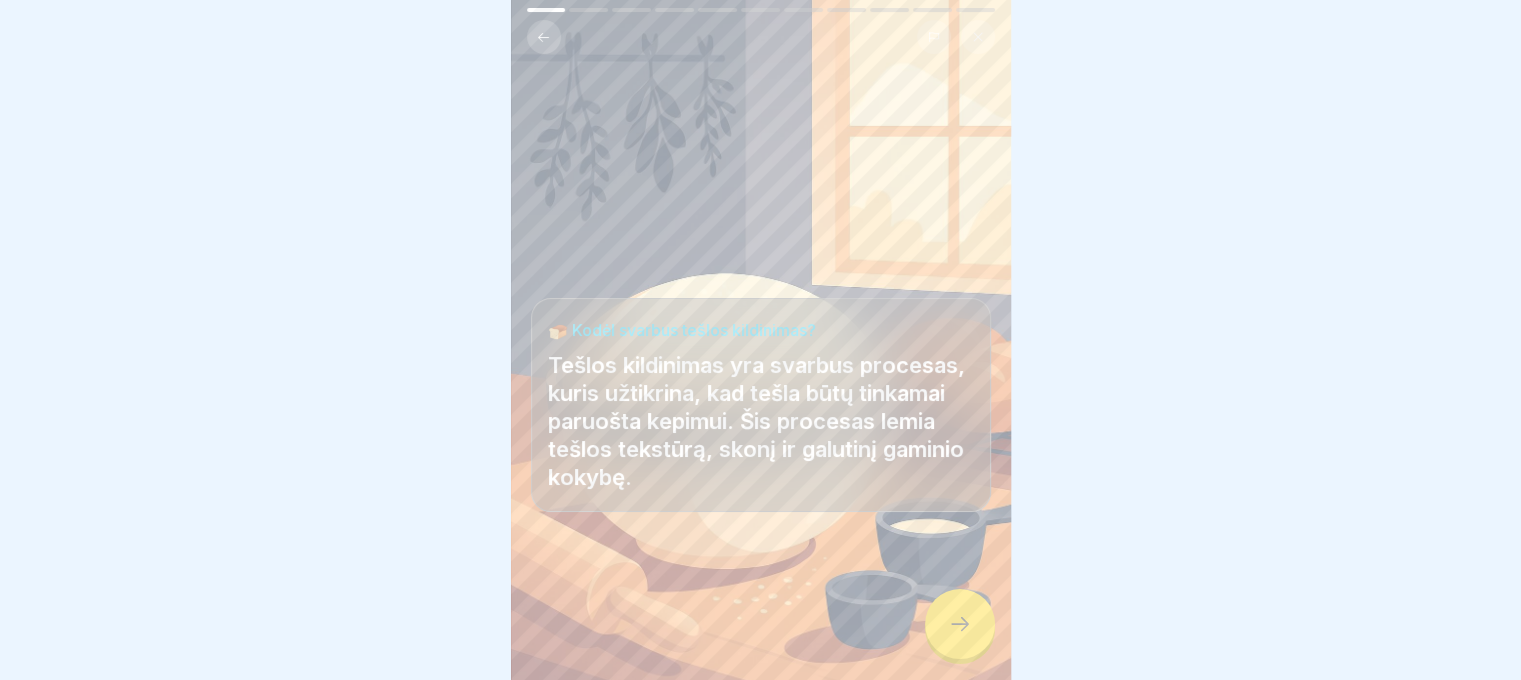 click at bounding box center [960, 624] 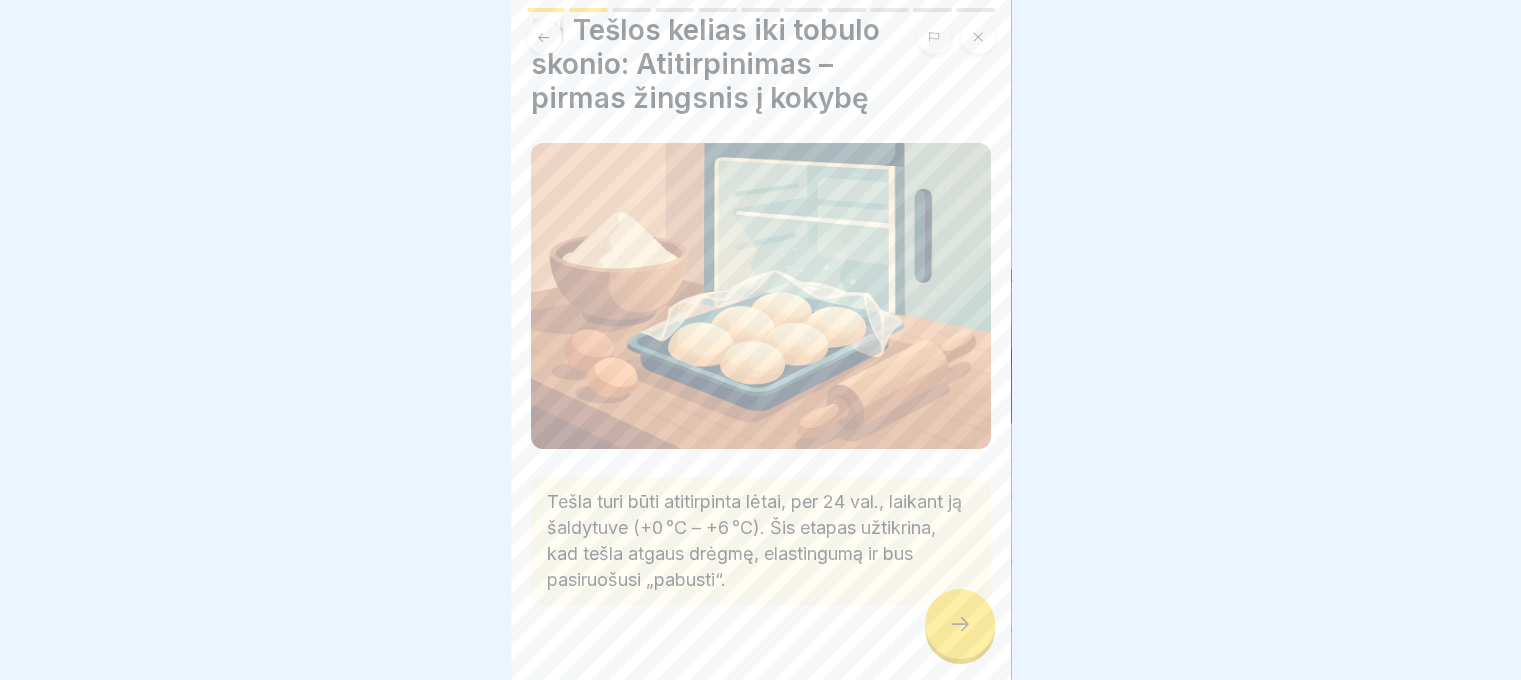 scroll, scrollTop: 100, scrollLeft: 0, axis: vertical 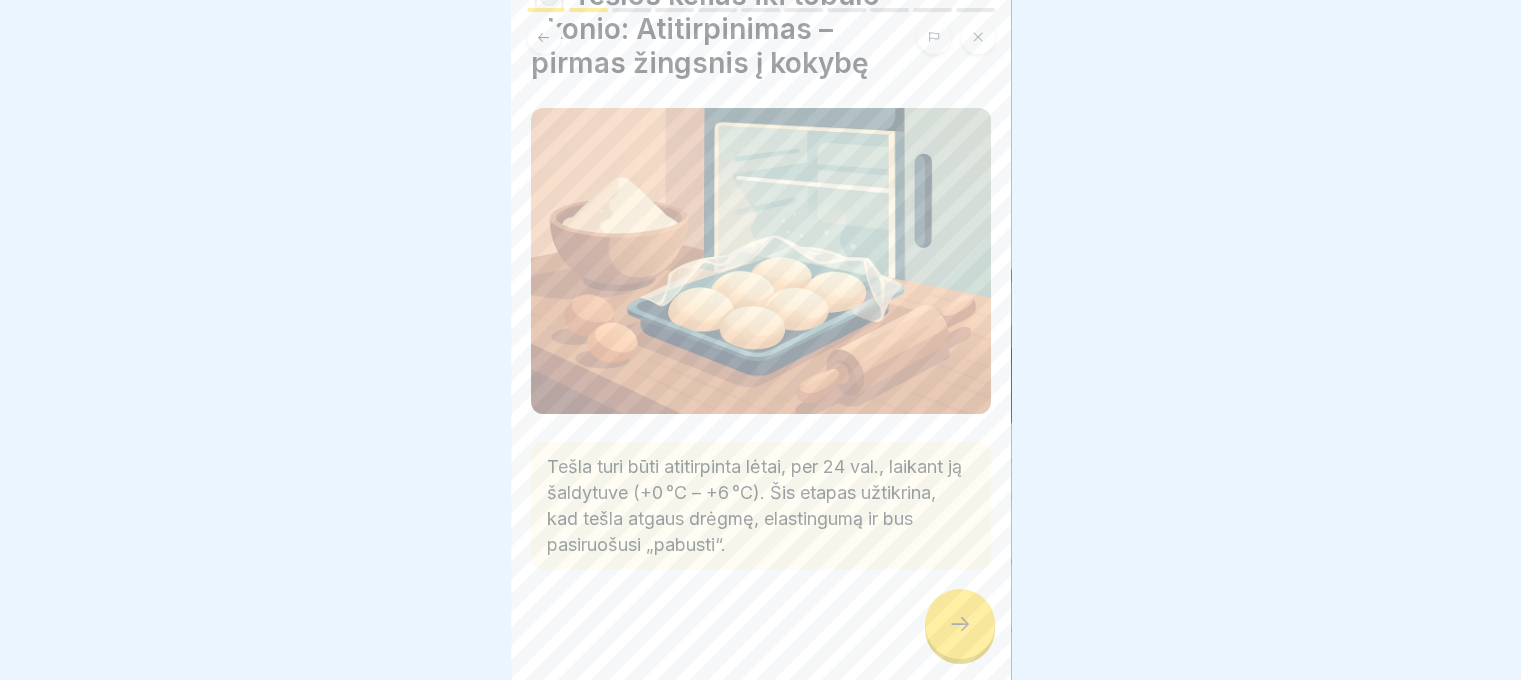 click at bounding box center (960, 624) 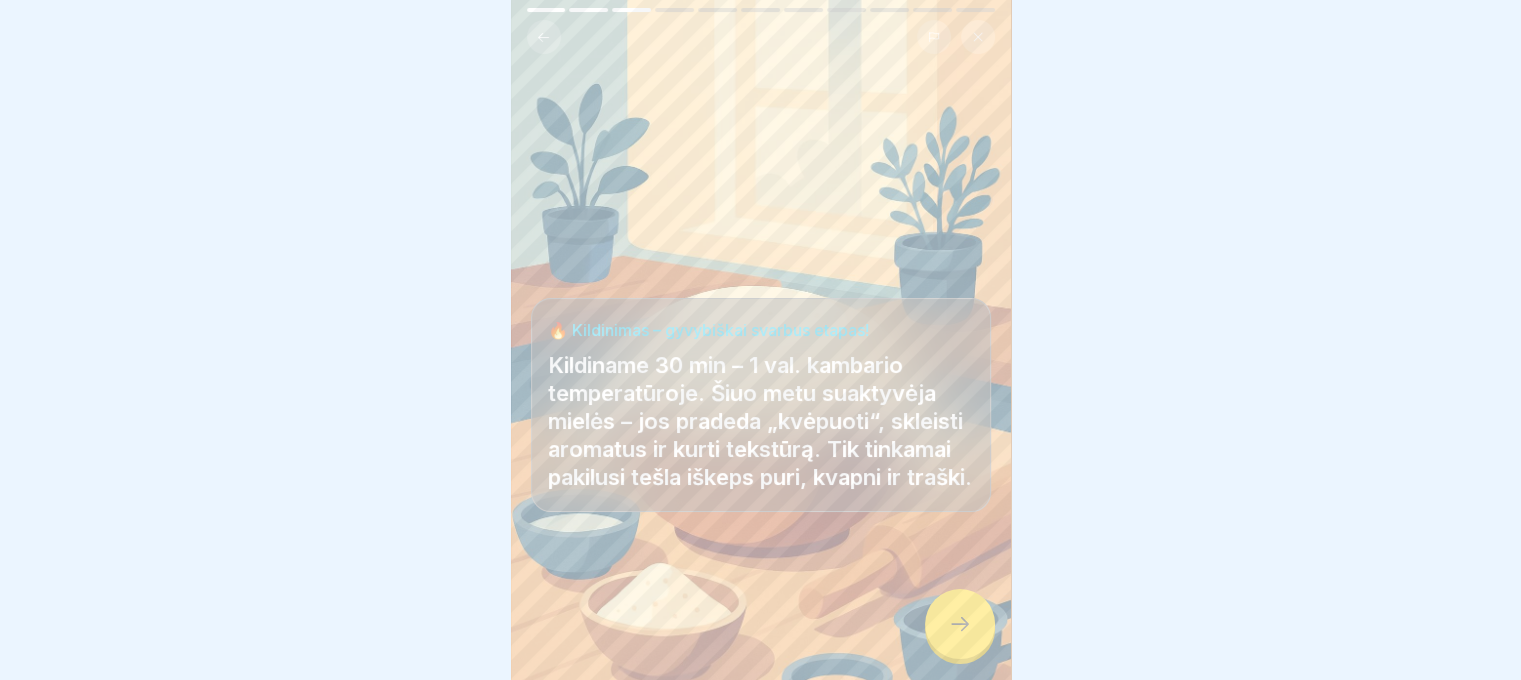 click at bounding box center [960, 624] 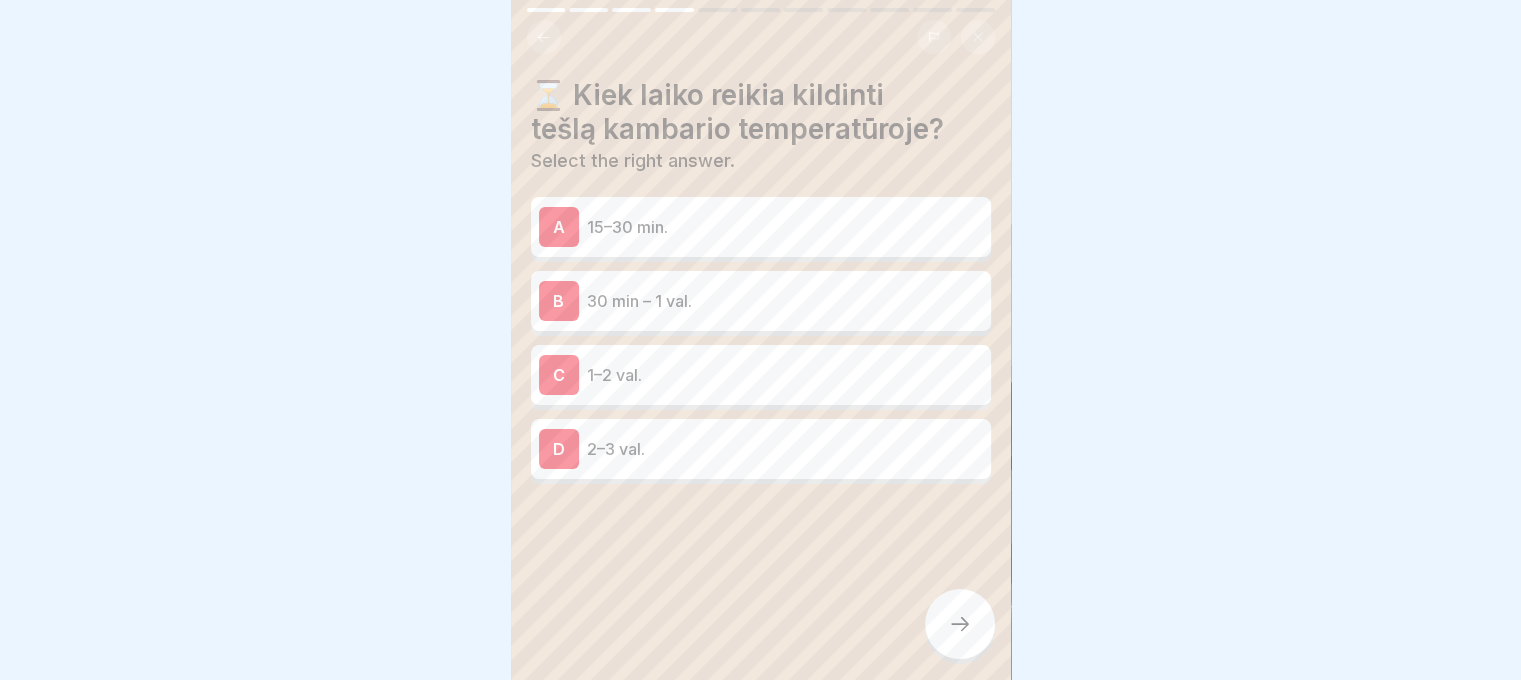 click on "30 min – 1 val." at bounding box center [785, 301] 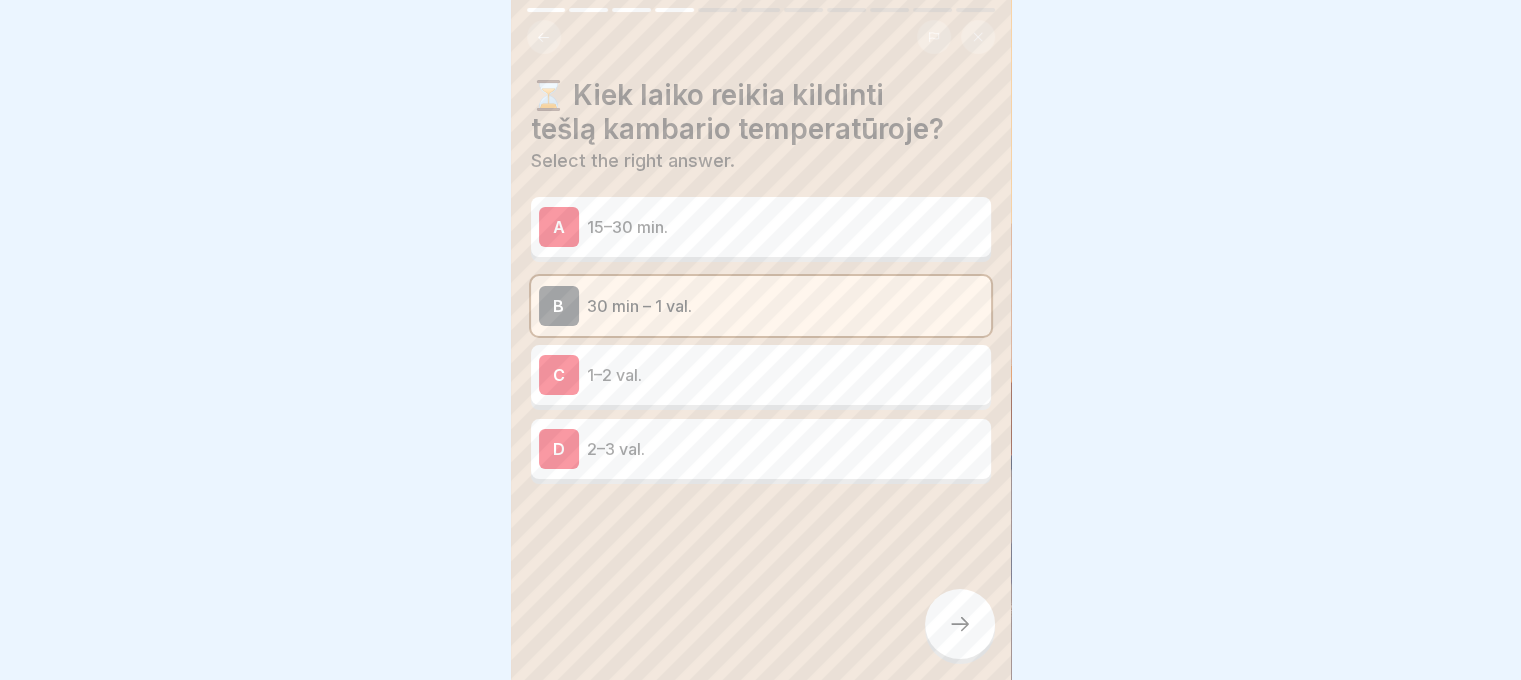 click at bounding box center (960, 624) 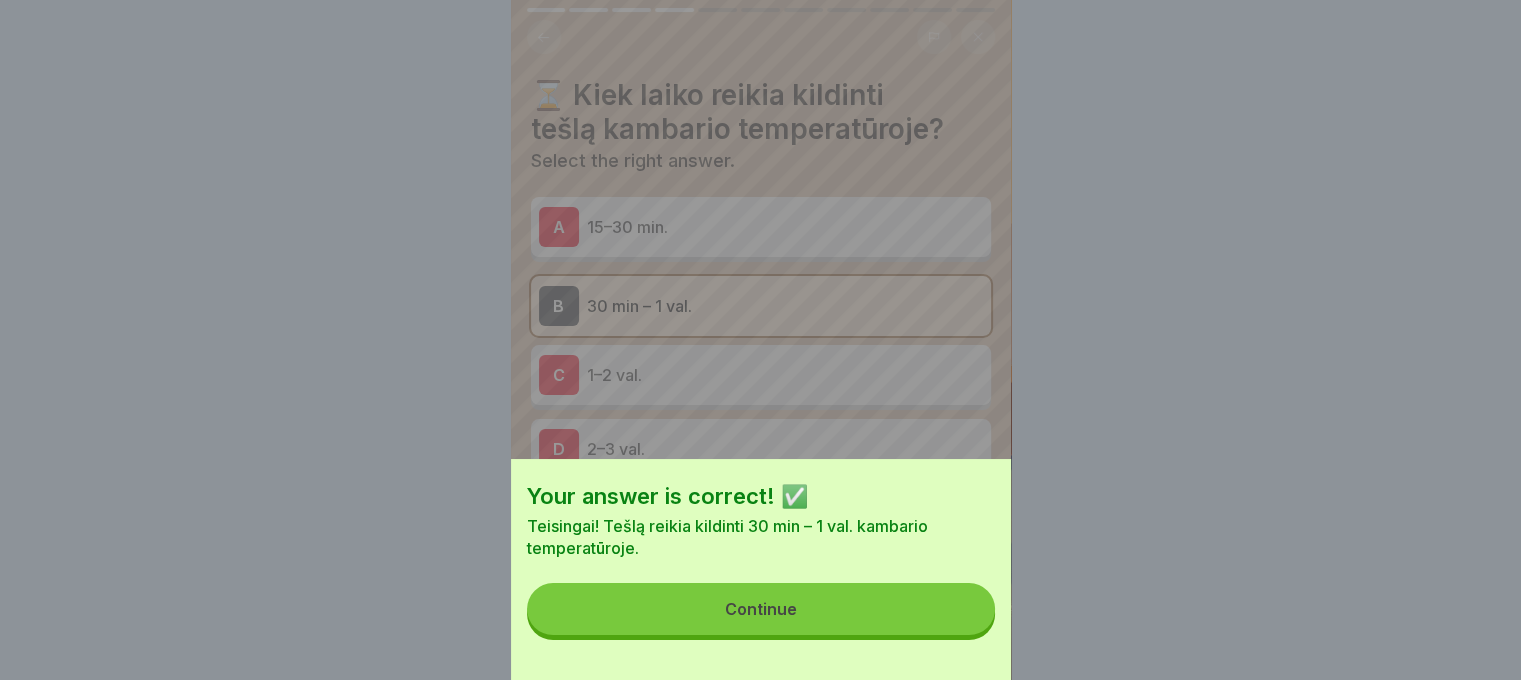 click on "Continue" at bounding box center (761, 609) 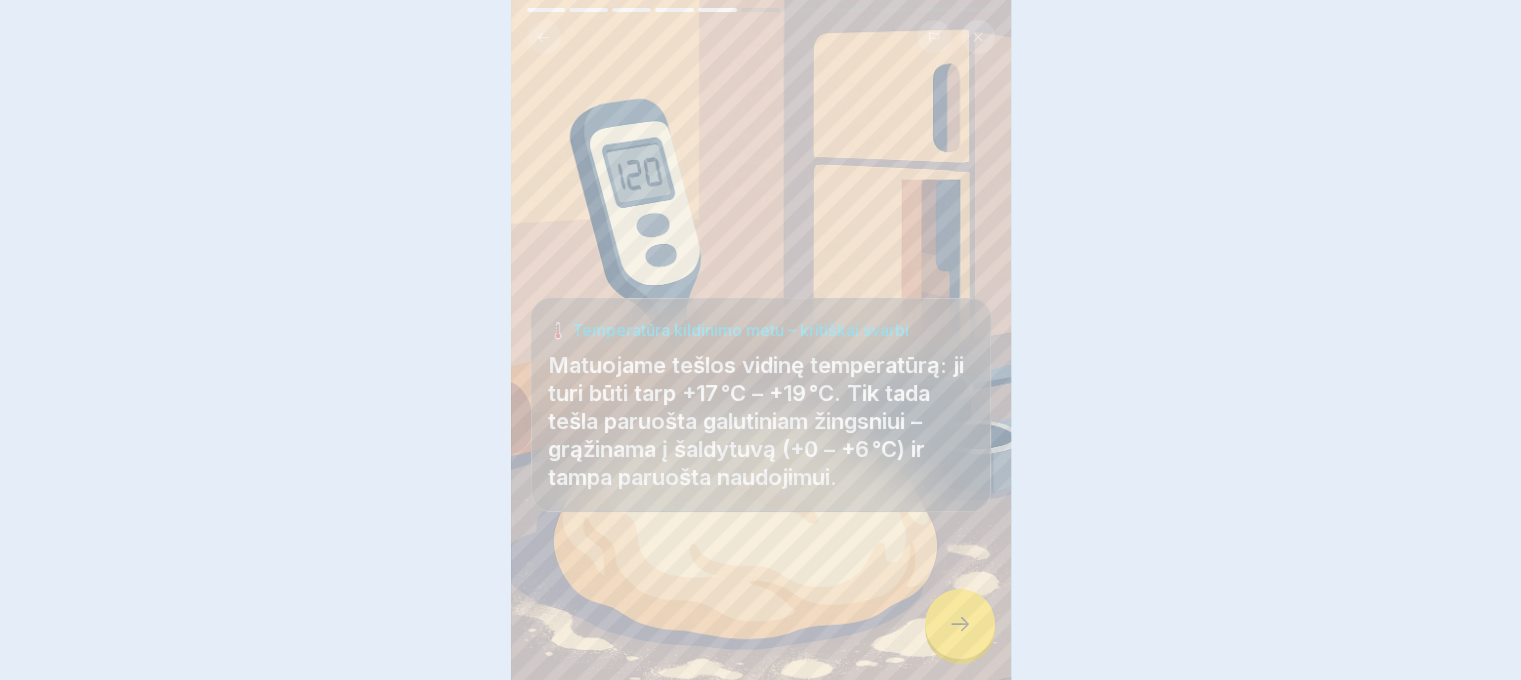 click at bounding box center [960, 624] 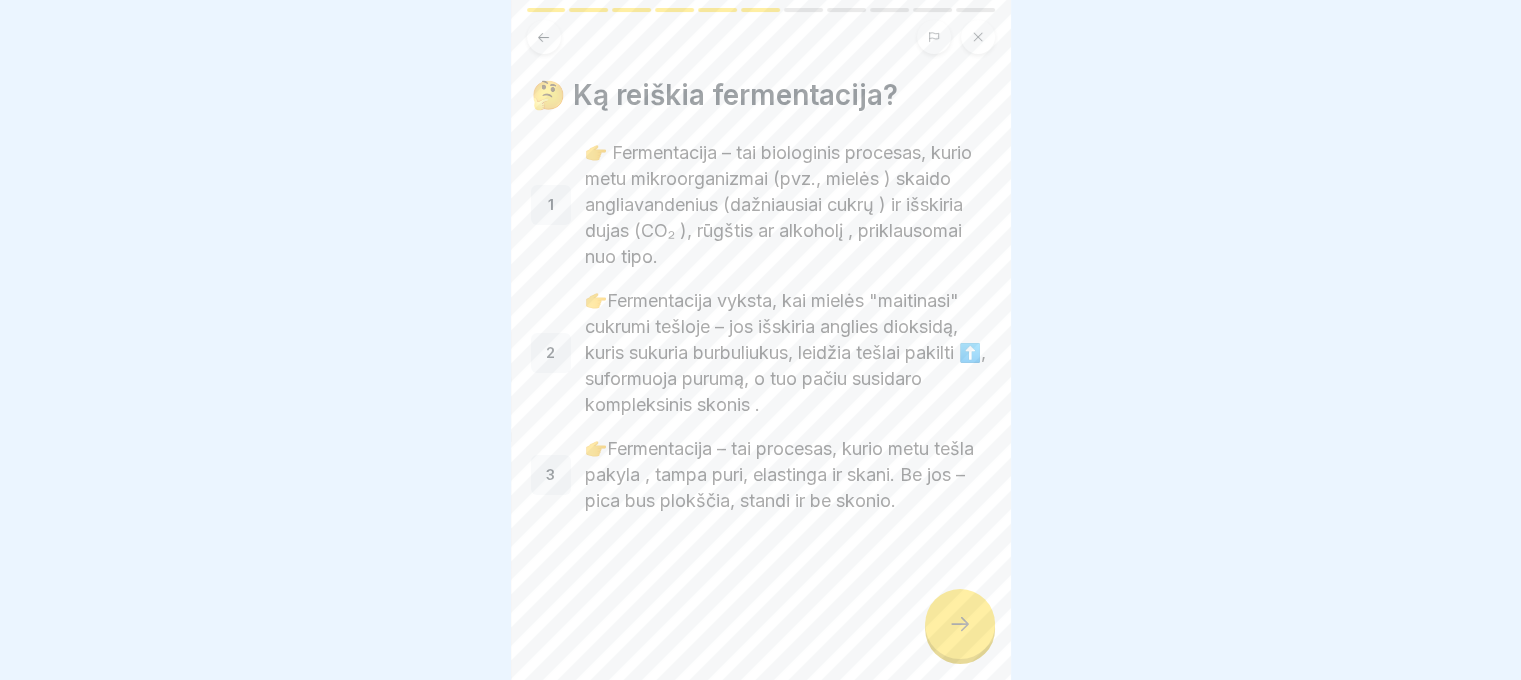 click at bounding box center (960, 624) 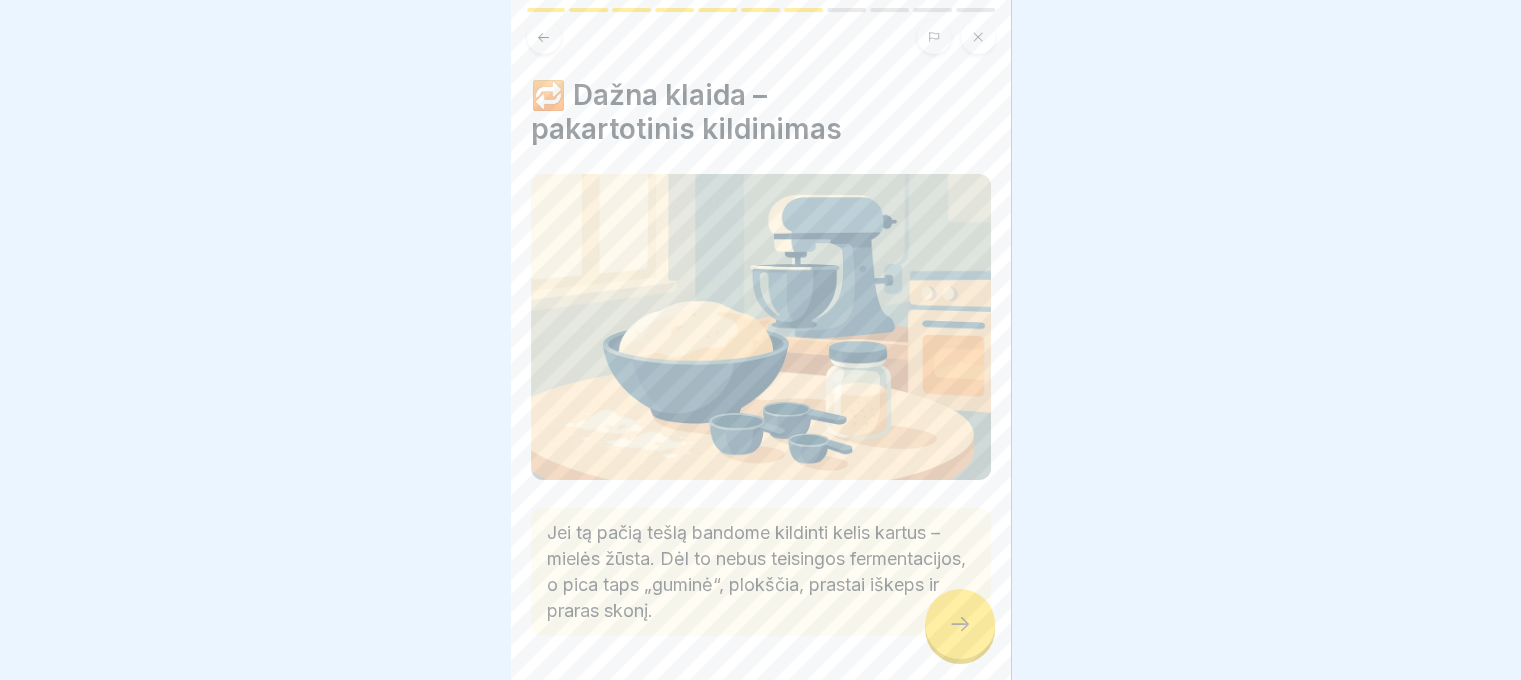 click at bounding box center (960, 624) 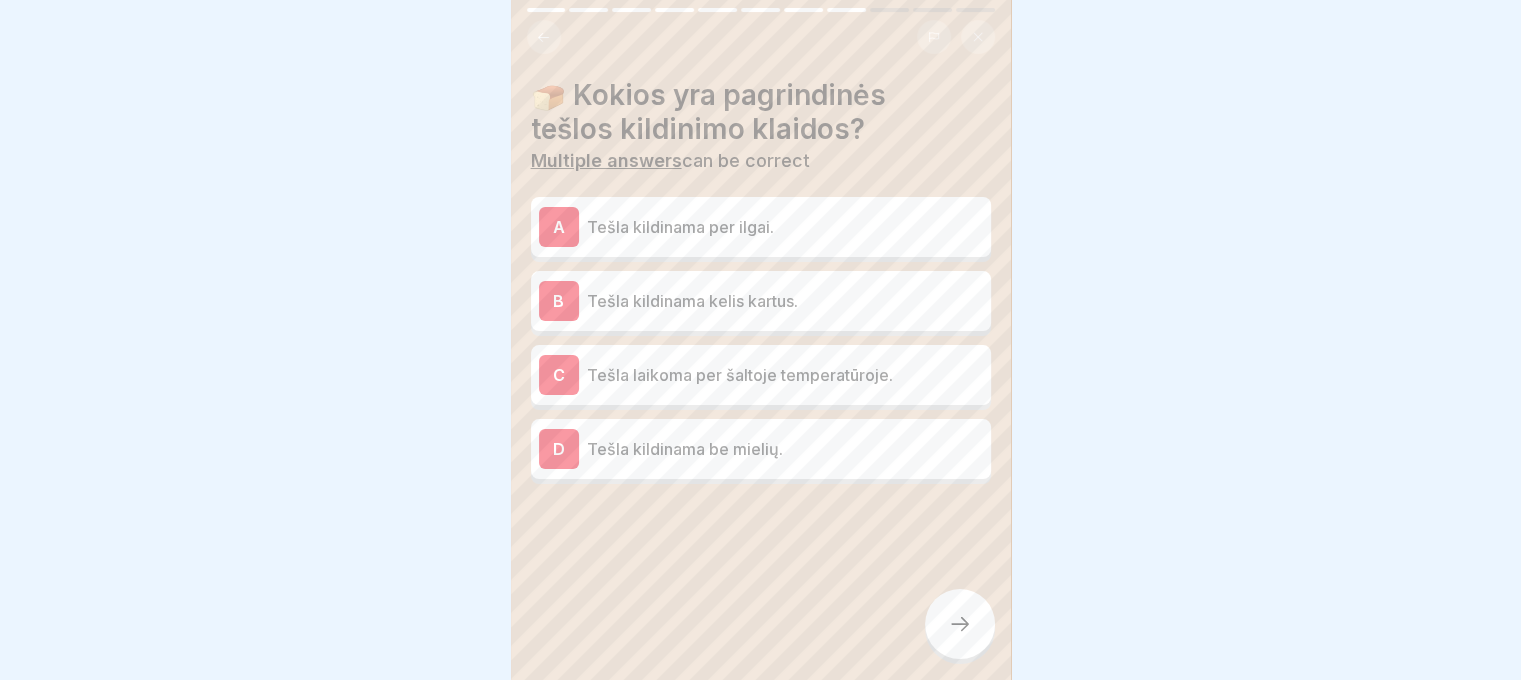 click at bounding box center [960, 624] 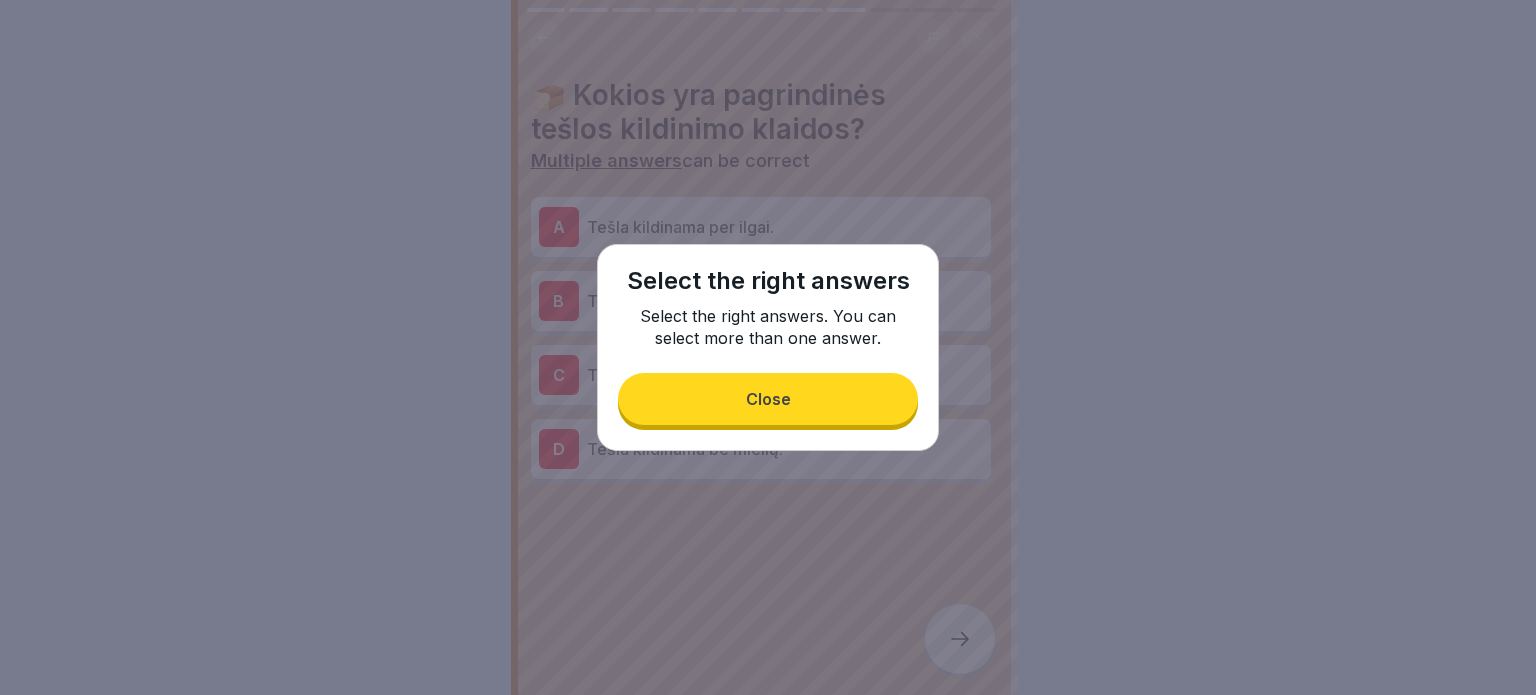 click on "Close" at bounding box center (768, 399) 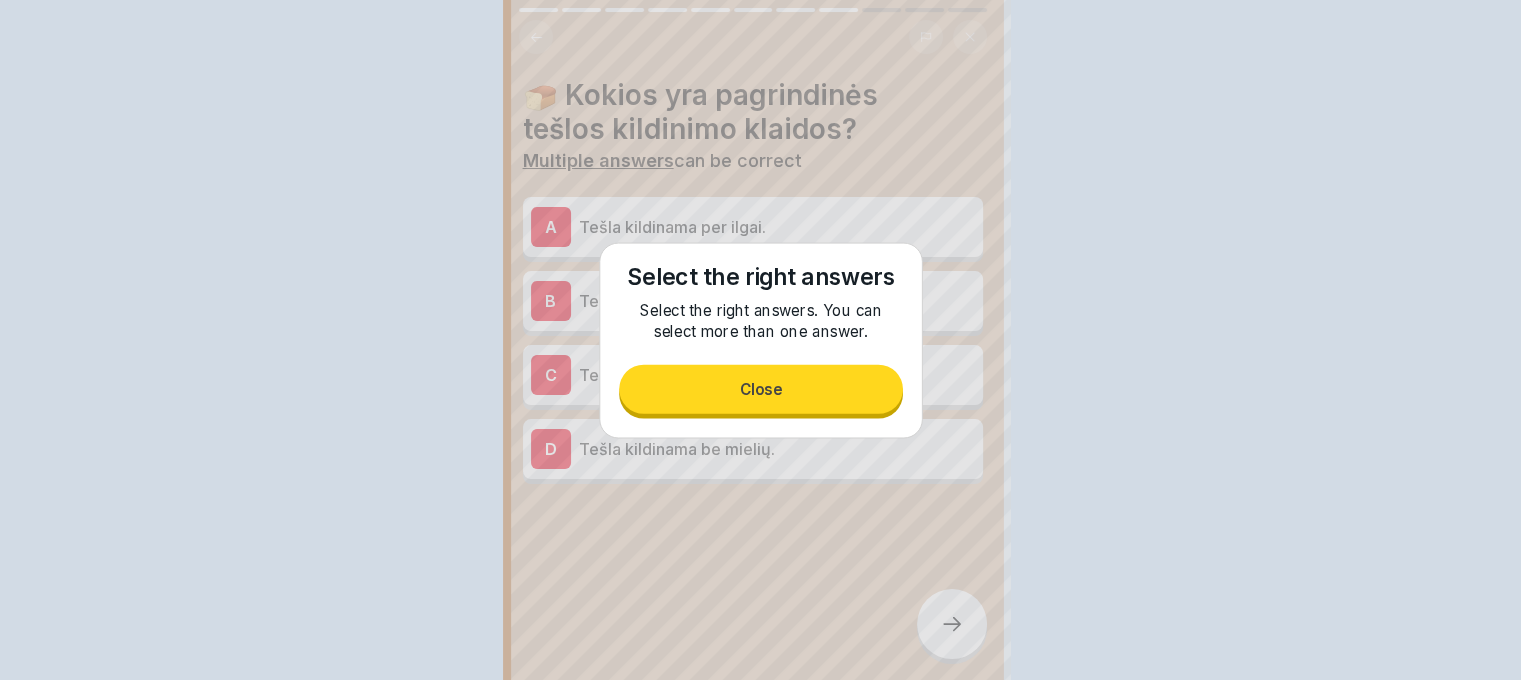 click on "B Tešla kildinama kelis kartus." at bounding box center [753, 301] 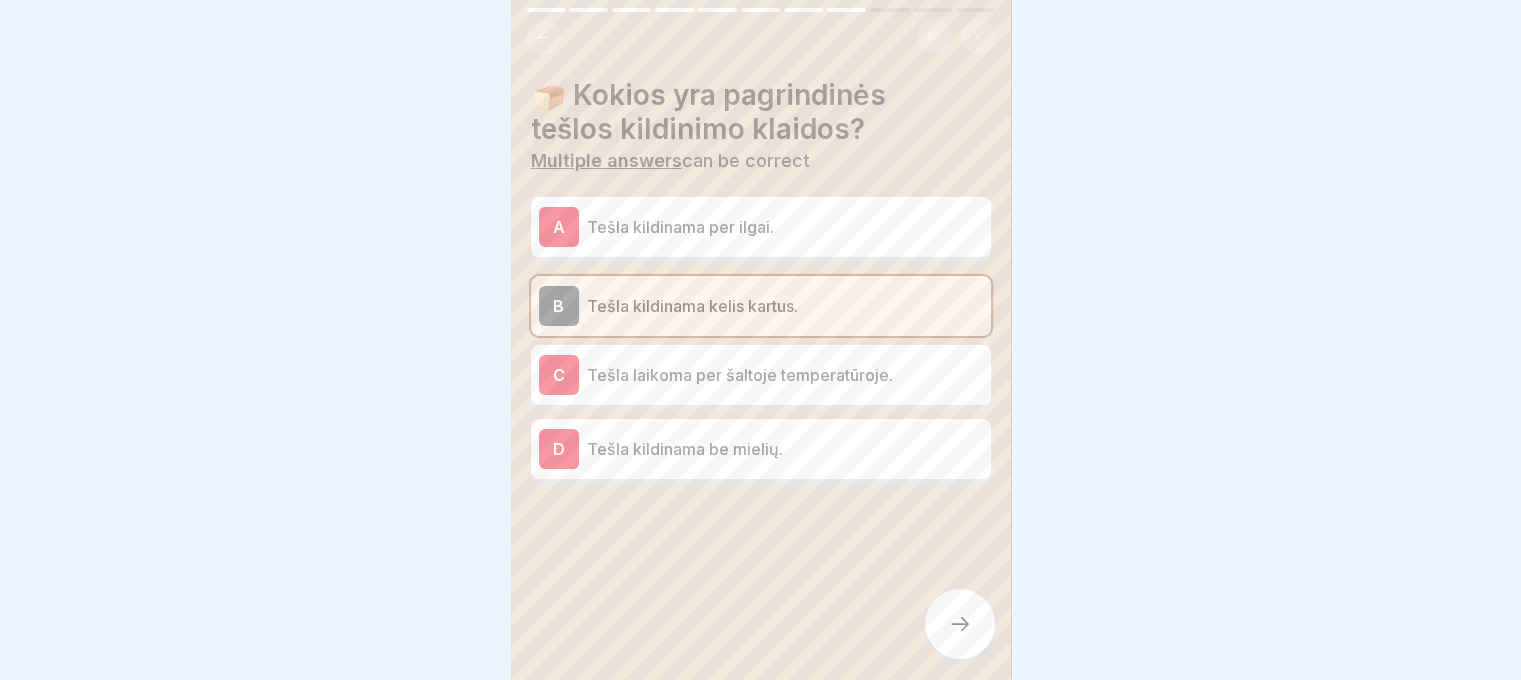 click on "Multiple answers  can be correct" at bounding box center (761, 161) 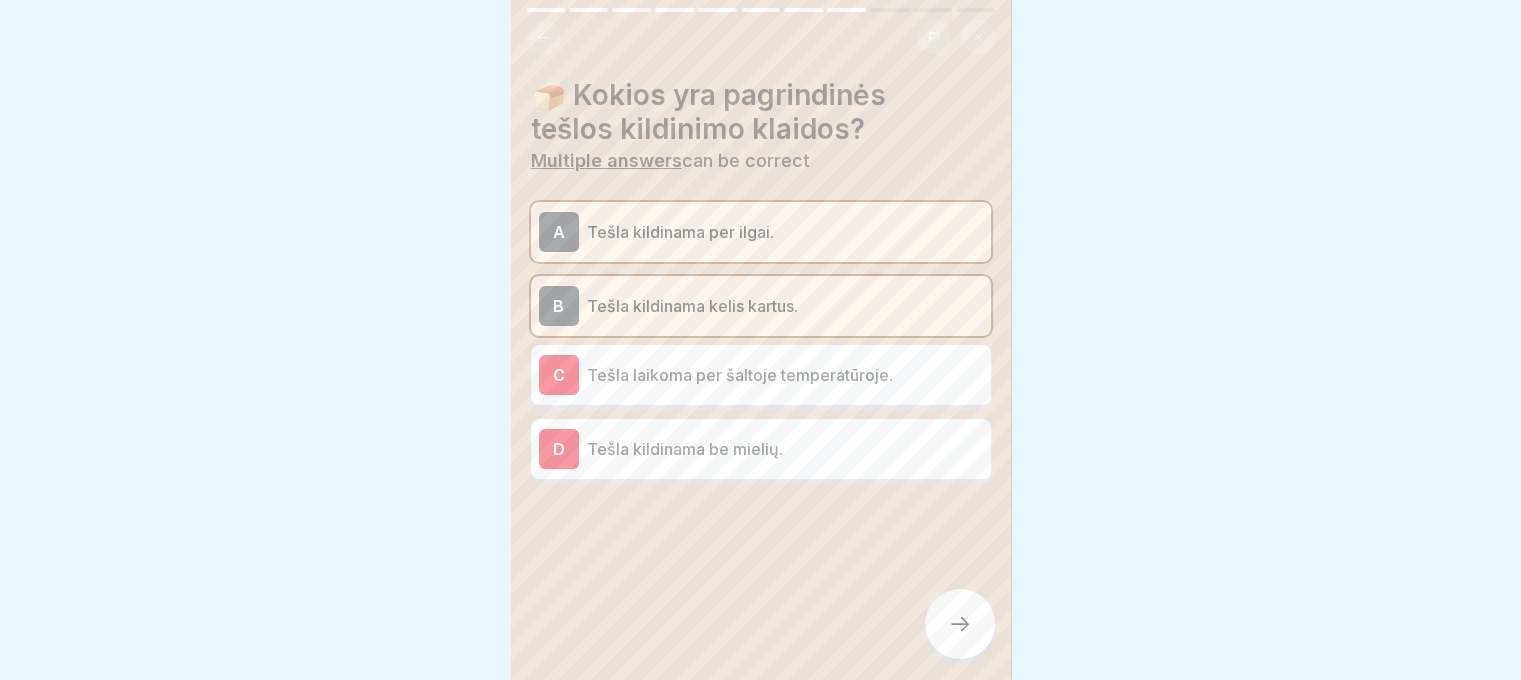 click at bounding box center [960, 624] 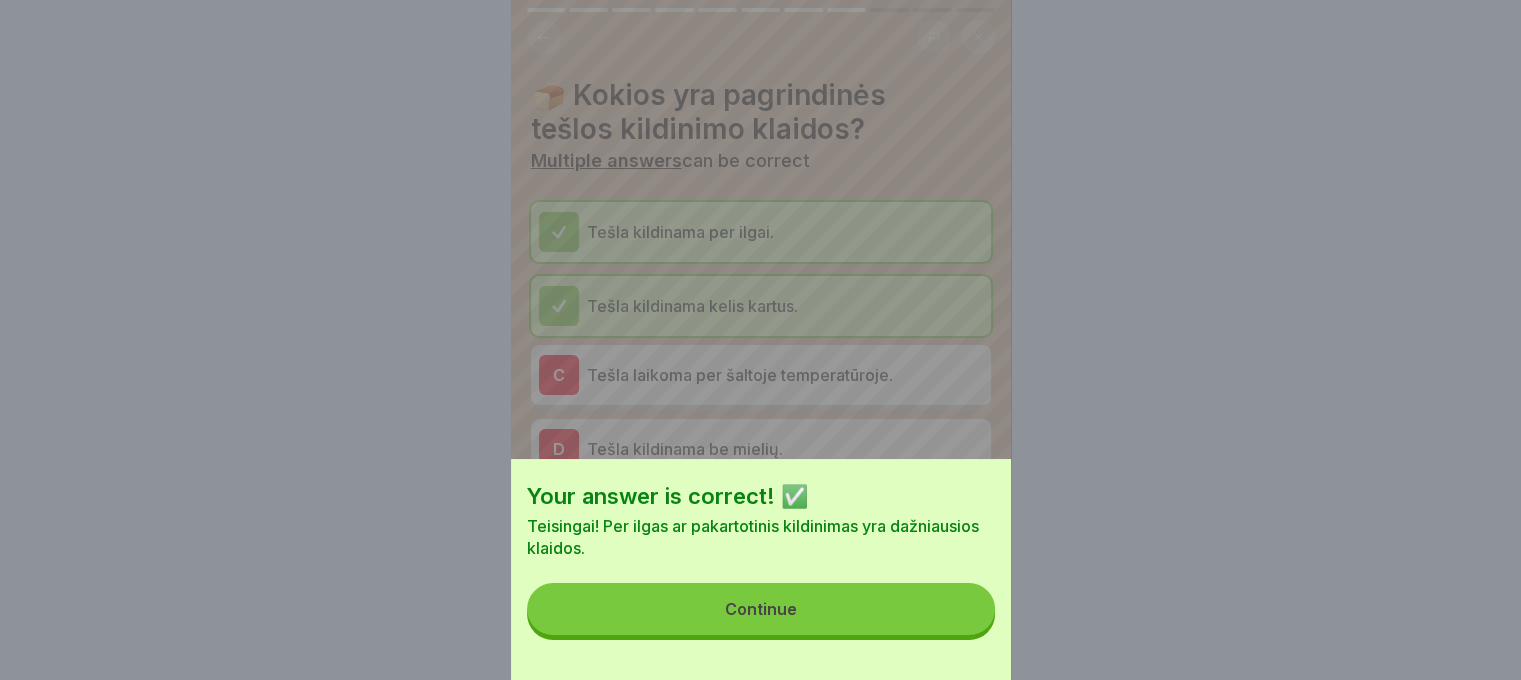 click on "Continue" at bounding box center [761, 609] 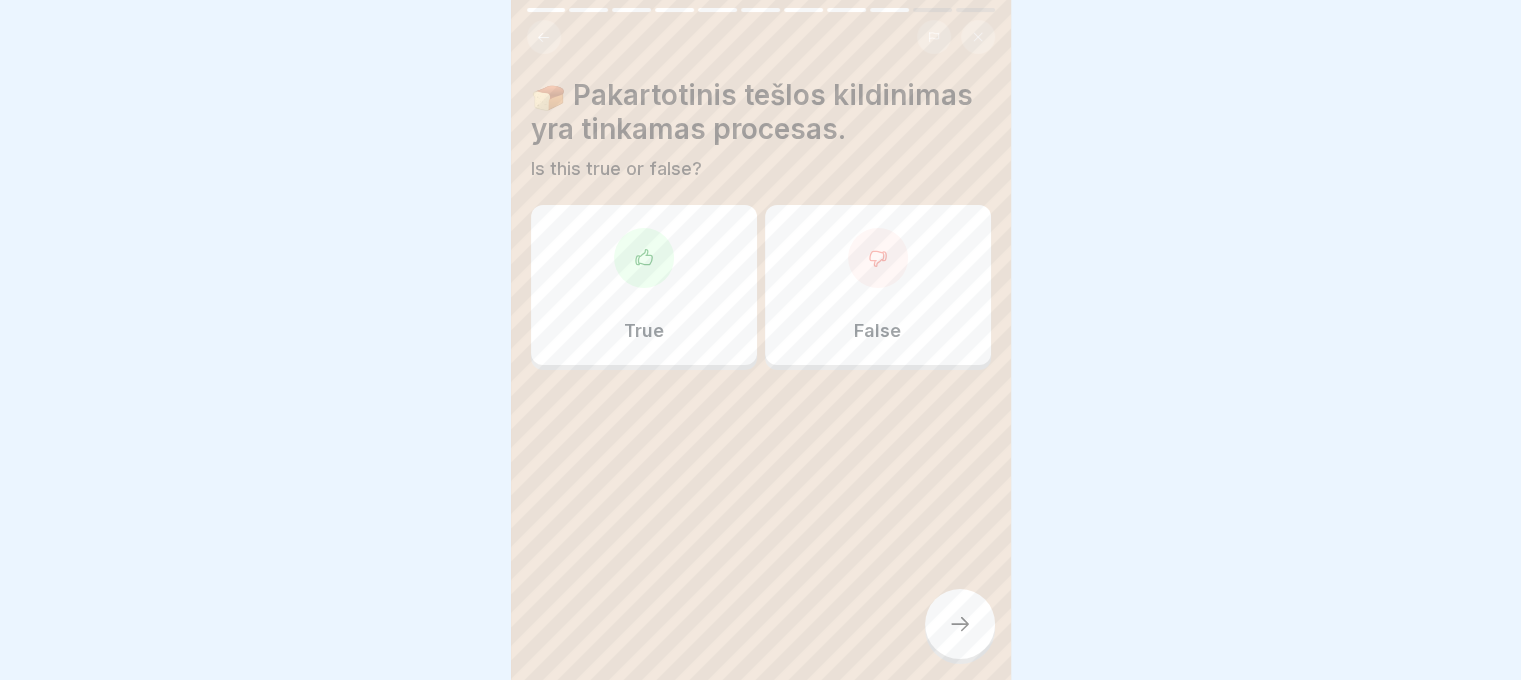 click at bounding box center [960, 624] 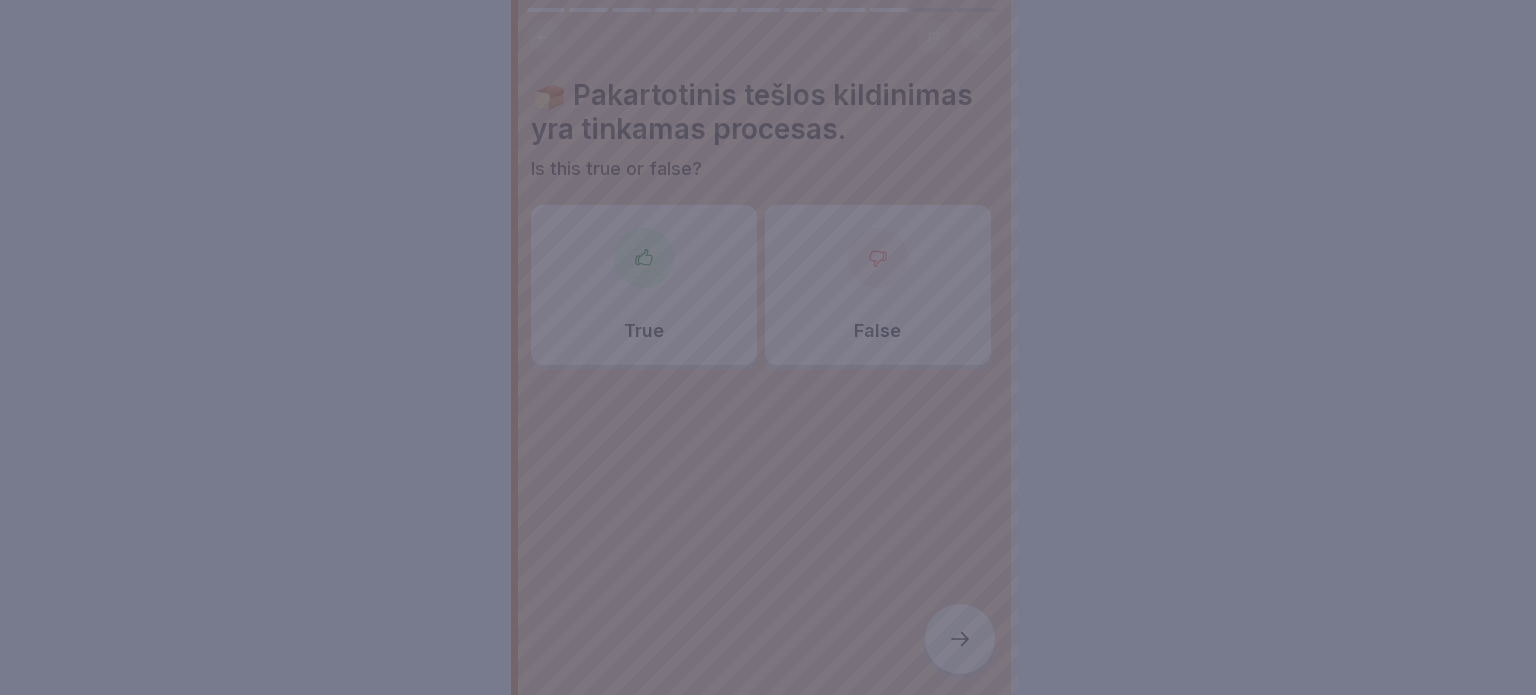 click at bounding box center [768, 347] 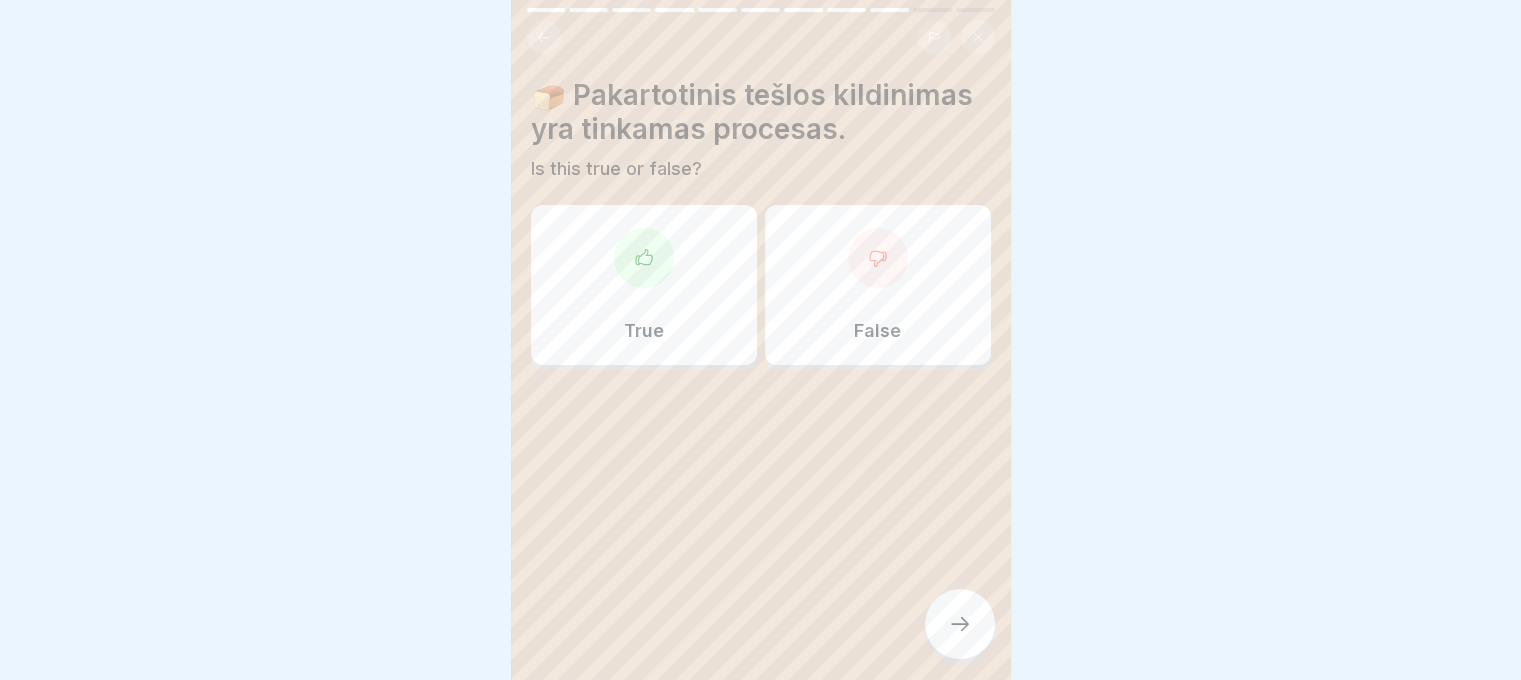 click on "False" at bounding box center (878, 285) 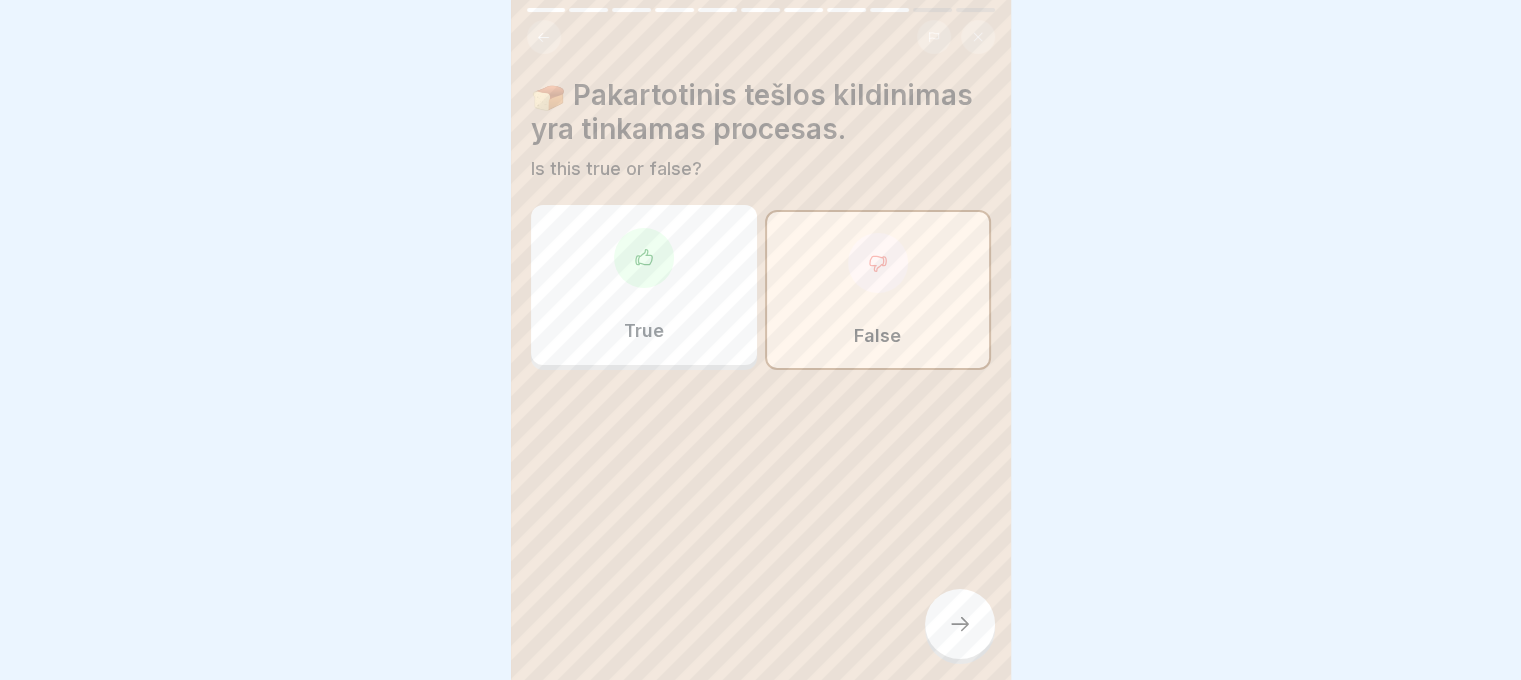 click at bounding box center [960, 624] 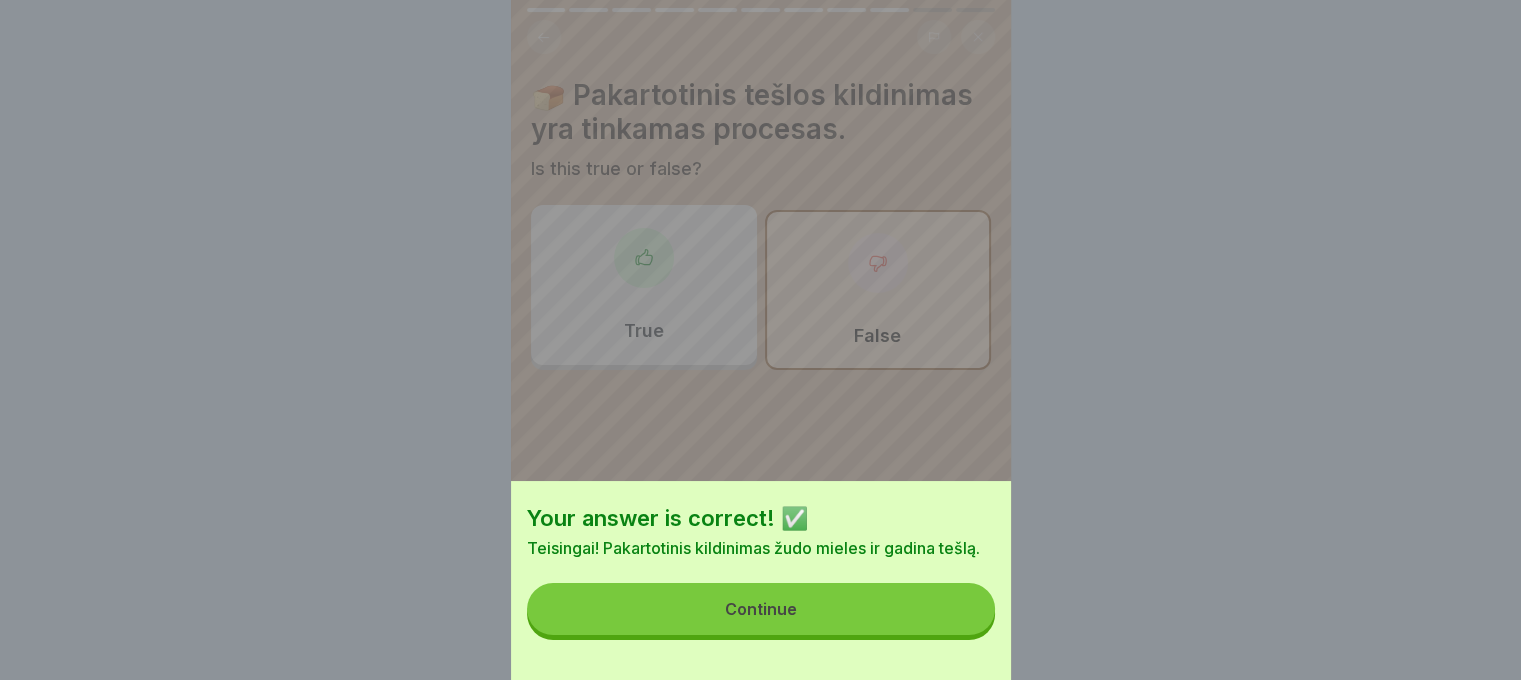 click on "Continue" at bounding box center (761, 609) 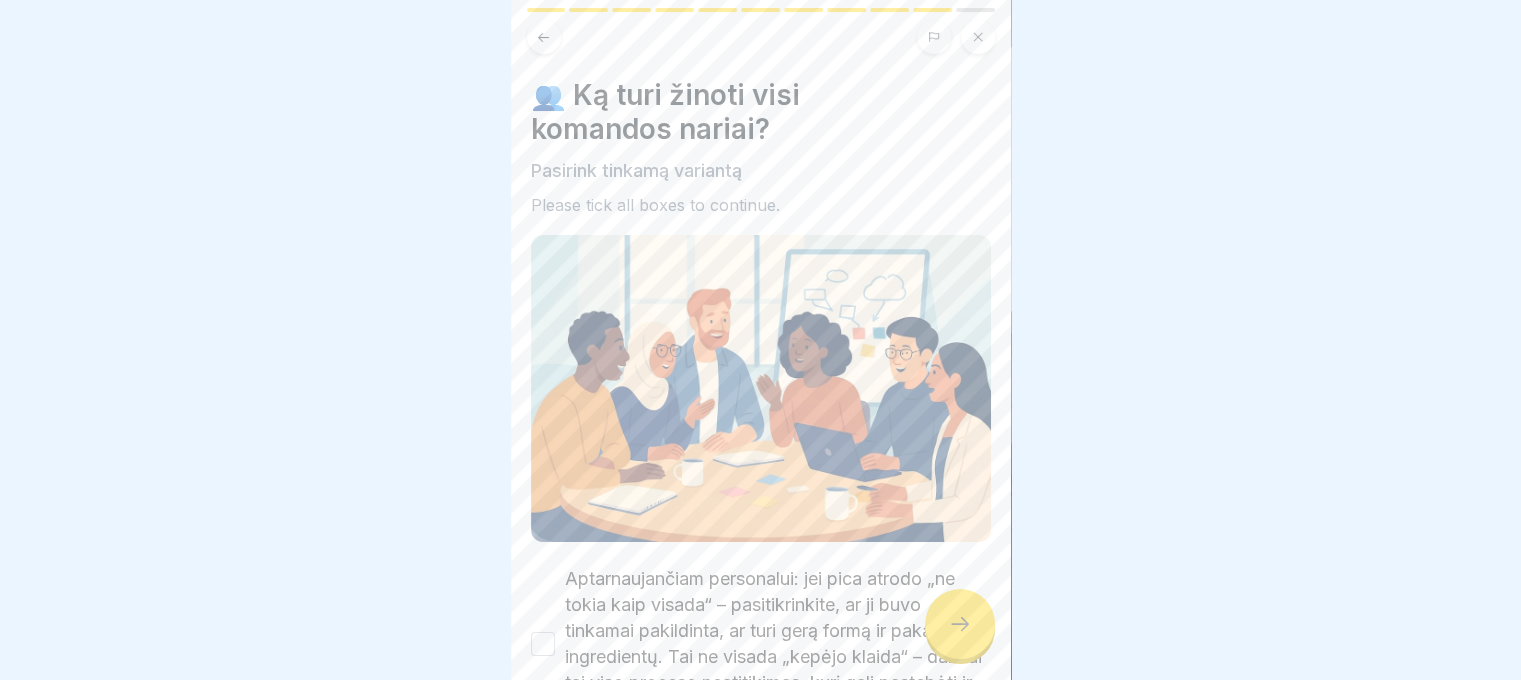 click at bounding box center [960, 624] 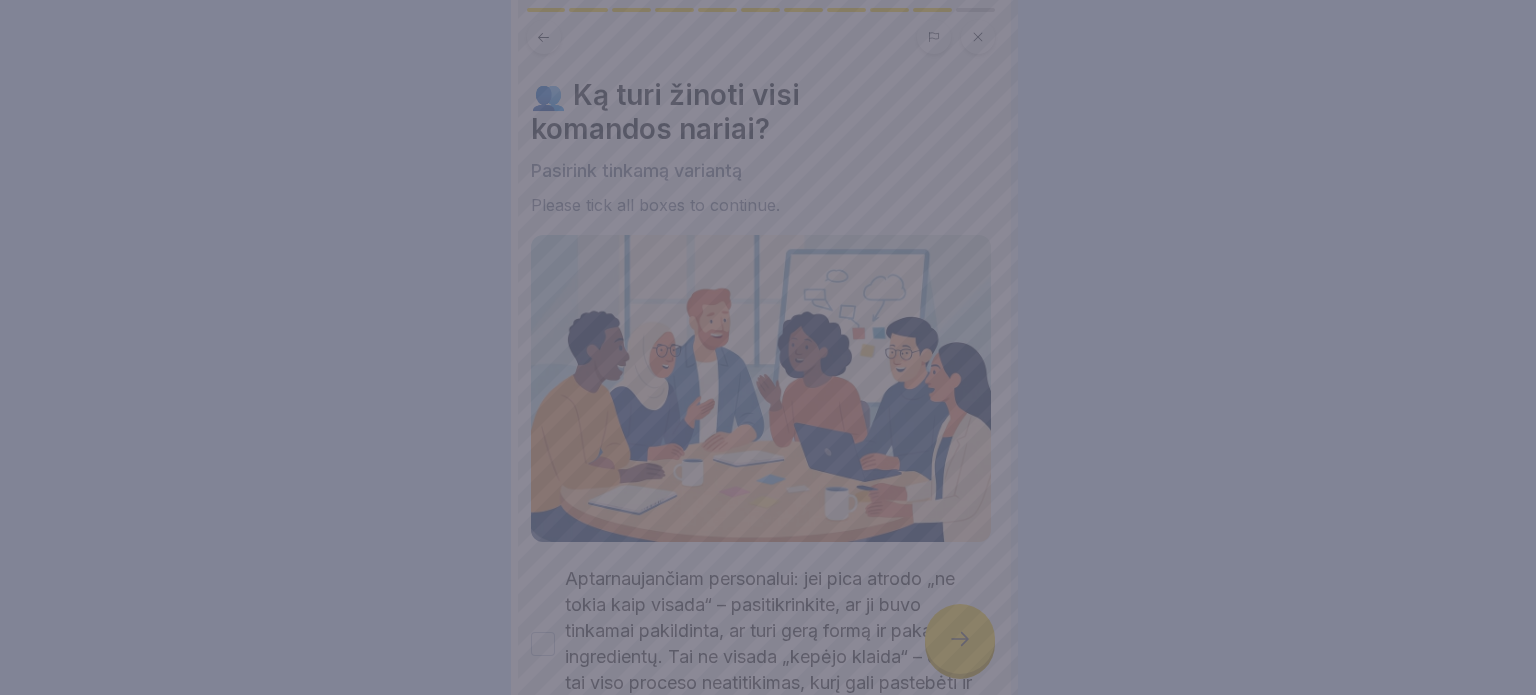 click at bounding box center [768, 347] 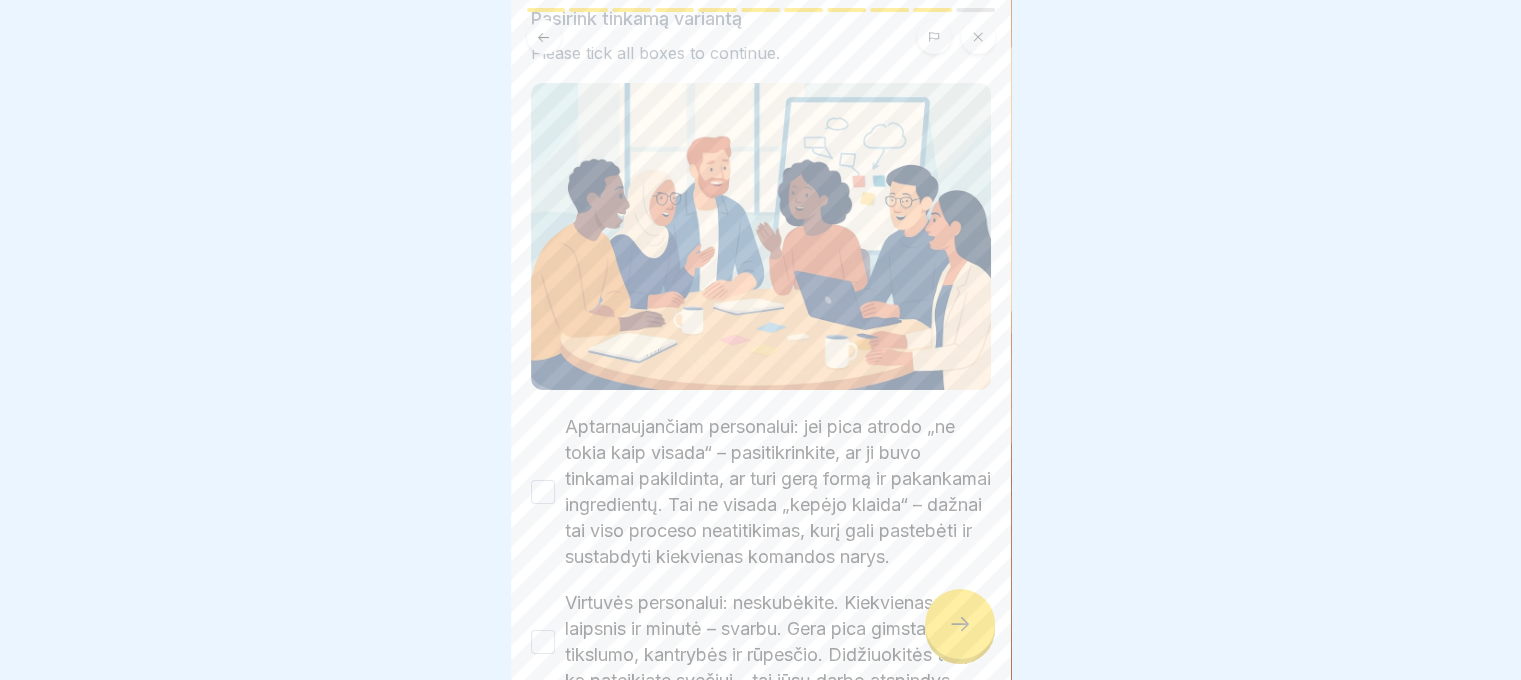 scroll, scrollTop: 327, scrollLeft: 0, axis: vertical 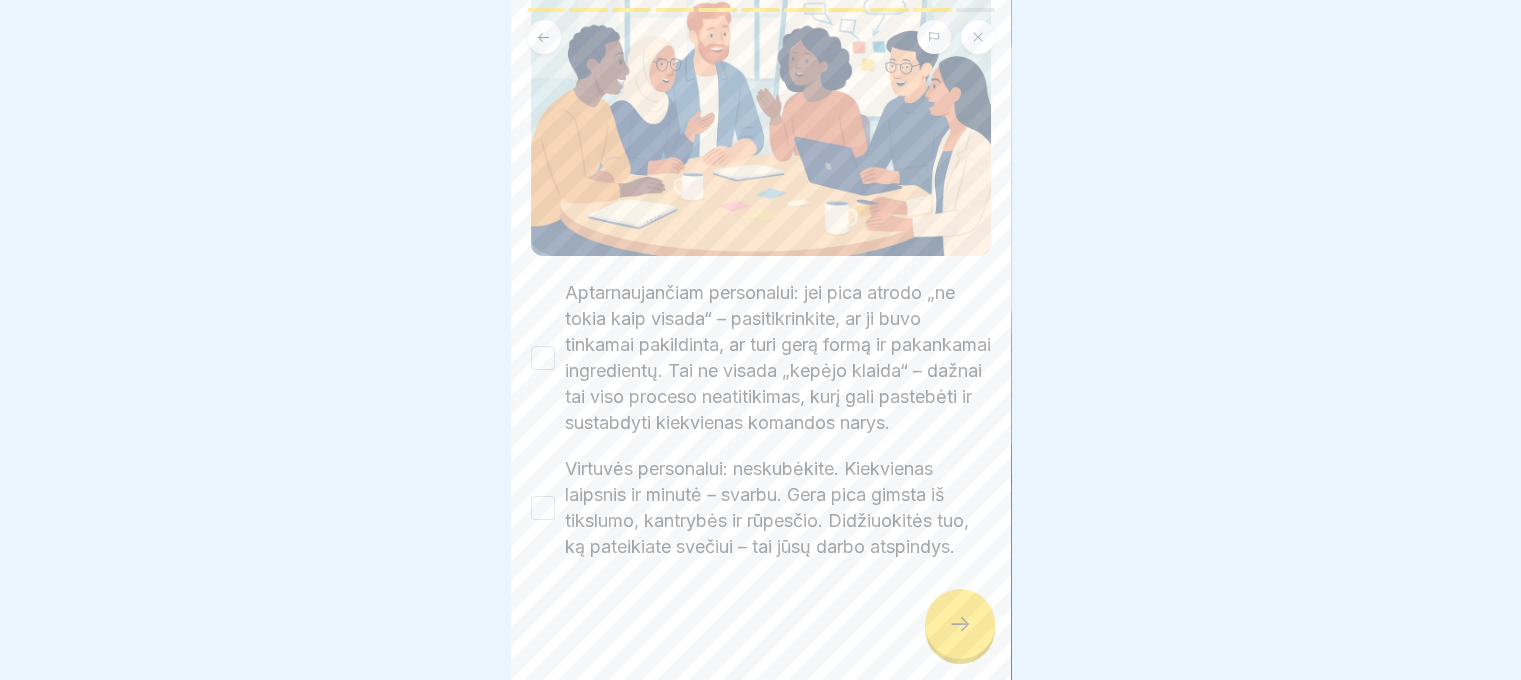 click on "Aptarnaujančiam personalui: jei pica atrodo „ne tokia kaip visada“ – pasitikrinkite, ar ji buvo tinkamai pakildinta, ar turi gerą formą ir pakankamai ingredientų. Tai ne visada „kepėjo klaida“ – dažnai tai viso proceso neatitikimas, kurį gali pastebėti ir sustabdyti kiekvienas komandos narys." at bounding box center [778, 358] 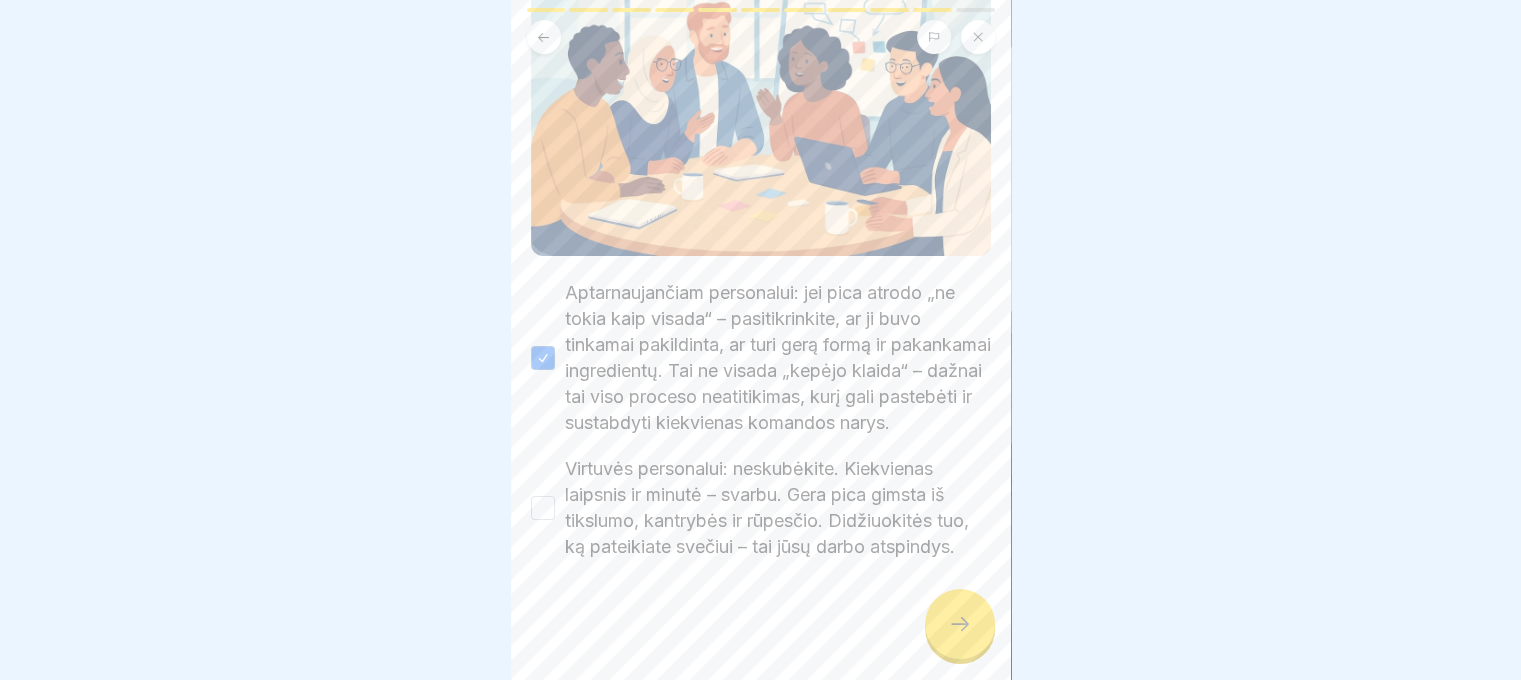 click on "Virtuvės personalui: neskubėkite. Kiekvienas laipsnis ir minutė – svarbu. Gera pica gimsta iš tikslumo, kantrybės ir rūpesčio. Didžiuokitės tuo, ką pateikiate svečiui – tai jūsų darbo atspindys." at bounding box center (778, 508) 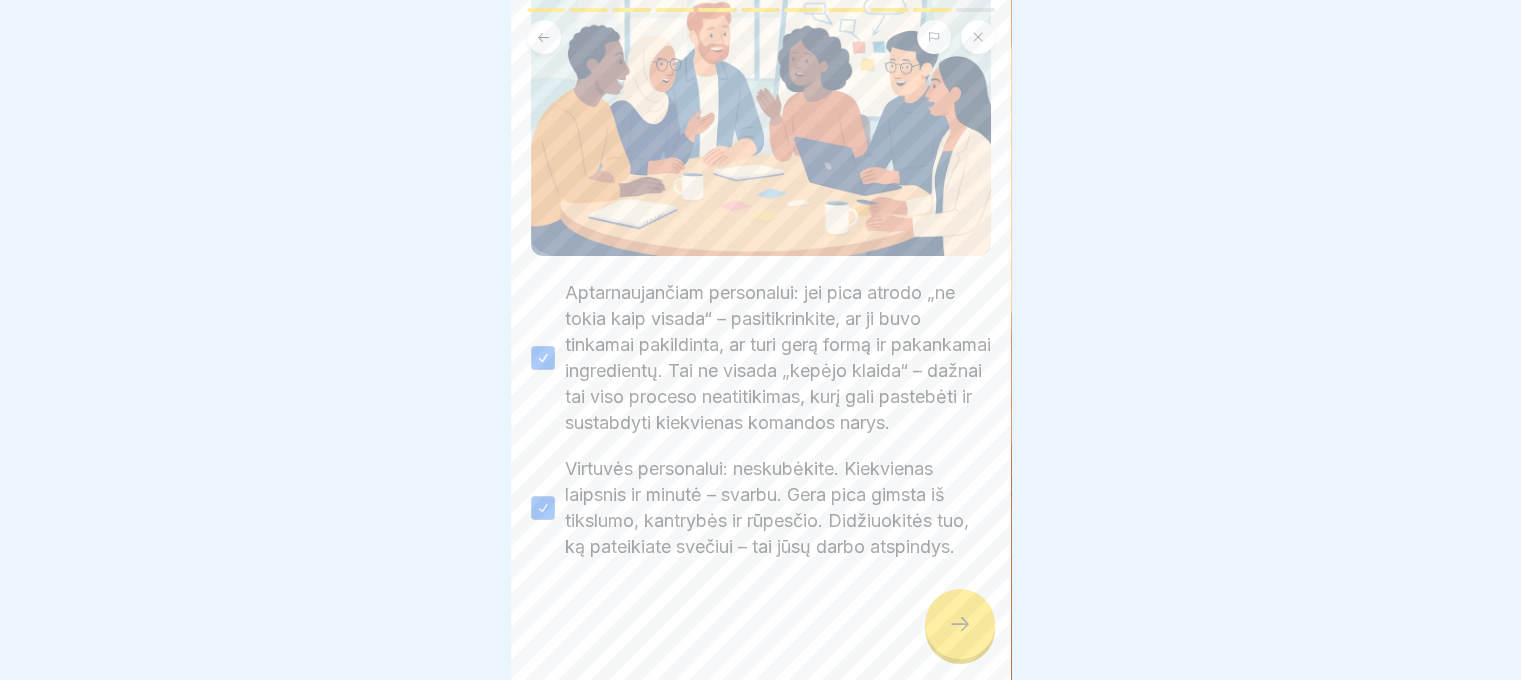 click at bounding box center [761, 620] 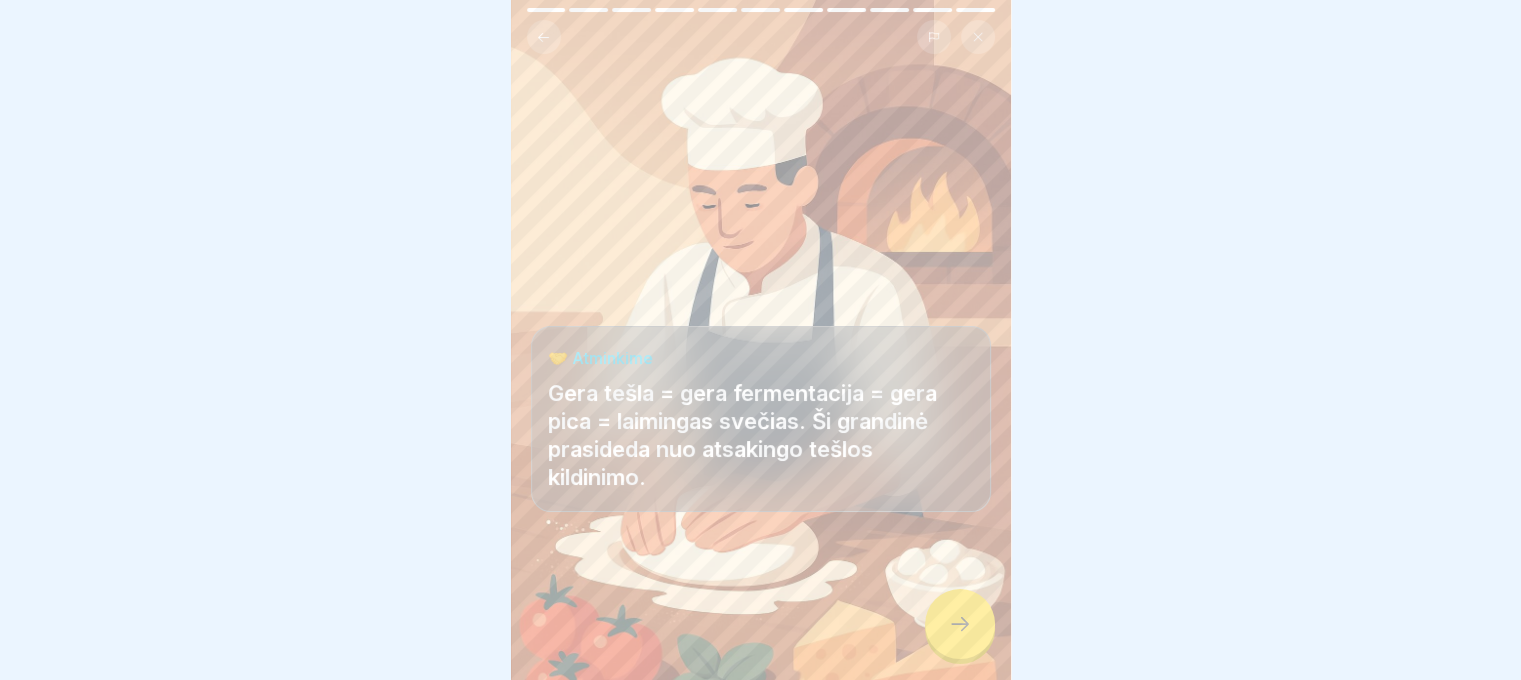 click at bounding box center (960, 624) 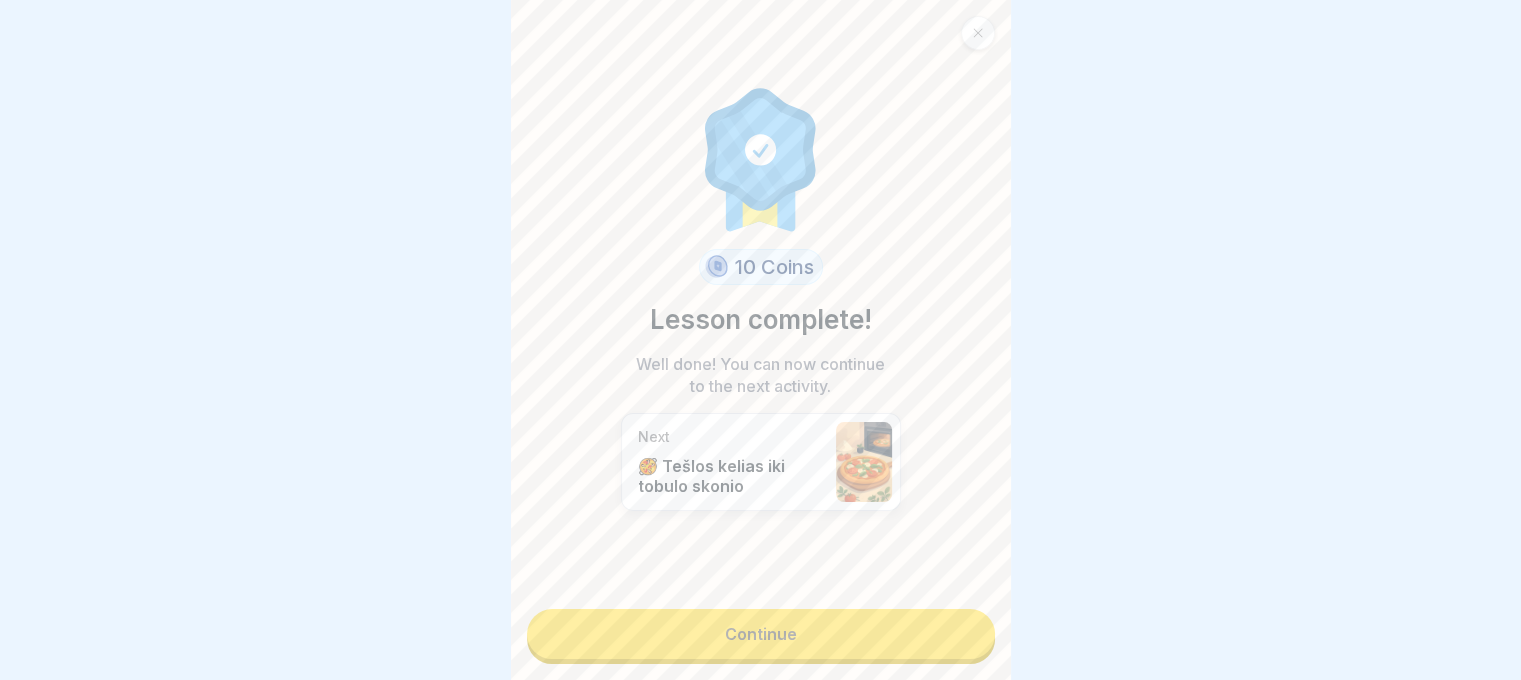 scroll, scrollTop: 15, scrollLeft: 0, axis: vertical 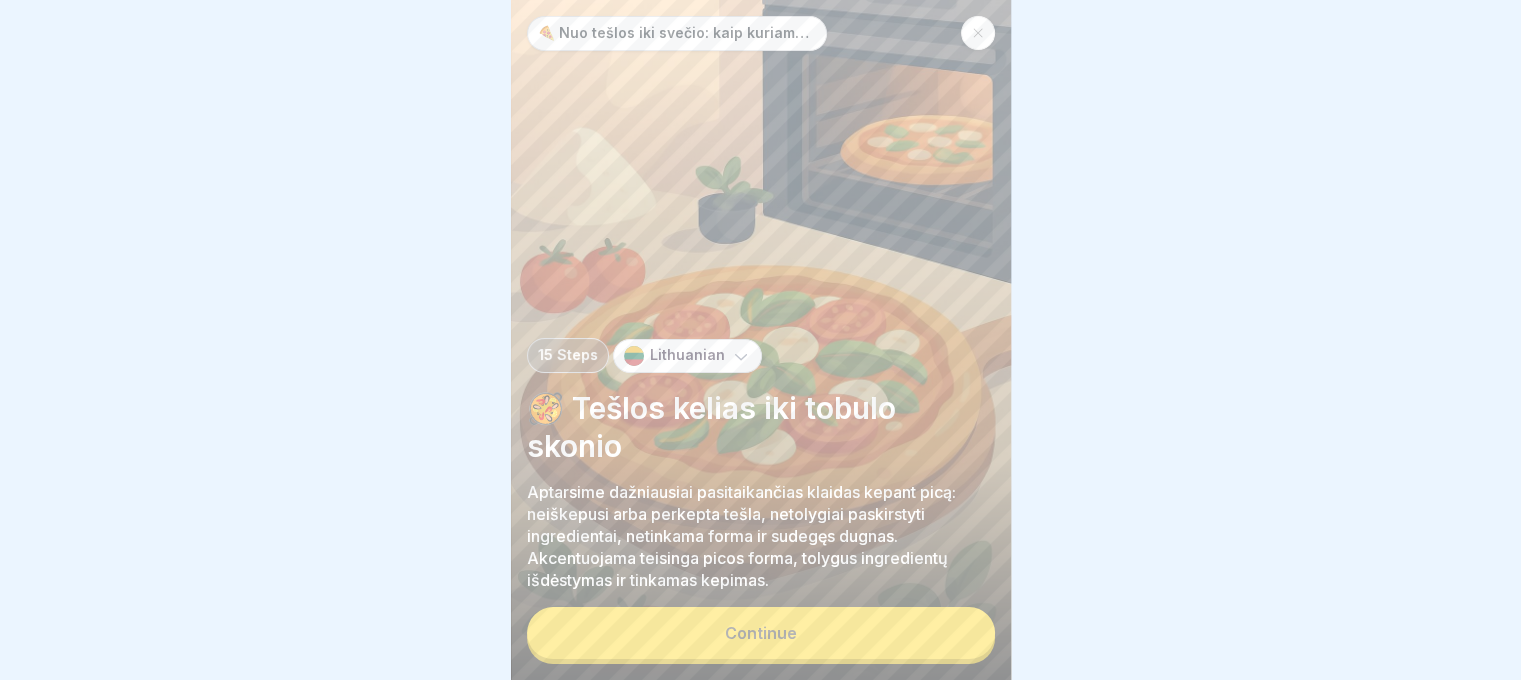 click on "🍕 Nuo tešlos iki svečio: kaip kuriame tobulą picą kasdien 15 Steps Lithuanian 🥘 Tešlos kelias iki tobulo skonio Aptarsime dažniausiai pasitaikančias klaidas kepant picą: neiškepusi arba perkepta tešla, netolygiai paskirstyti ingredientai, netinkama forma ir sudegęs dugnas. Akcentuojama teisinga picos forma, tolygus ingredientų išdėstymas ir tinkamas kepimas. Continue" at bounding box center [761, 340] 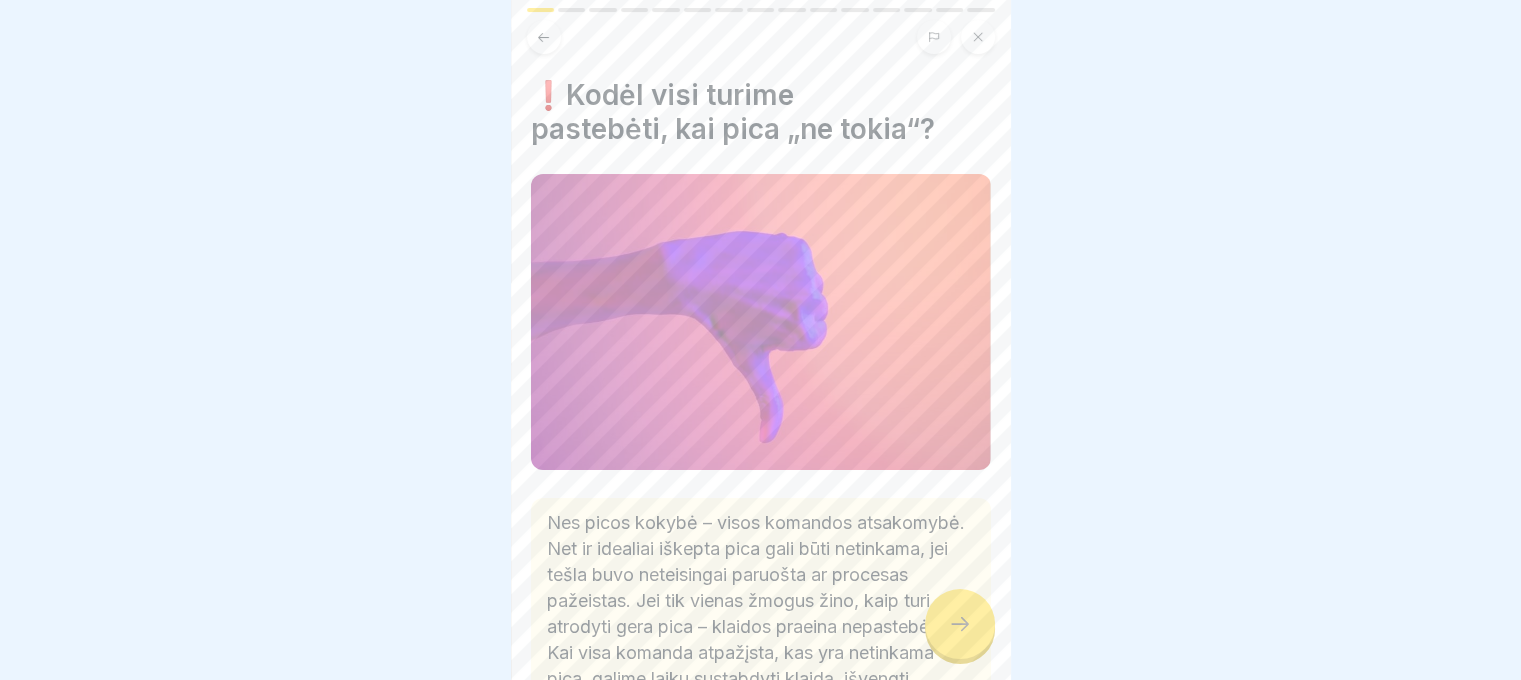 click 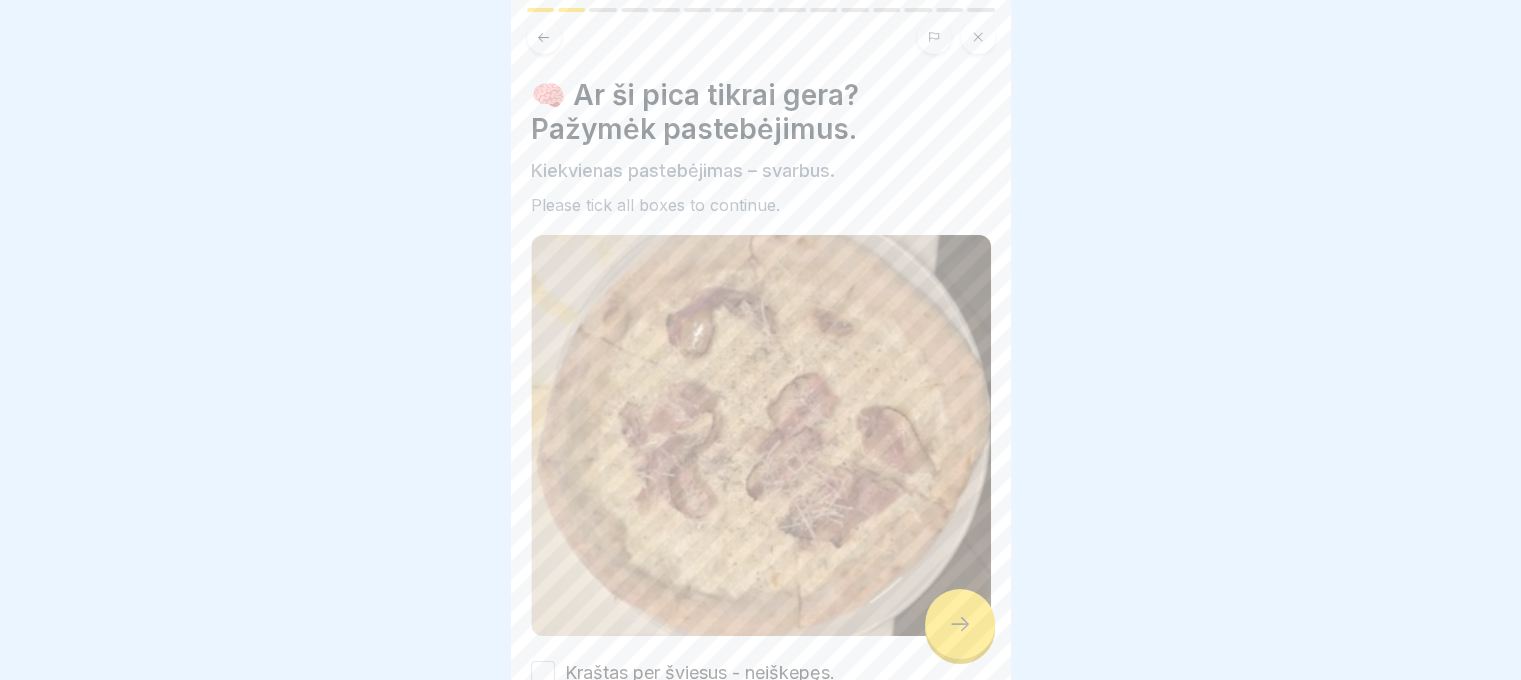 click 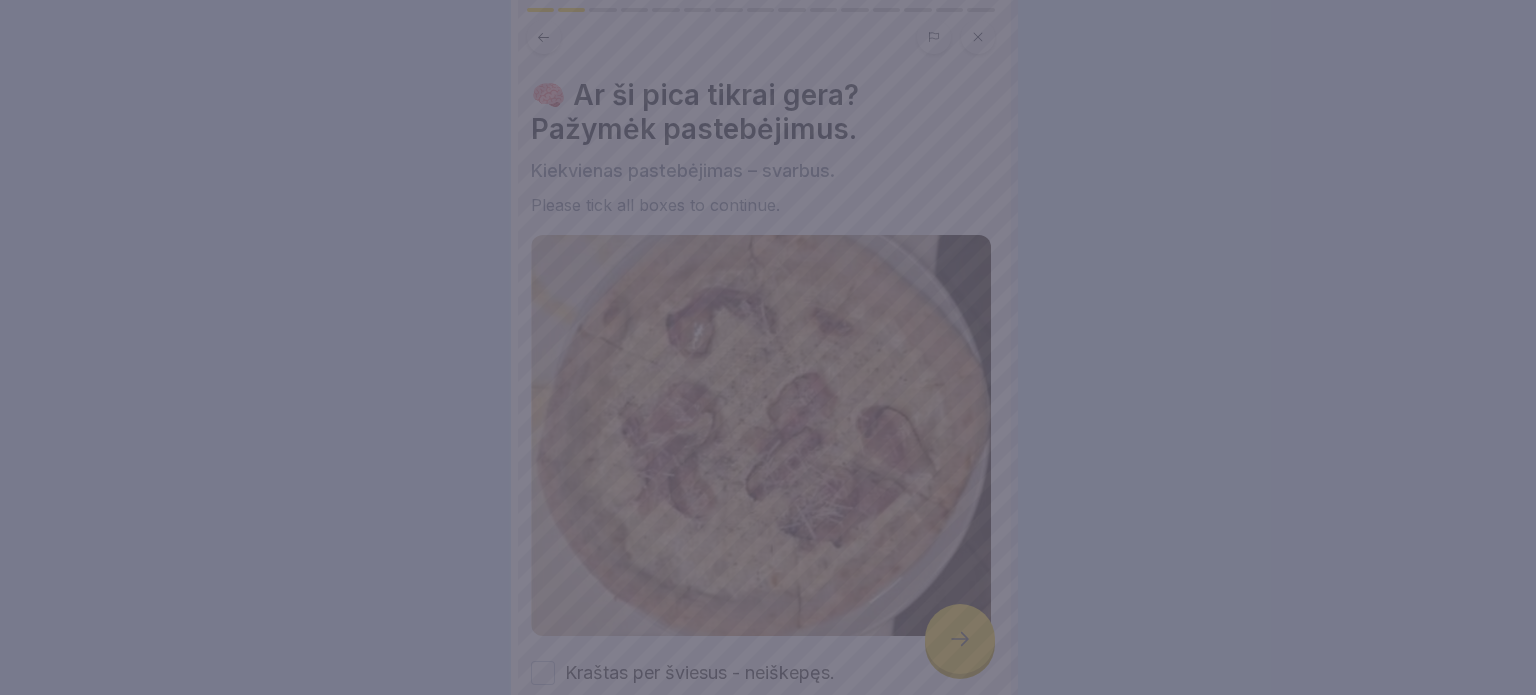 click at bounding box center (768, 347) 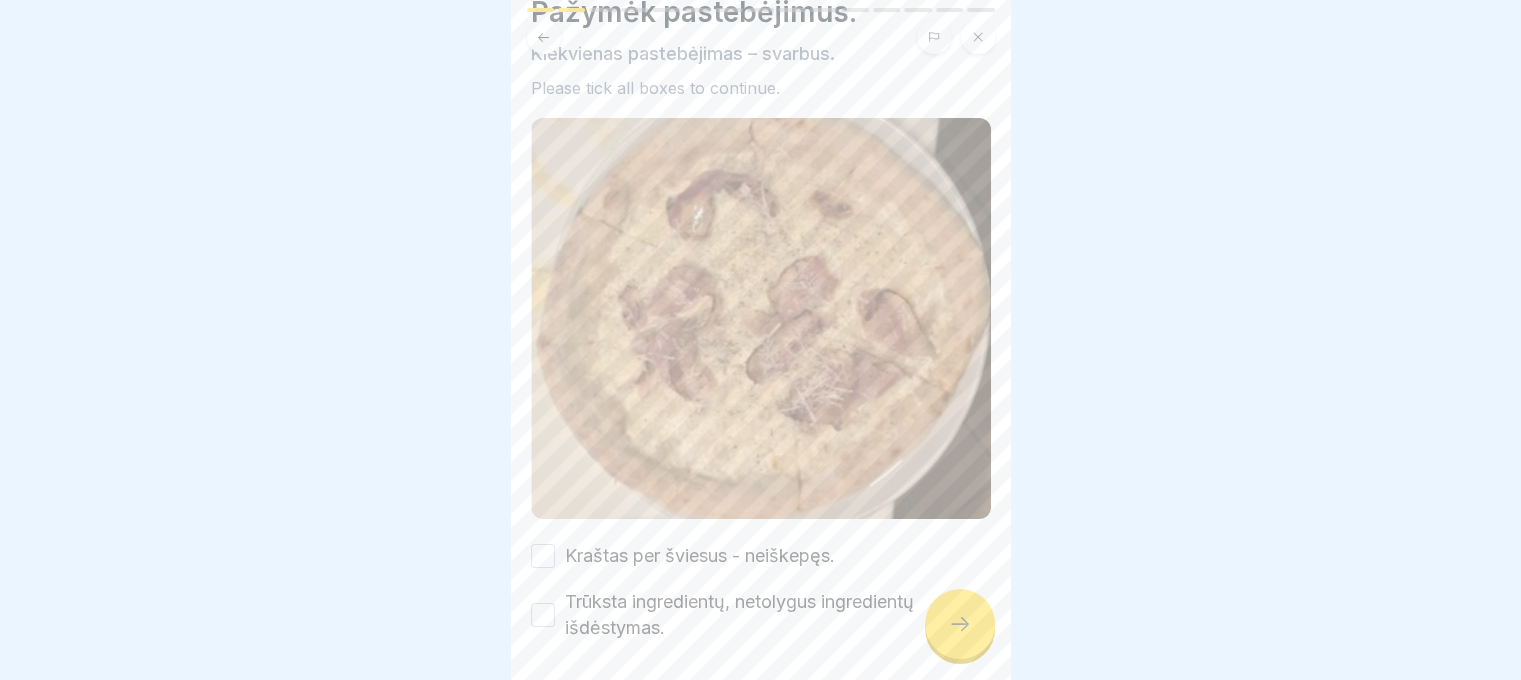 scroll, scrollTop: 184, scrollLeft: 0, axis: vertical 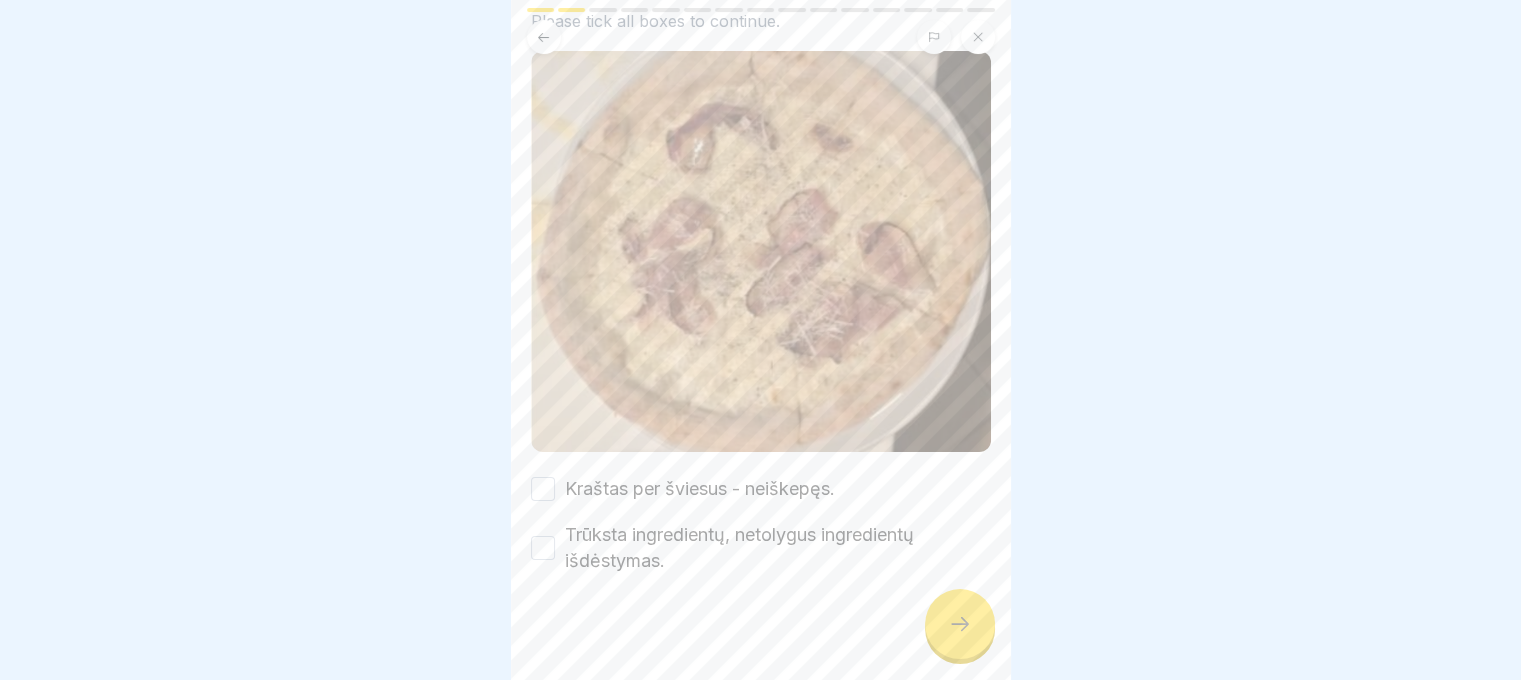 click on "Trūksta ingredientų, netolygus ingredientų išdėstymas." at bounding box center [778, 548] 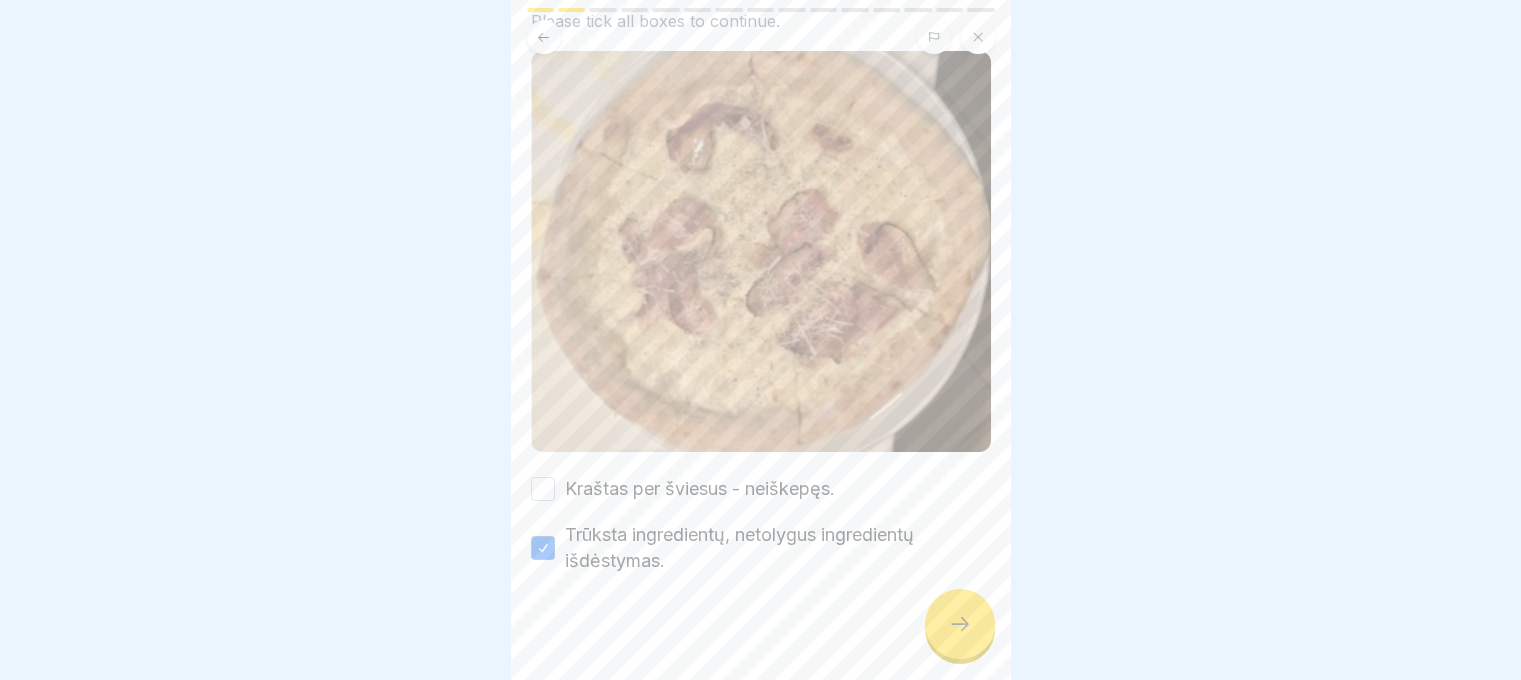 click on "Kraštas per šviesus - neiškepęs. Trūksta ingredientų, netolygus ingredientų išdėstymas." at bounding box center (761, 525) 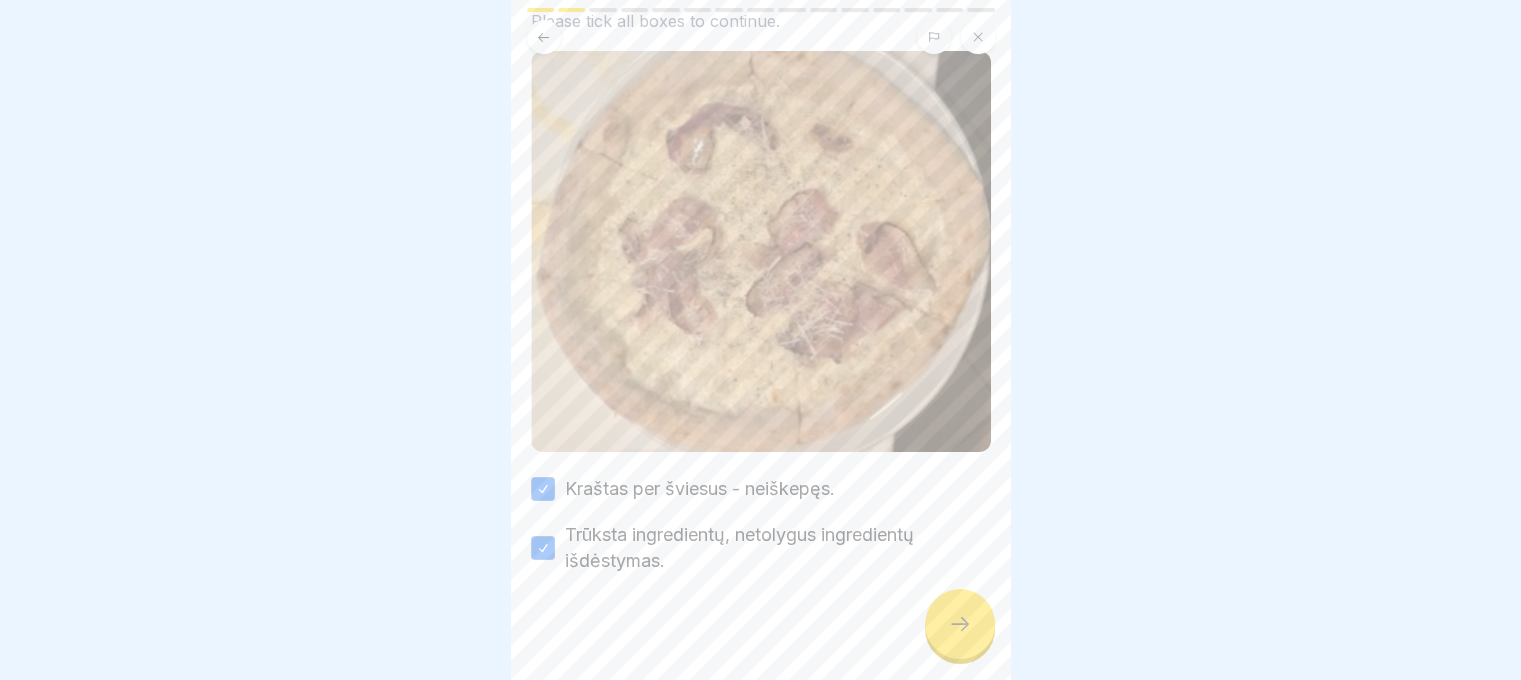 click at bounding box center [960, 624] 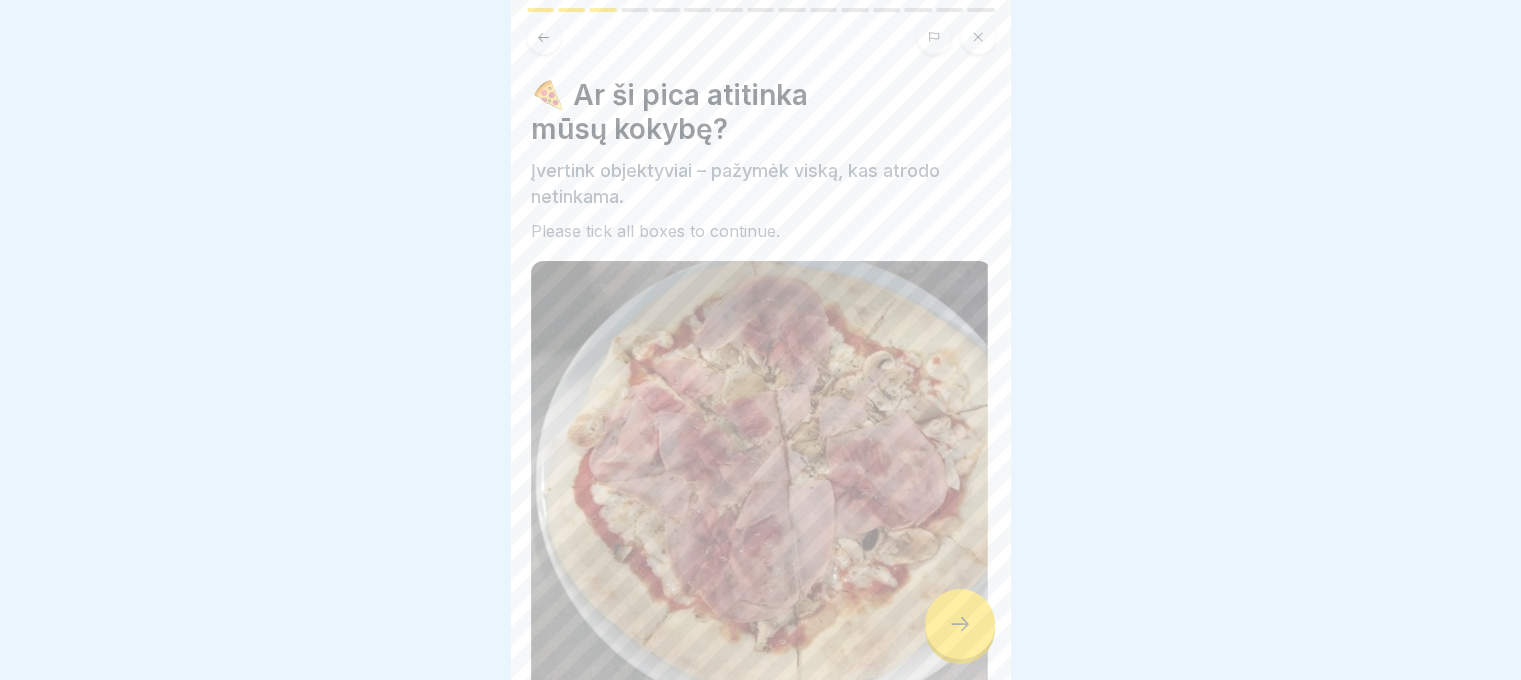 click at bounding box center [960, 624] 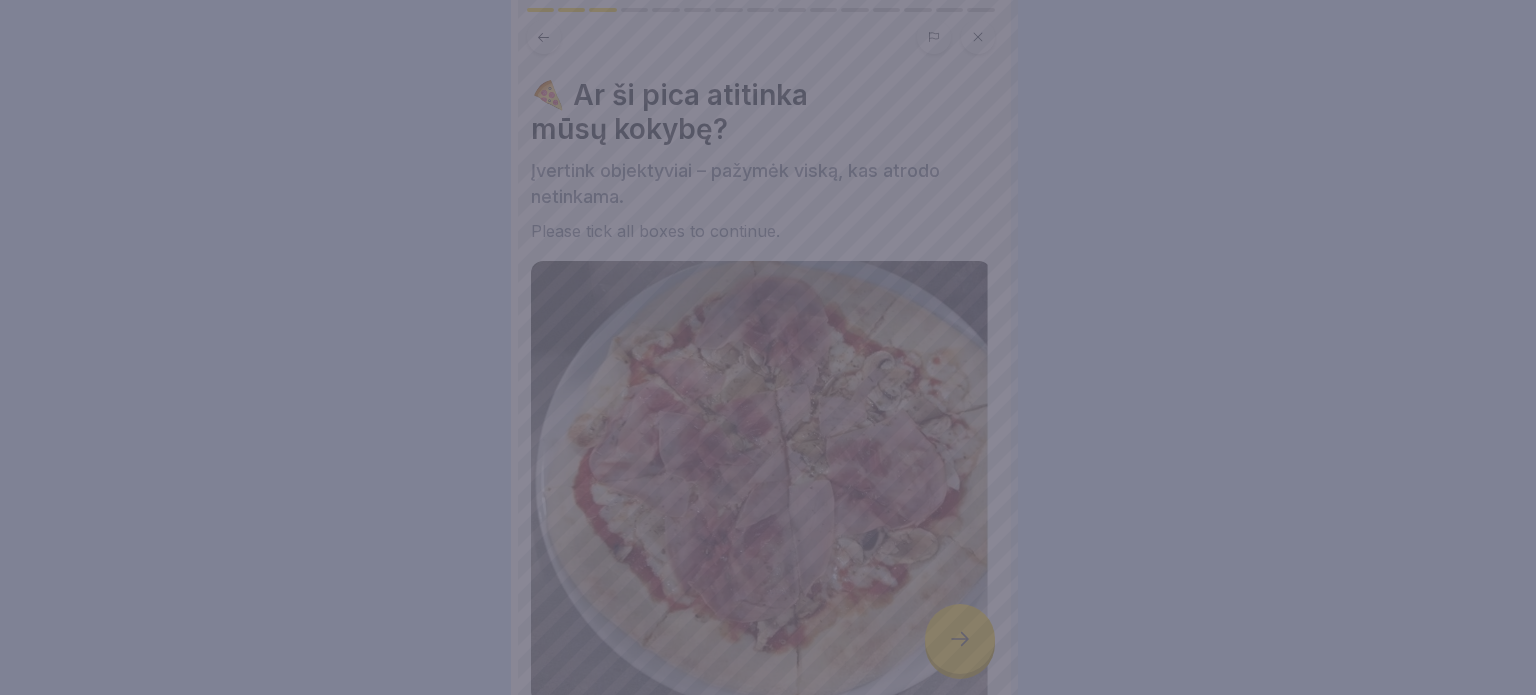 click at bounding box center [768, 347] 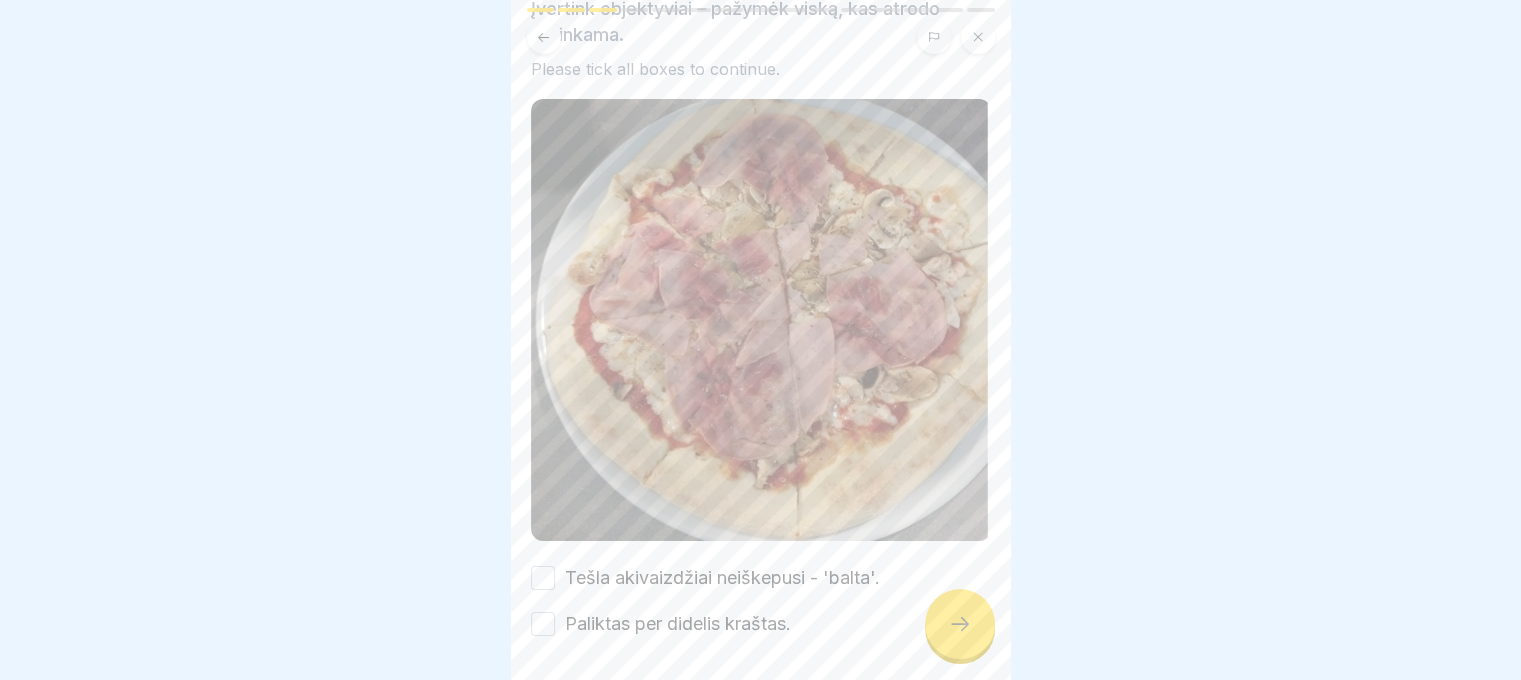 scroll, scrollTop: 224, scrollLeft: 0, axis: vertical 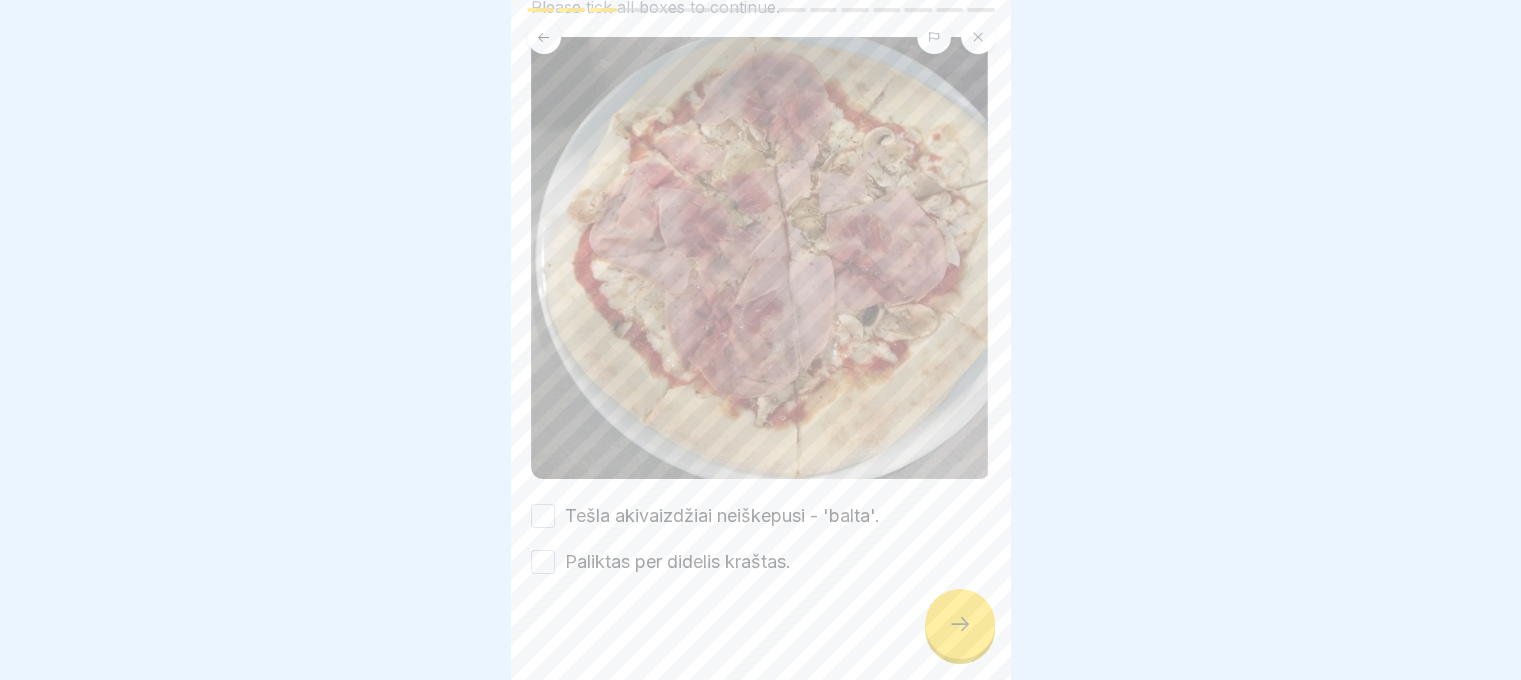 click on "Tešla akivaizdžiai neiškepusi - 'balta'." at bounding box center (722, 516) 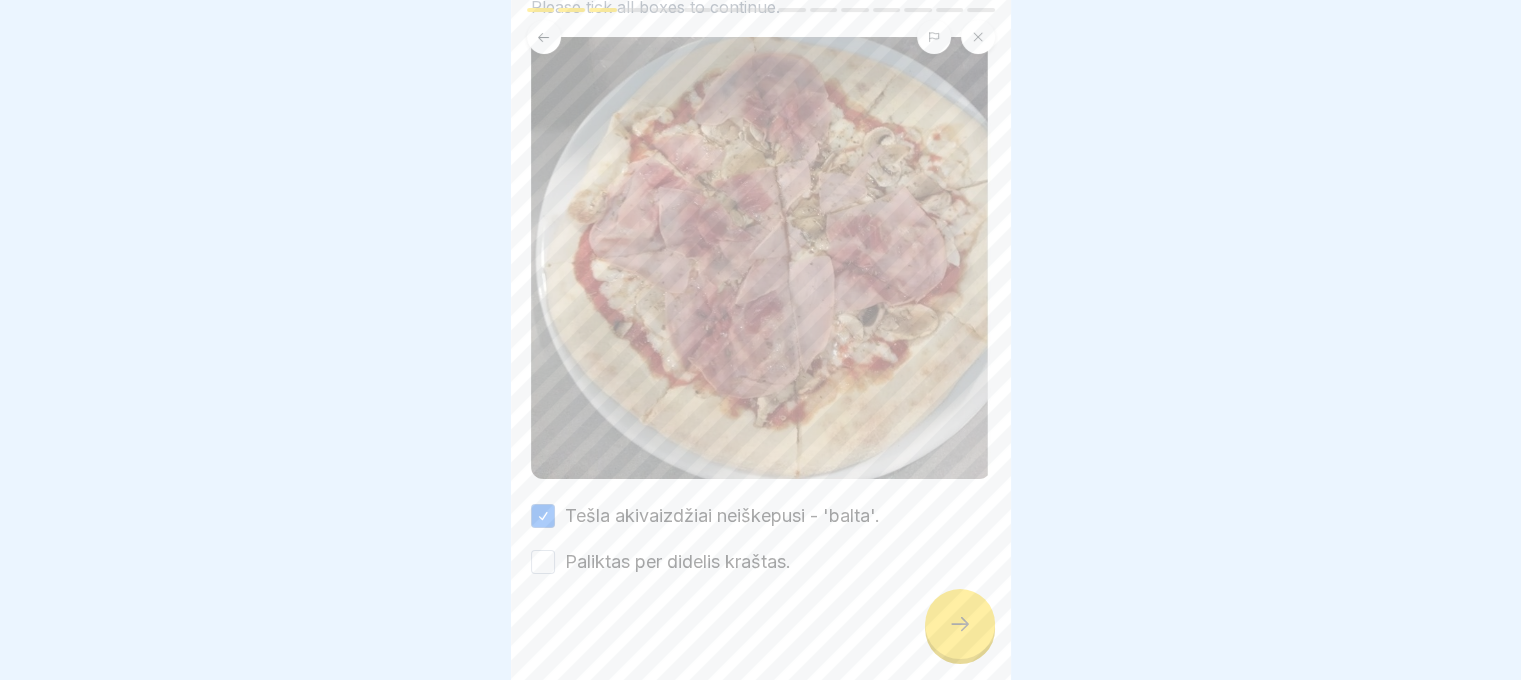 click on "Paliktas per didelis kraštas." at bounding box center [678, 562] 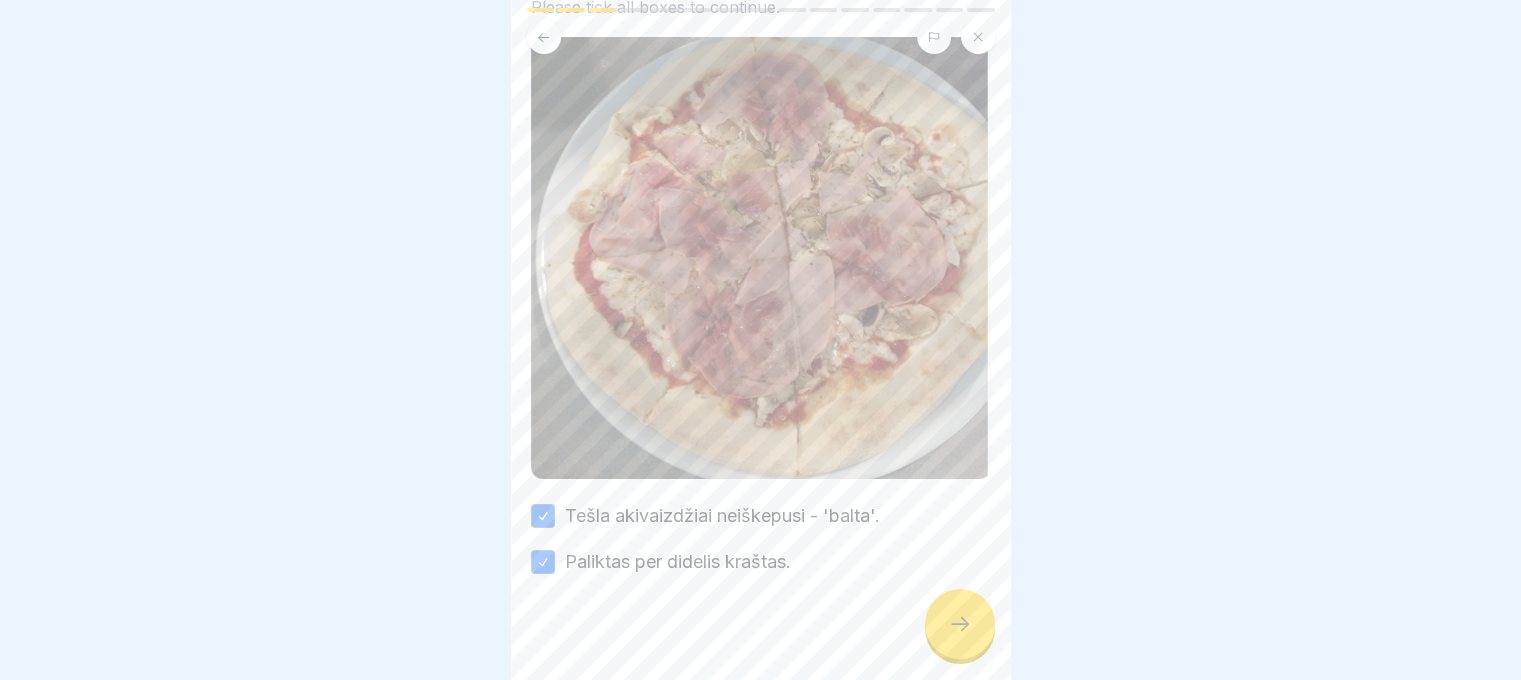 click 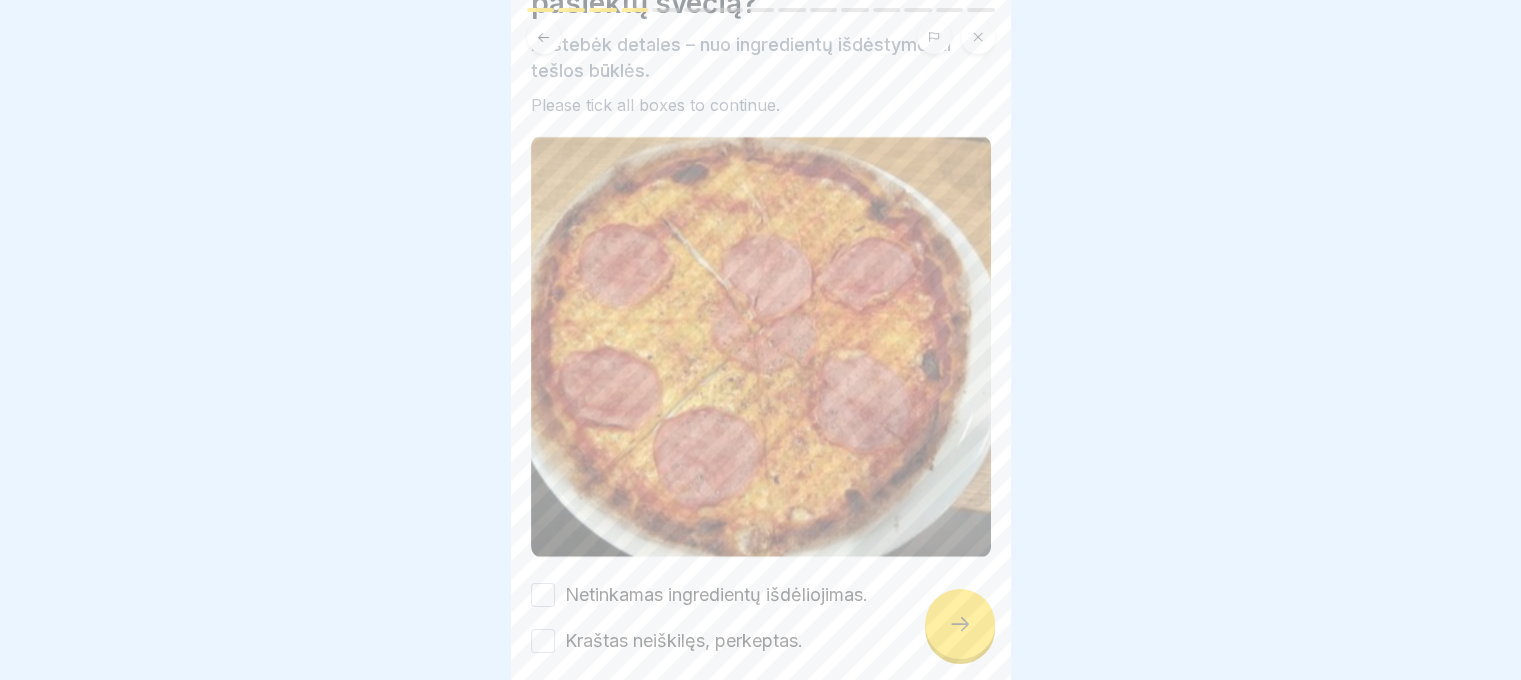 scroll, scrollTop: 205, scrollLeft: 0, axis: vertical 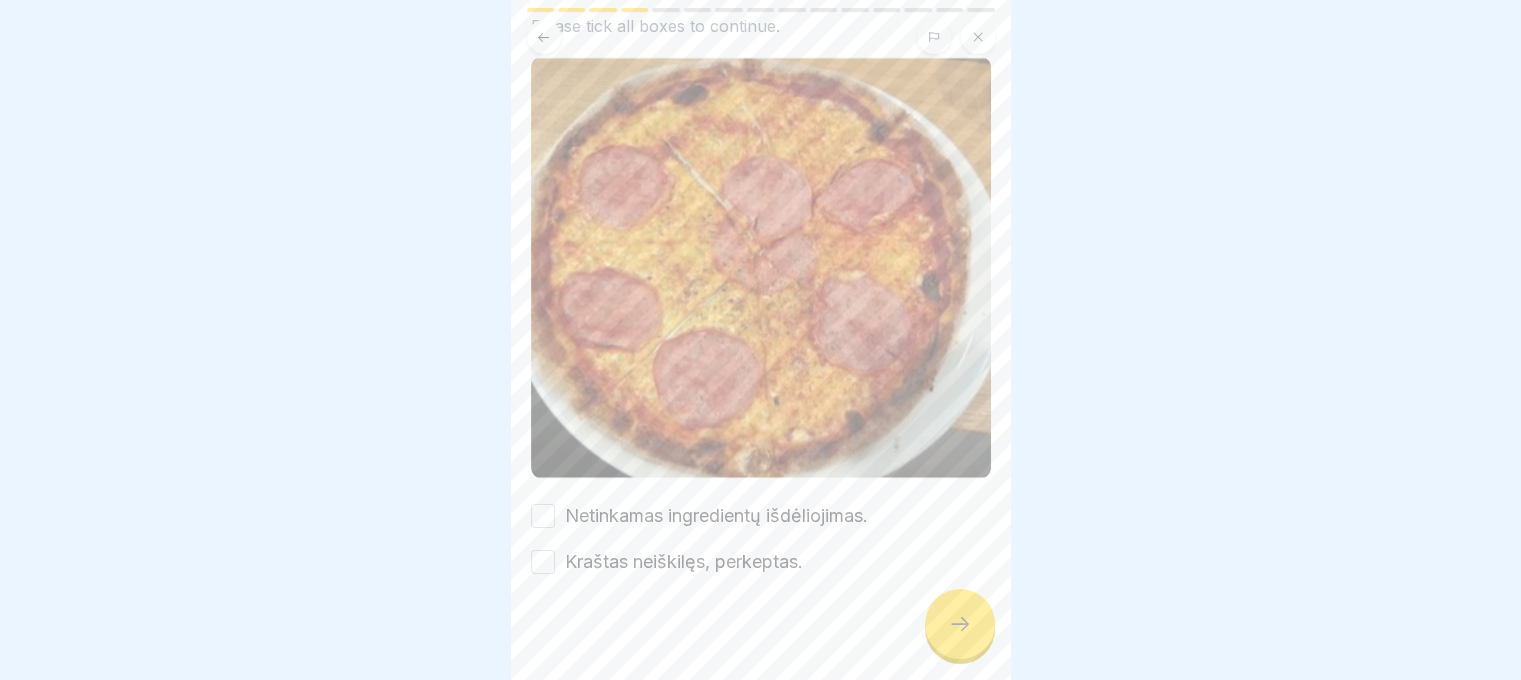 click on "Kraštas neiškilęs, perkeptas." at bounding box center [684, 562] 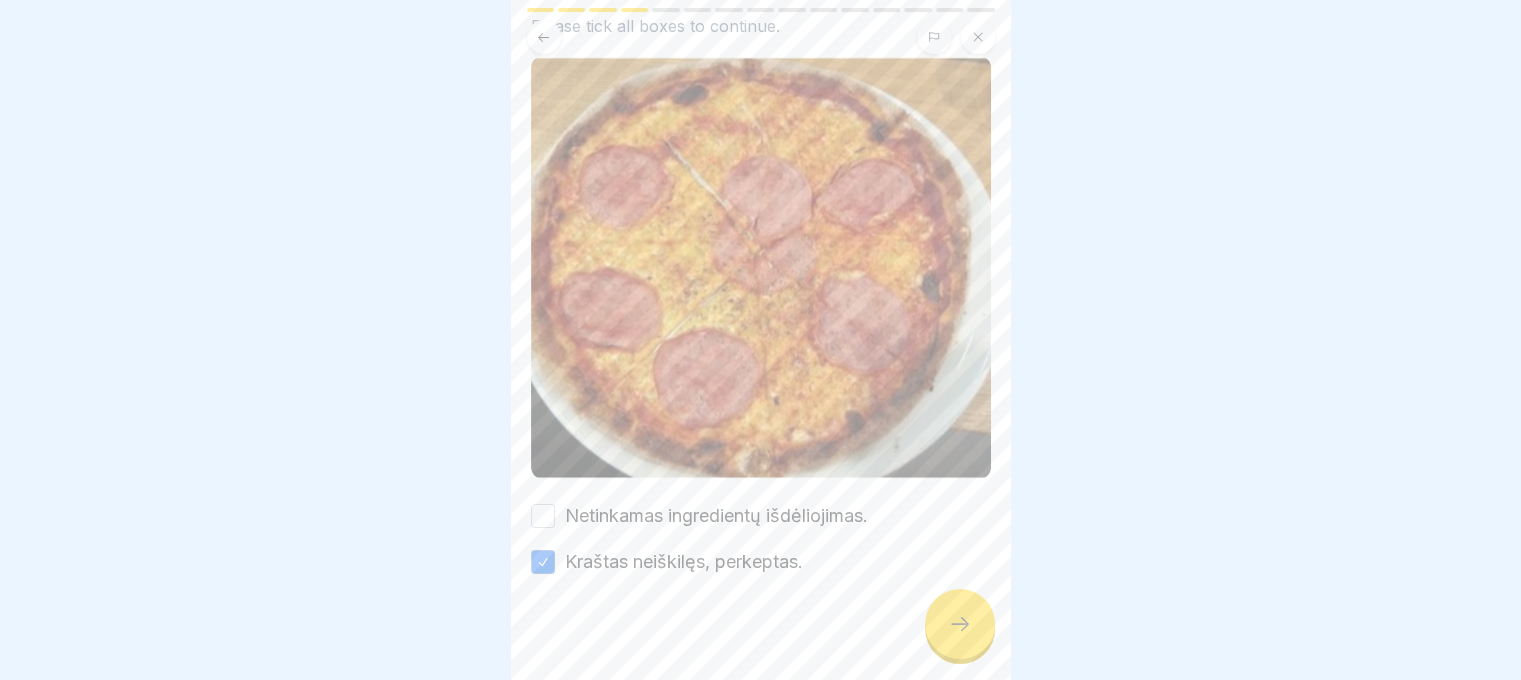 click on "Netinkamas ingredientų išdėliojimas." at bounding box center (716, 516) 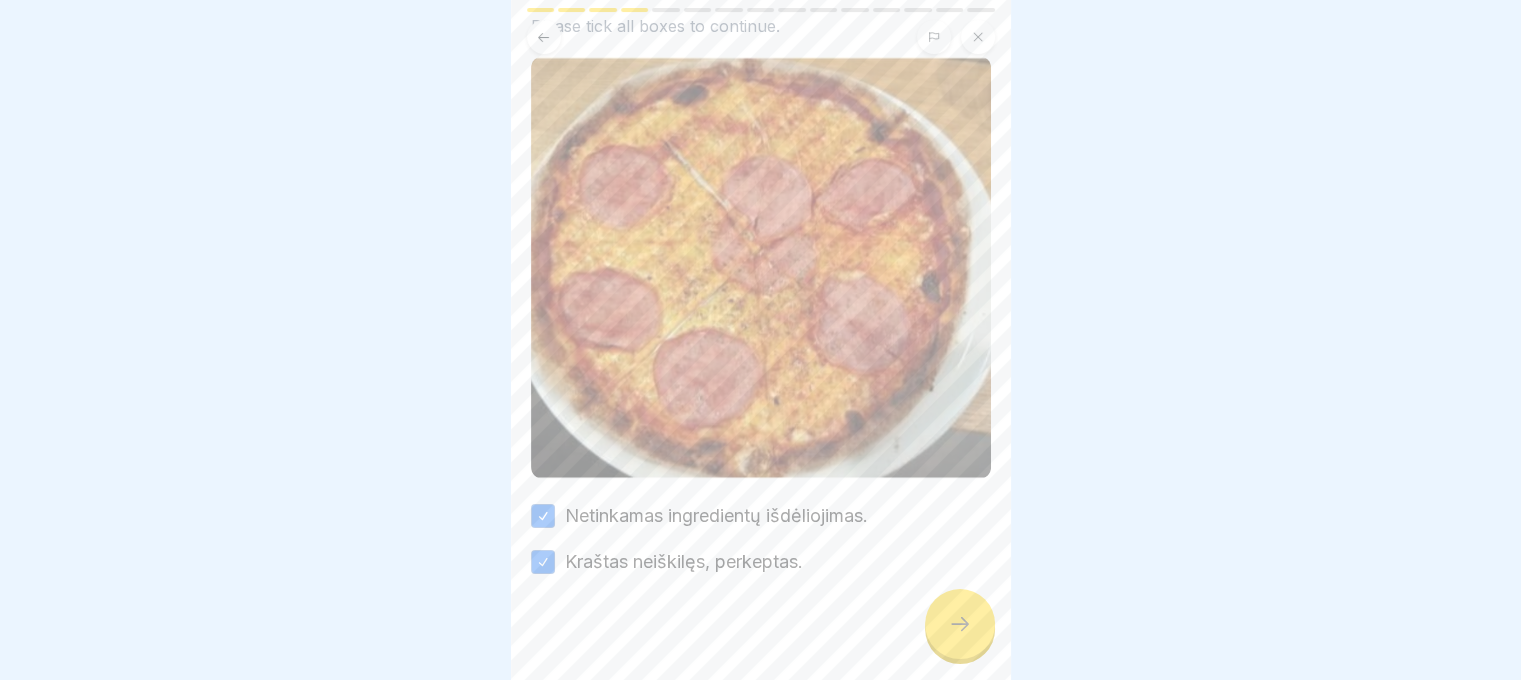 click at bounding box center [761, 635] 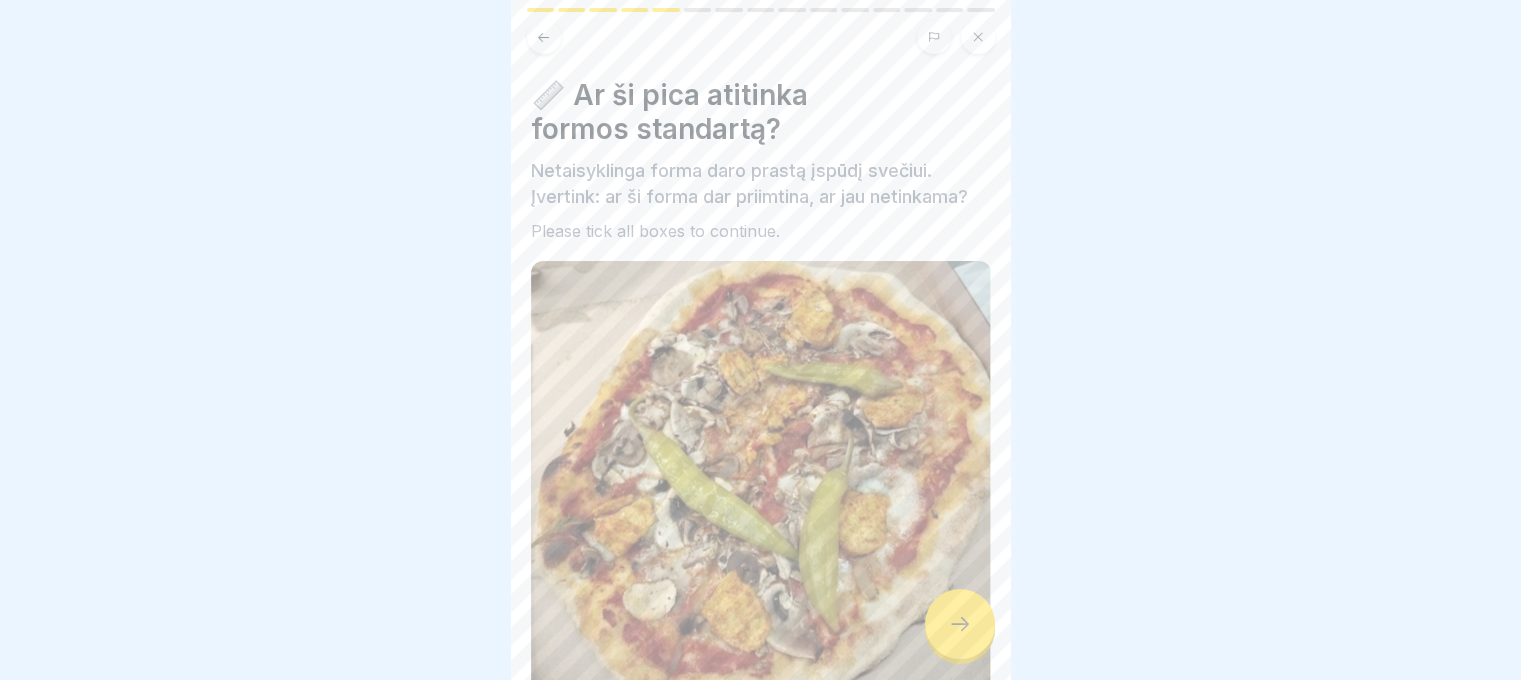 scroll, scrollTop: 255, scrollLeft: 0, axis: vertical 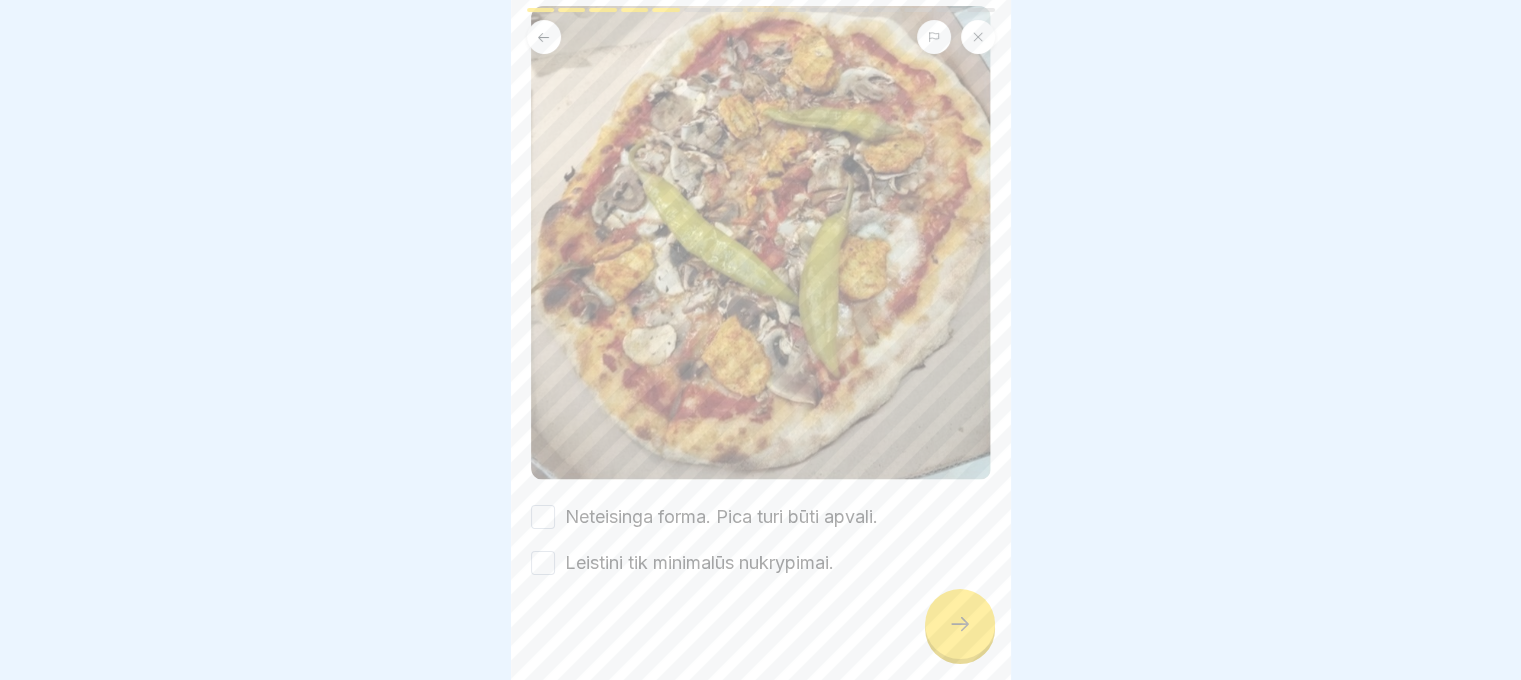 click 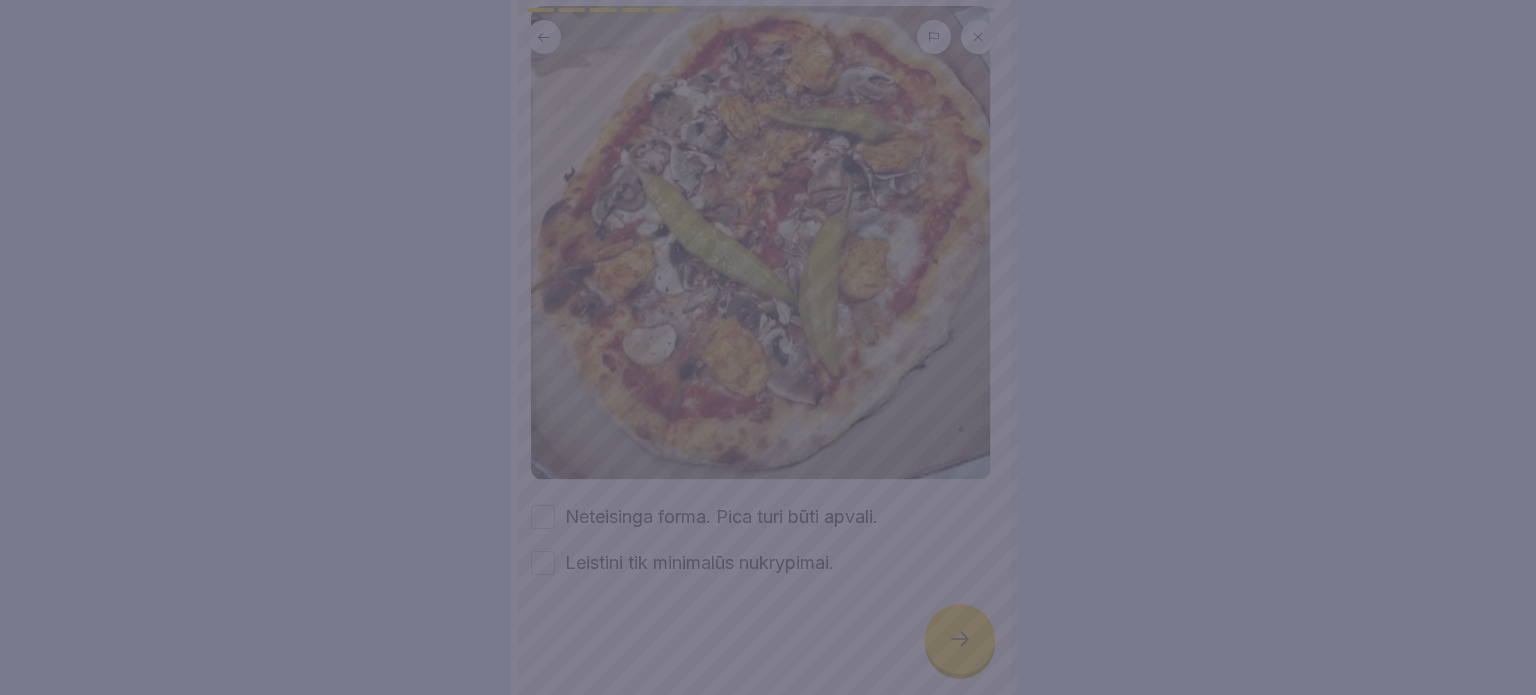 drag, startPoint x: 726, startPoint y: 559, endPoint x: 724, endPoint y: 544, distance: 15.132746 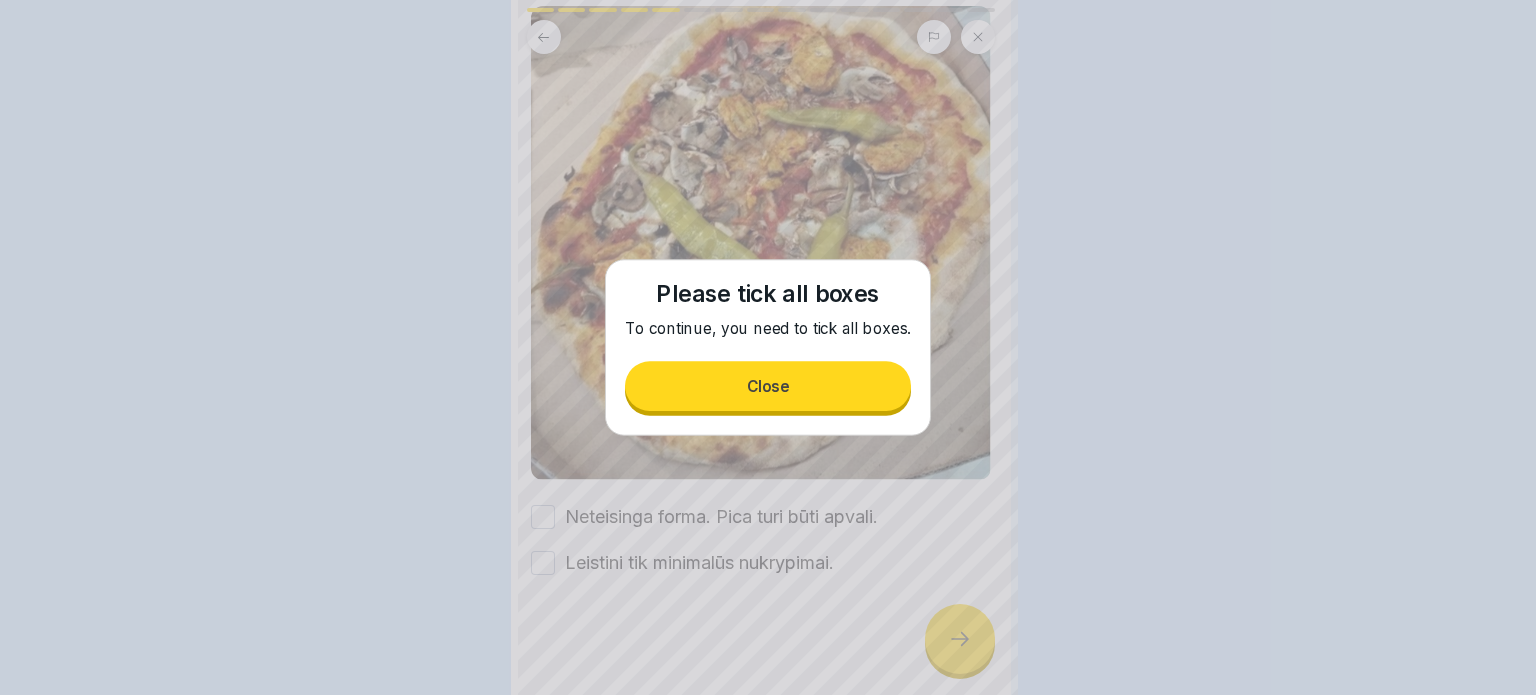 click on "Neteisinga forma. Pica turi būti apvali. Leistini tik minimalūs nukrypimai." at bounding box center (761, 540) 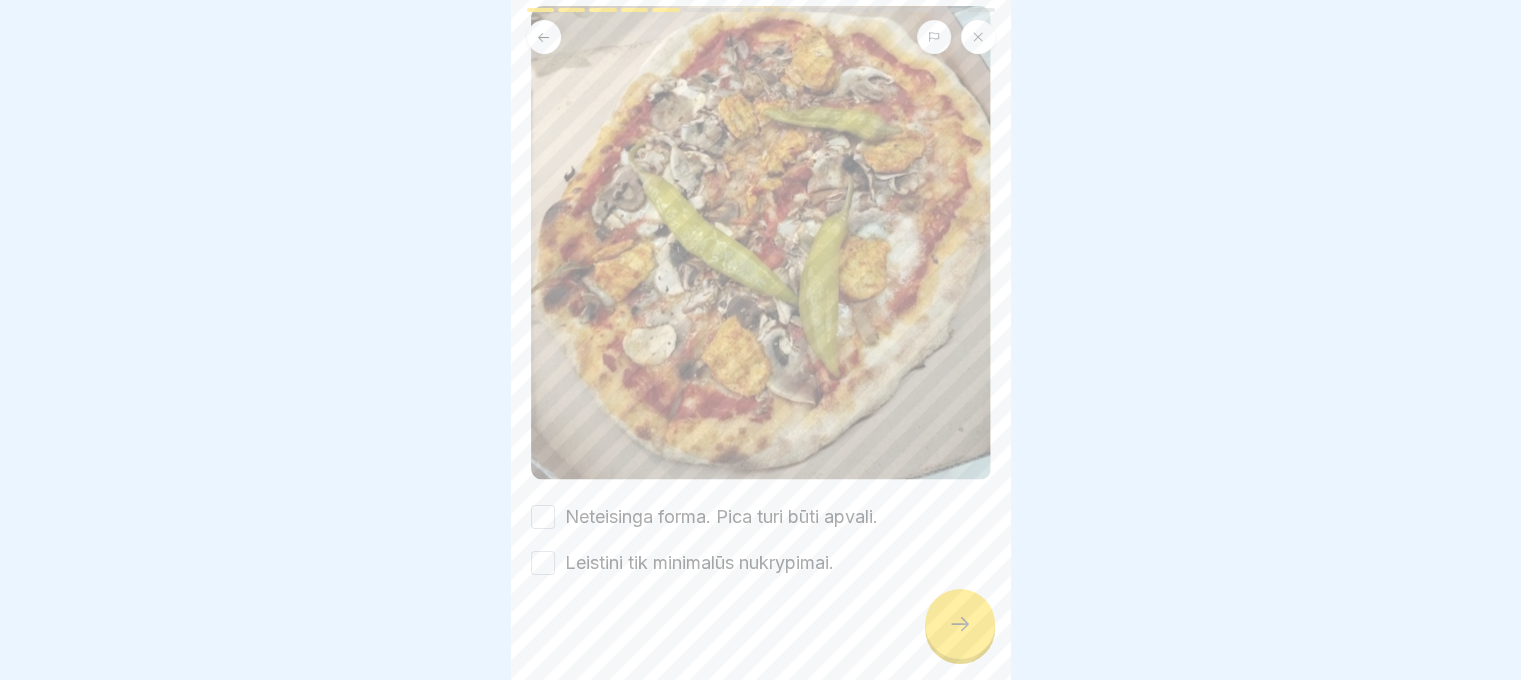 click on "Neteisinga forma. Pica turi būti apvali. Leistini tik minimalūs nukrypimai." at bounding box center (761, 540) 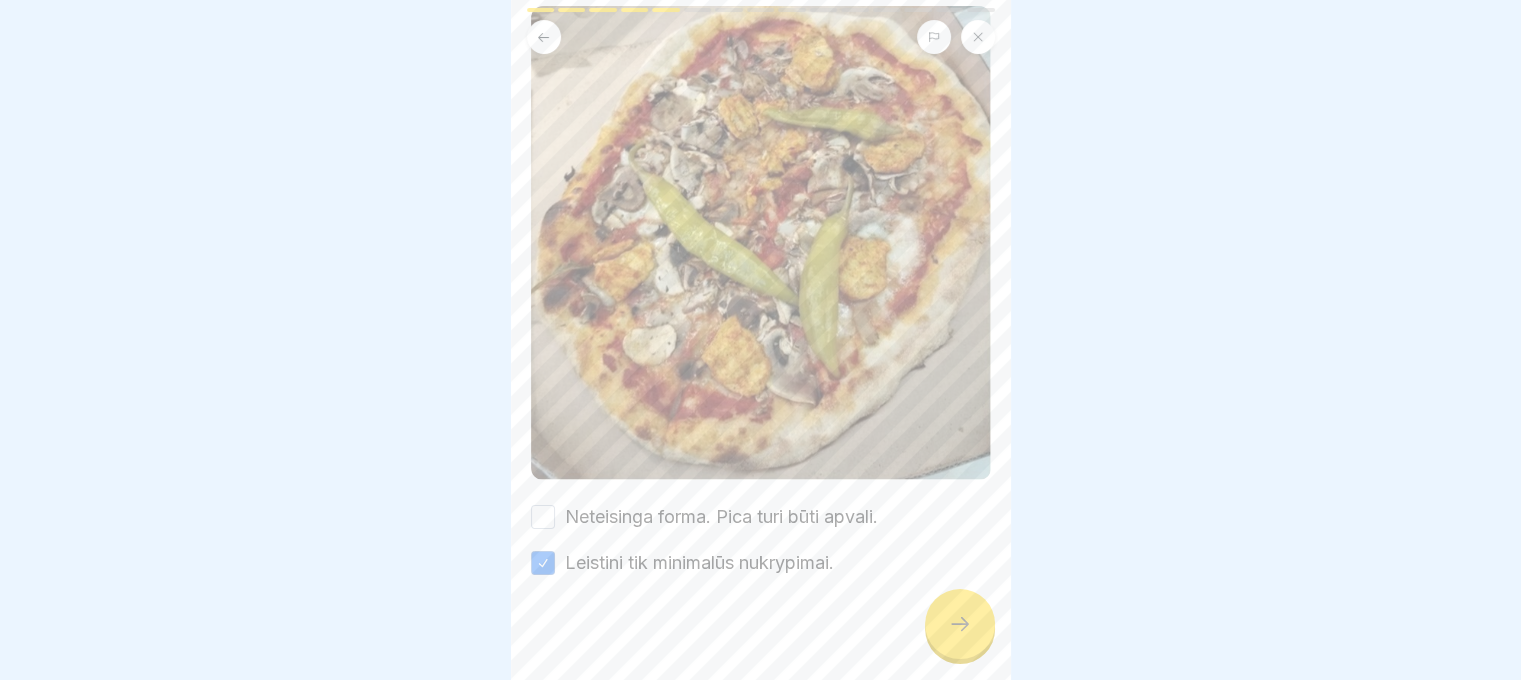 click on "Neteisinga forma. Pica turi būti apvali." at bounding box center (721, 517) 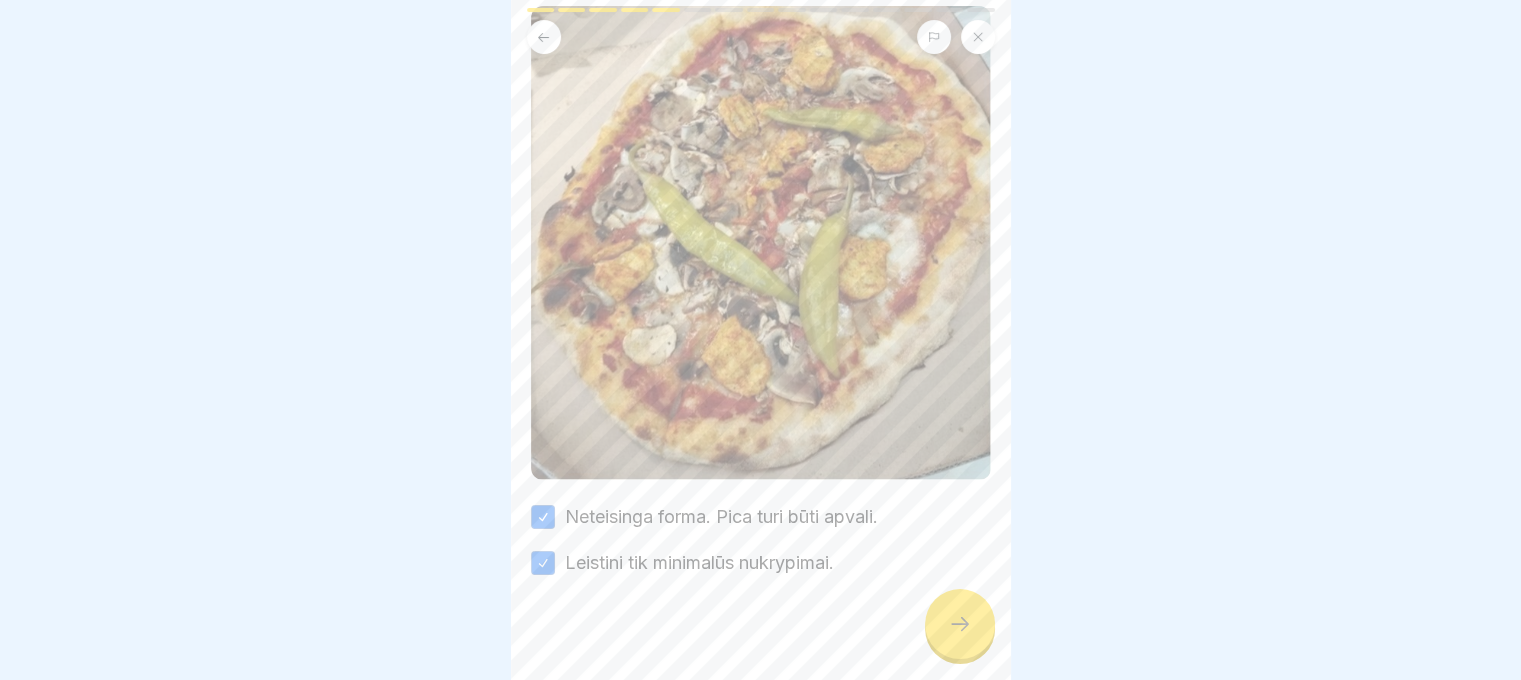 click at bounding box center [960, 624] 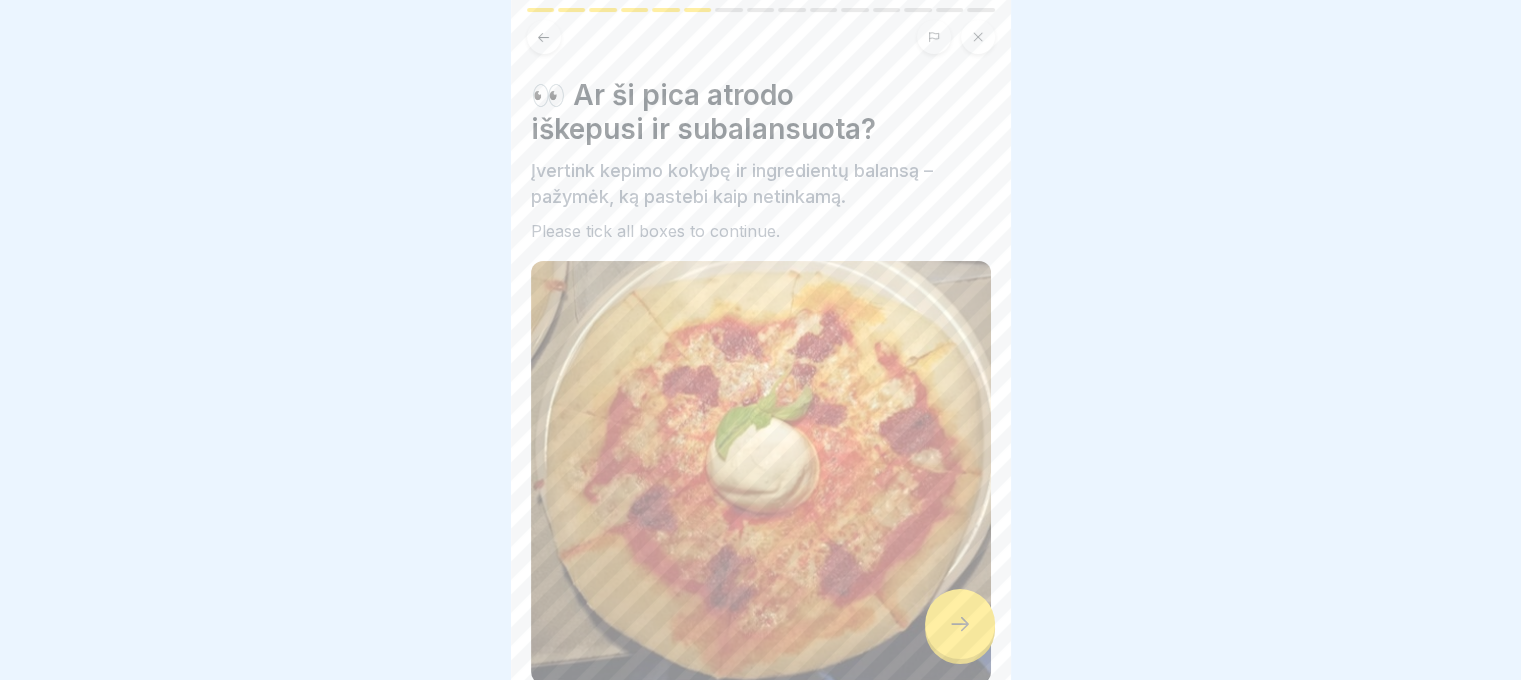 click at bounding box center (960, 624) 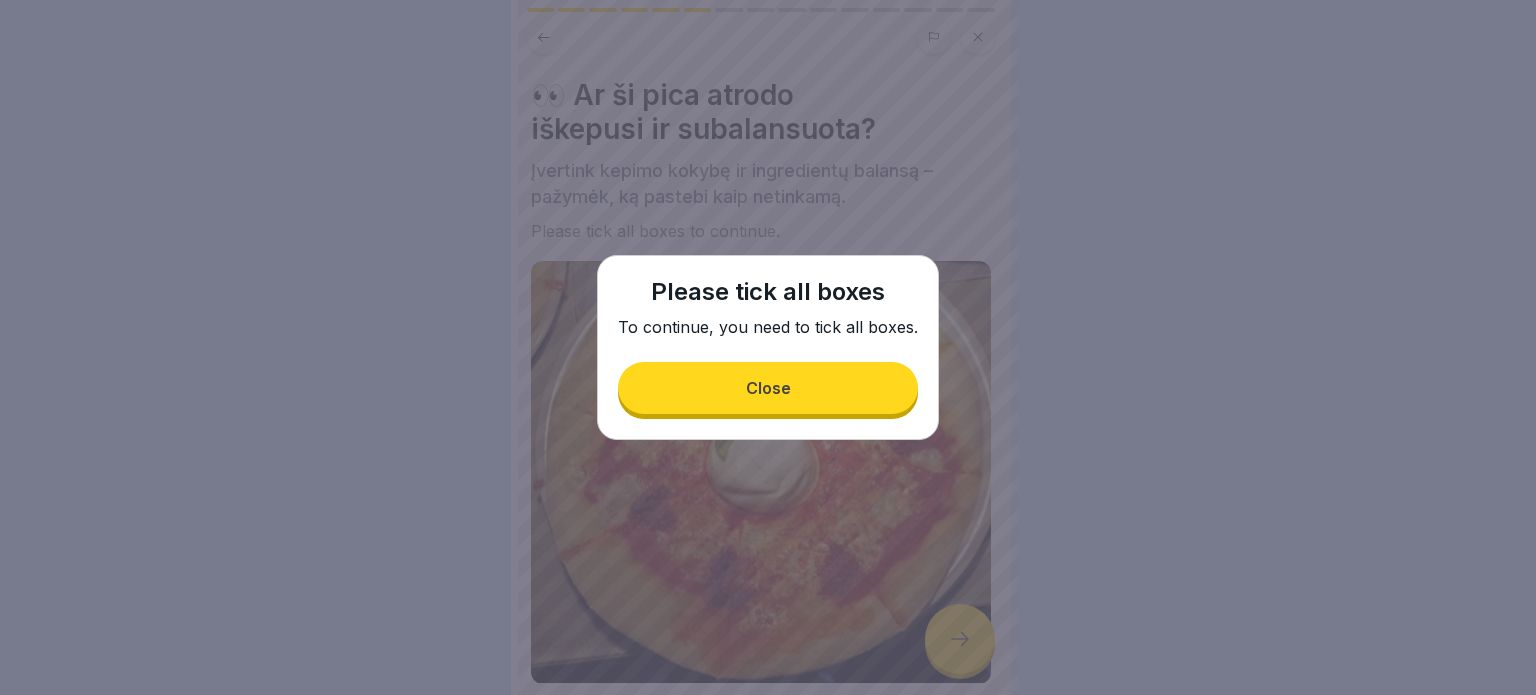 click on "Close" at bounding box center [768, 388] 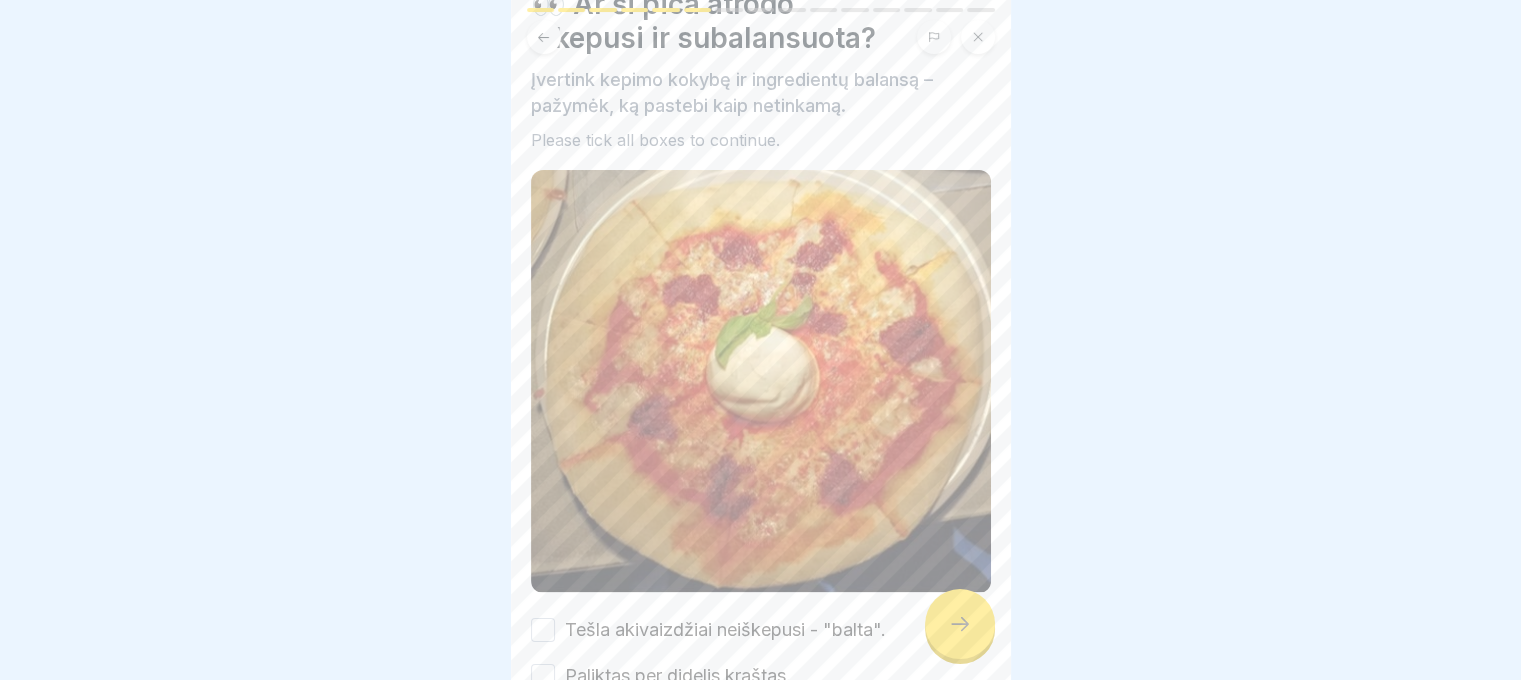 scroll, scrollTop: 205, scrollLeft: 0, axis: vertical 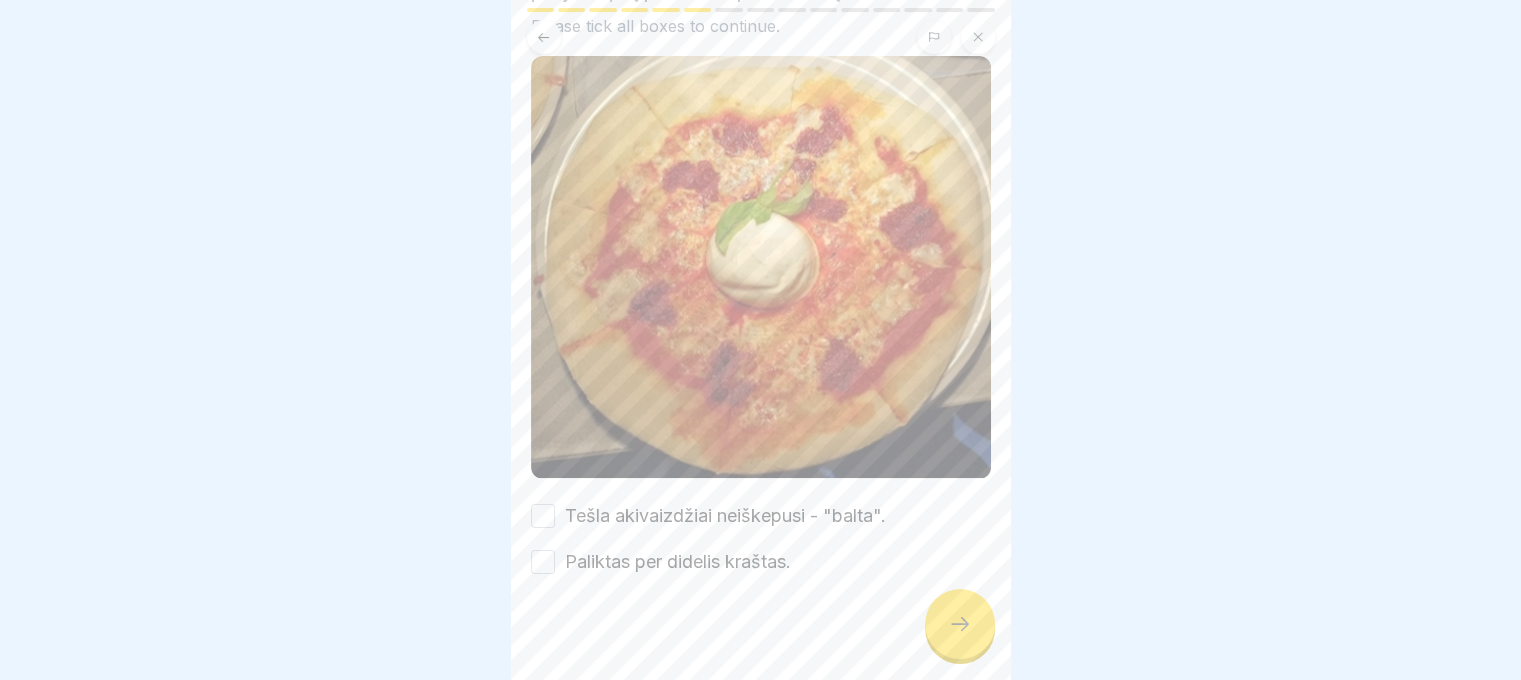 click on "Paliktas per didelis kraštas." at bounding box center (678, 562) 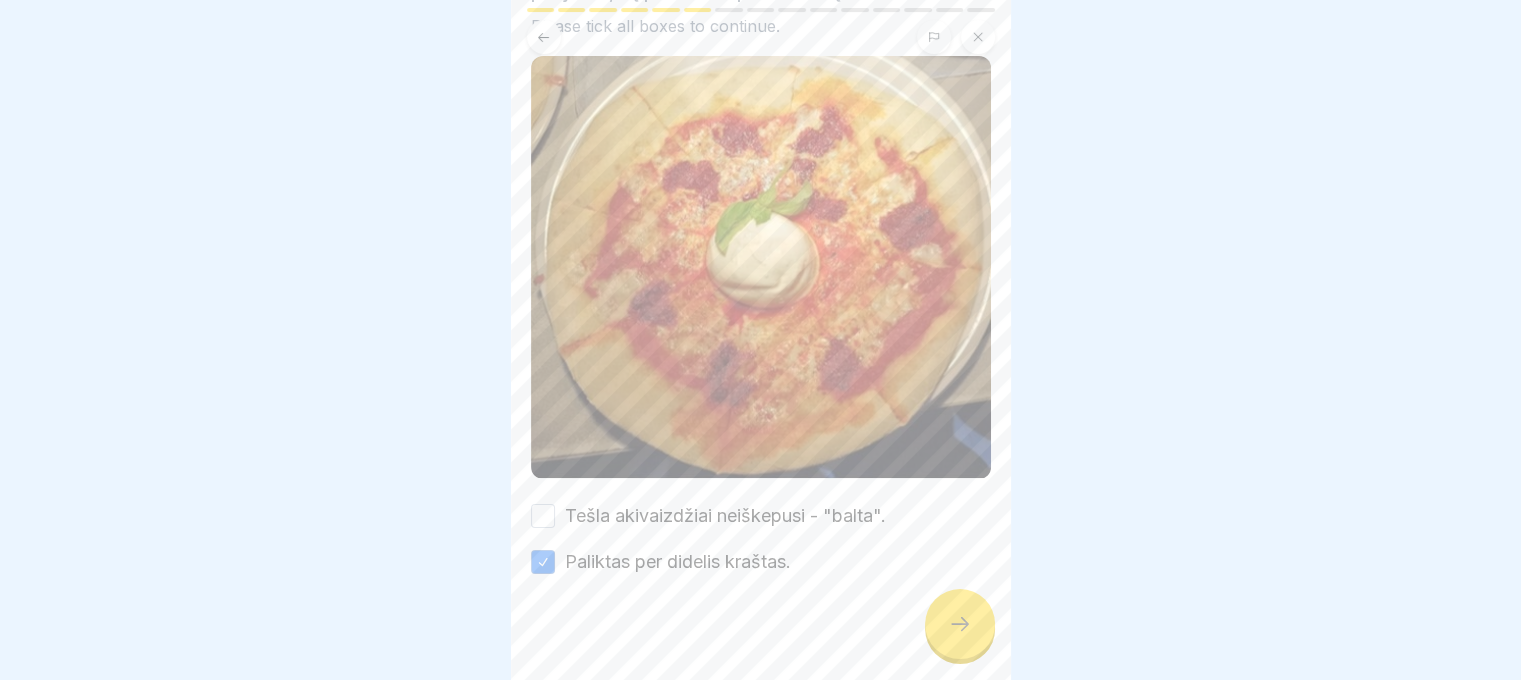 click on "Tešla akivaizdžiai neiškepusi - "balta"." at bounding box center (725, 516) 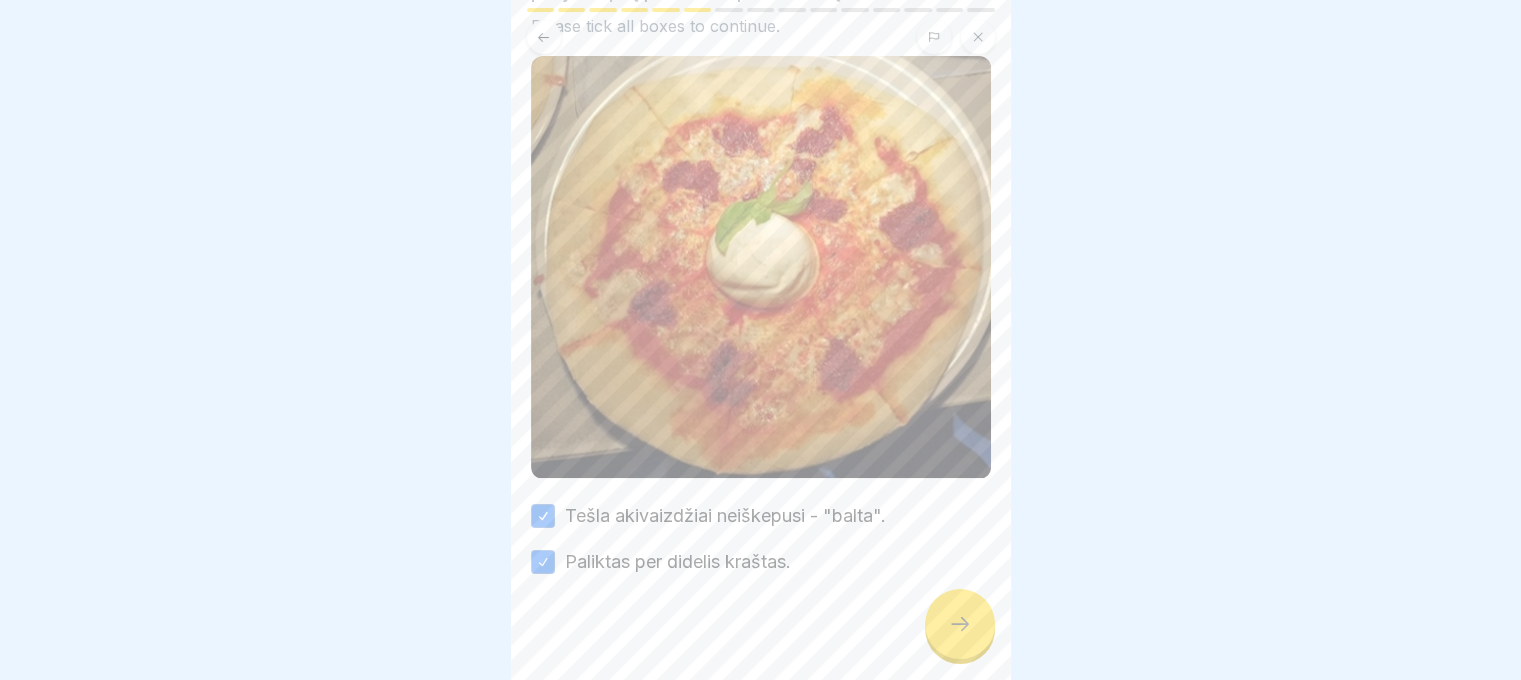 click at bounding box center [960, 624] 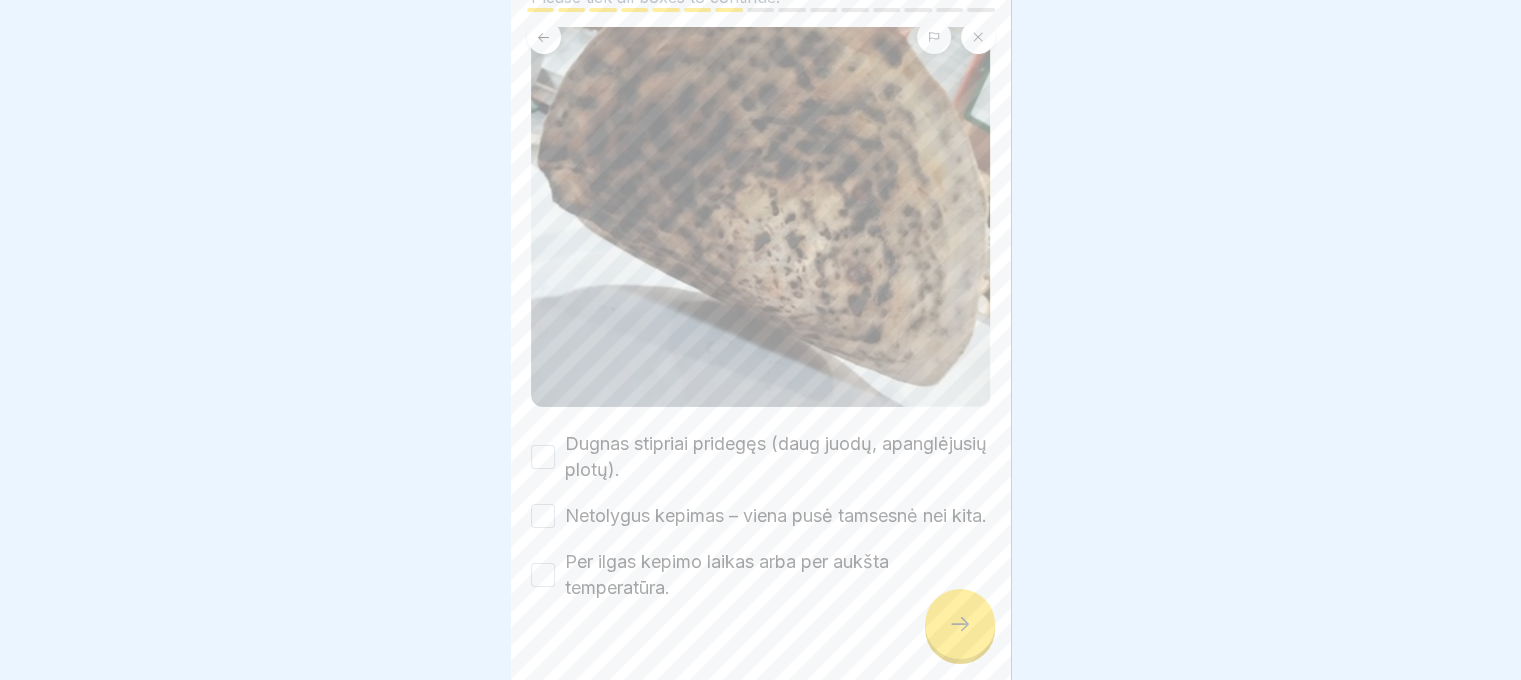 scroll, scrollTop: 288, scrollLeft: 0, axis: vertical 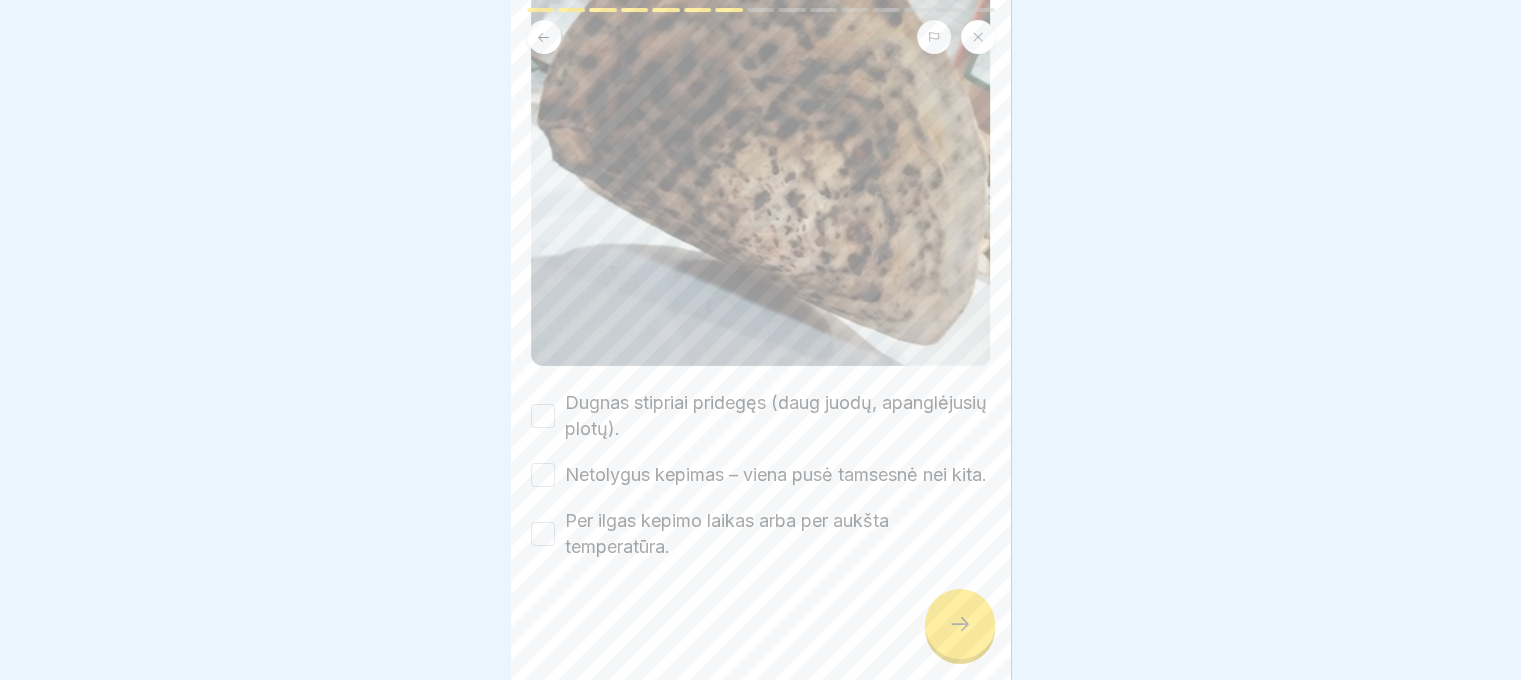 click on "Dugnas stipriai pridegęs (daug juodų, apanglėjusių plotų). Netolygus kepimas – viena pusė tamsesnė nei kita. Per ilgas kepimo laikas arba per aukšta temperatūra." at bounding box center [761, 475] 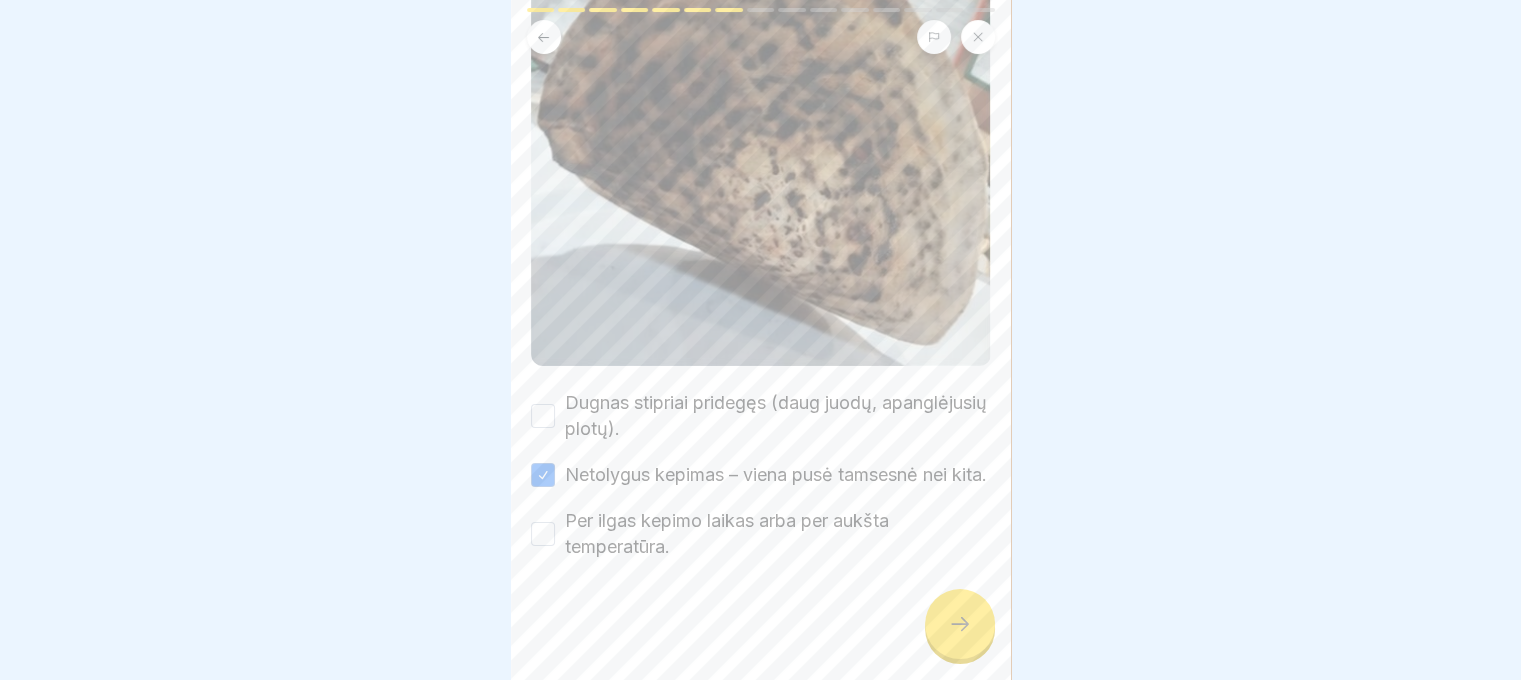click on "Dugnas stipriai pridegęs (daug juodų, apanglėjusių plotų)." at bounding box center [778, 416] 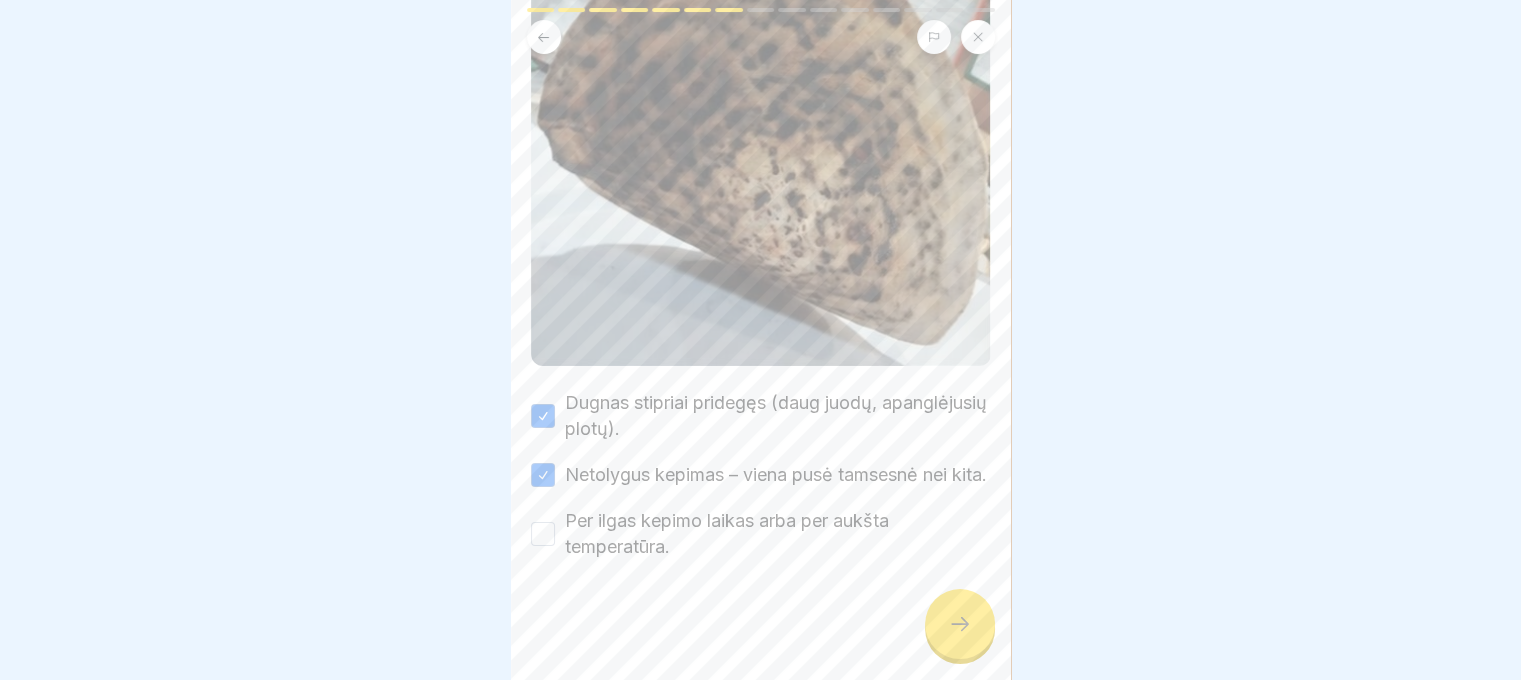 click on "Dugnas stipriai pridegęs (daug juodų, apanglėjusių plotų). Netolygus kepimas – viena pusė tamsesnė nei kita. Per ilgas kepimo laikas arba per aukšta temperatūra." at bounding box center [761, 475] 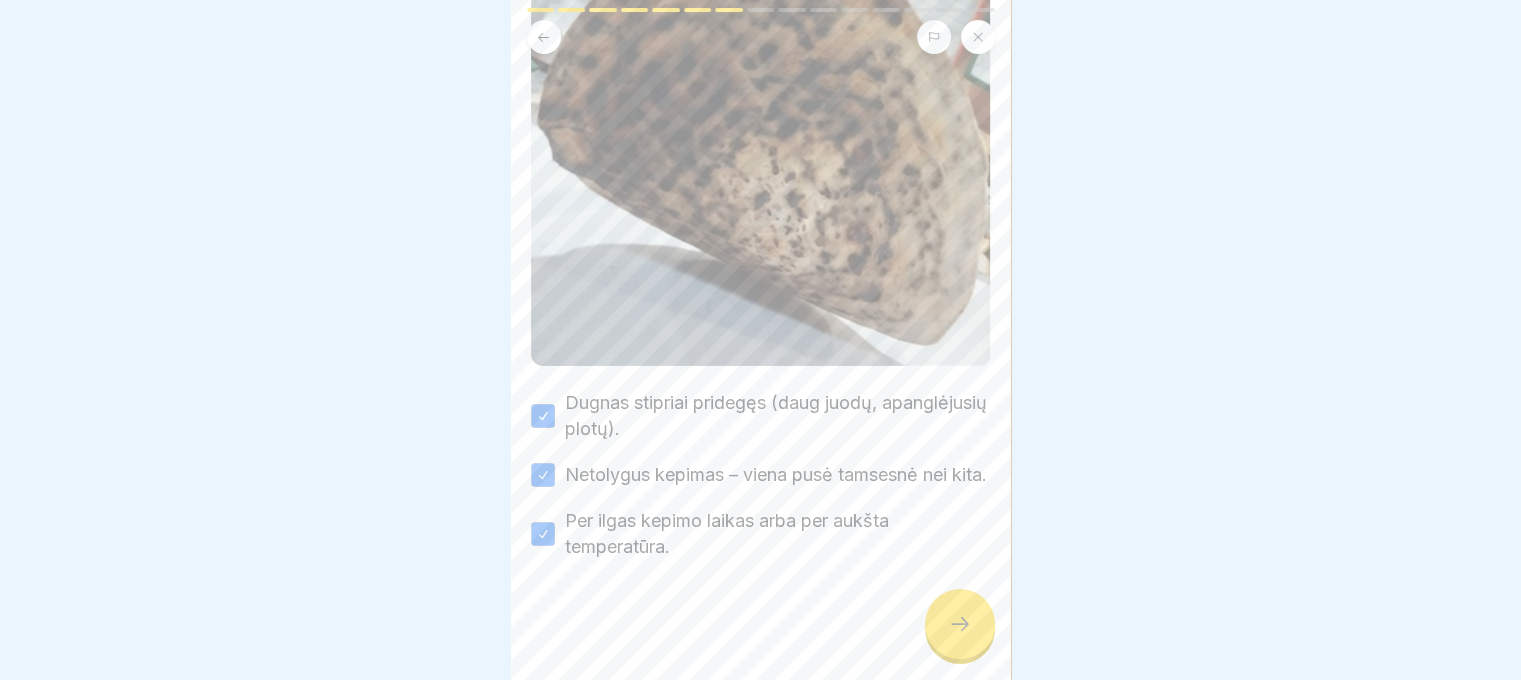 click 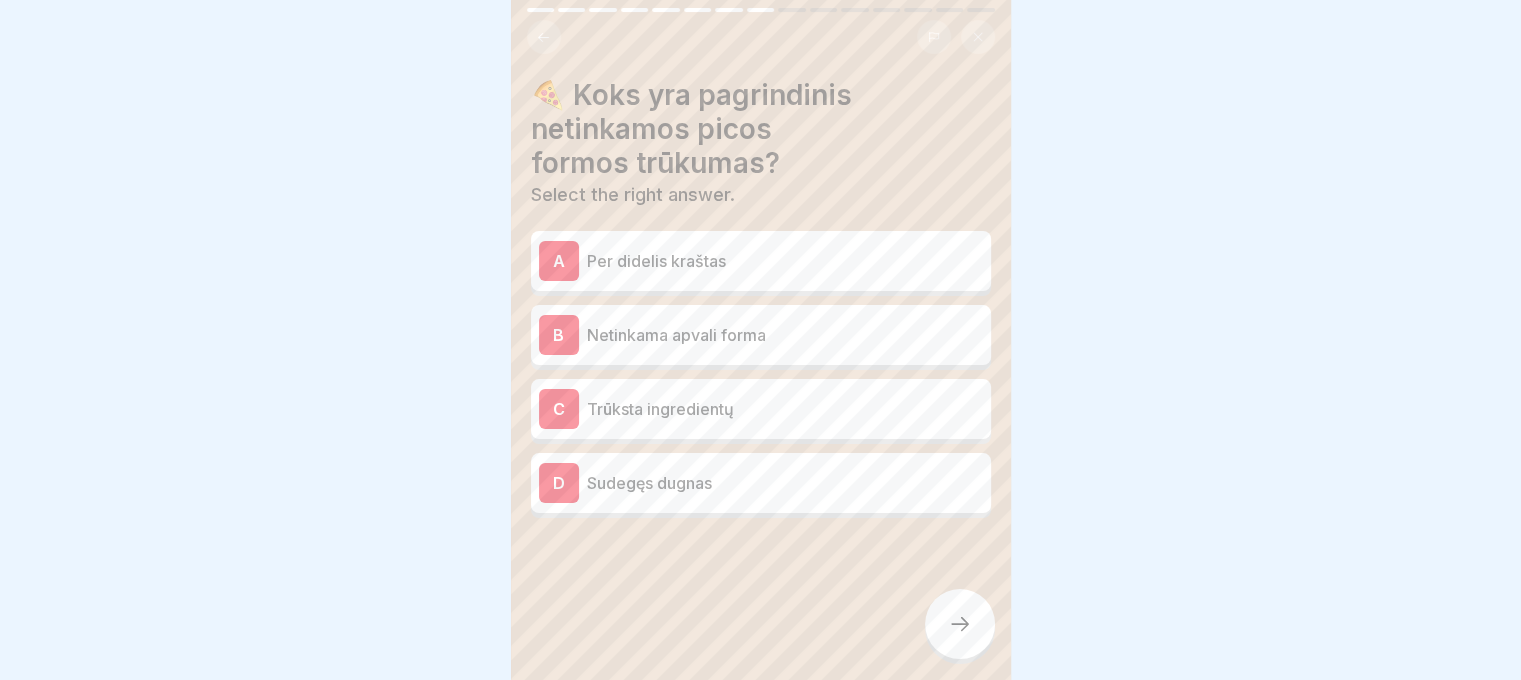 click 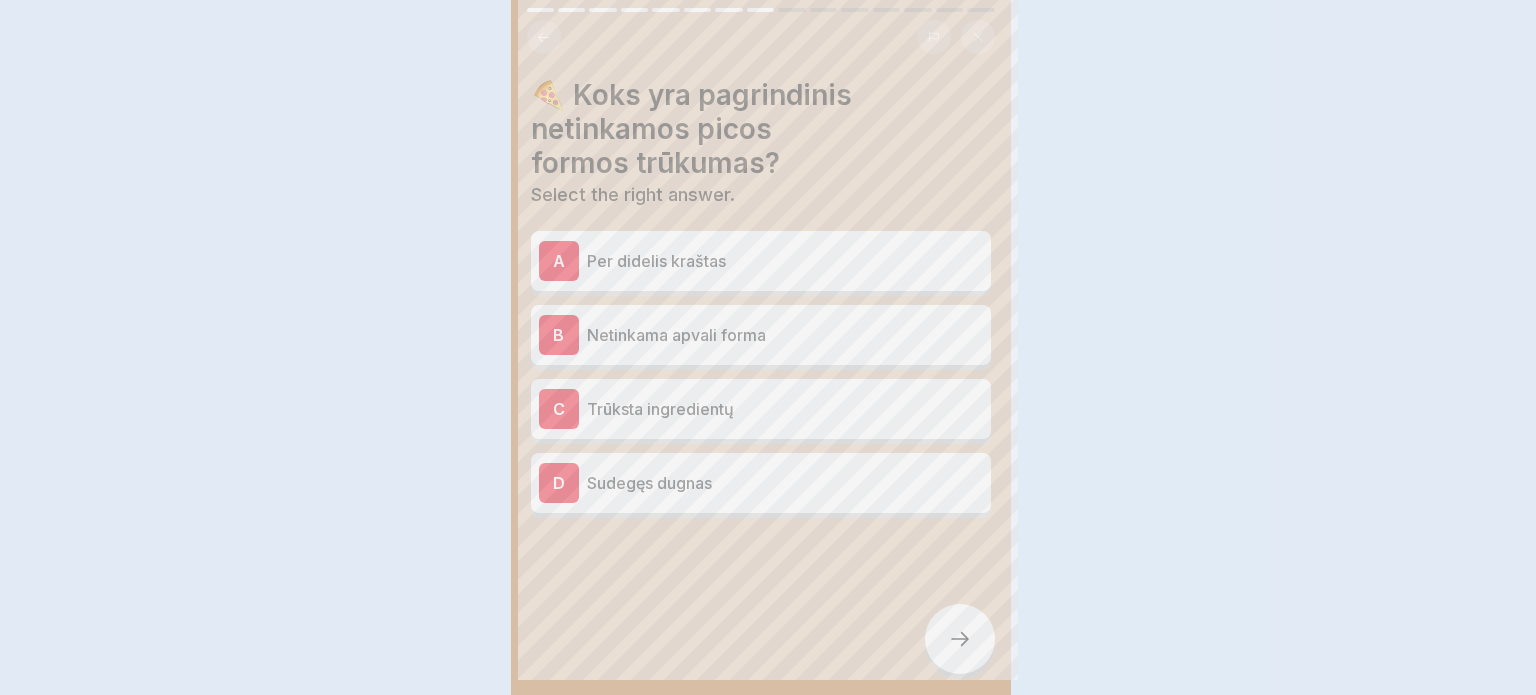 click at bounding box center [768, 347] 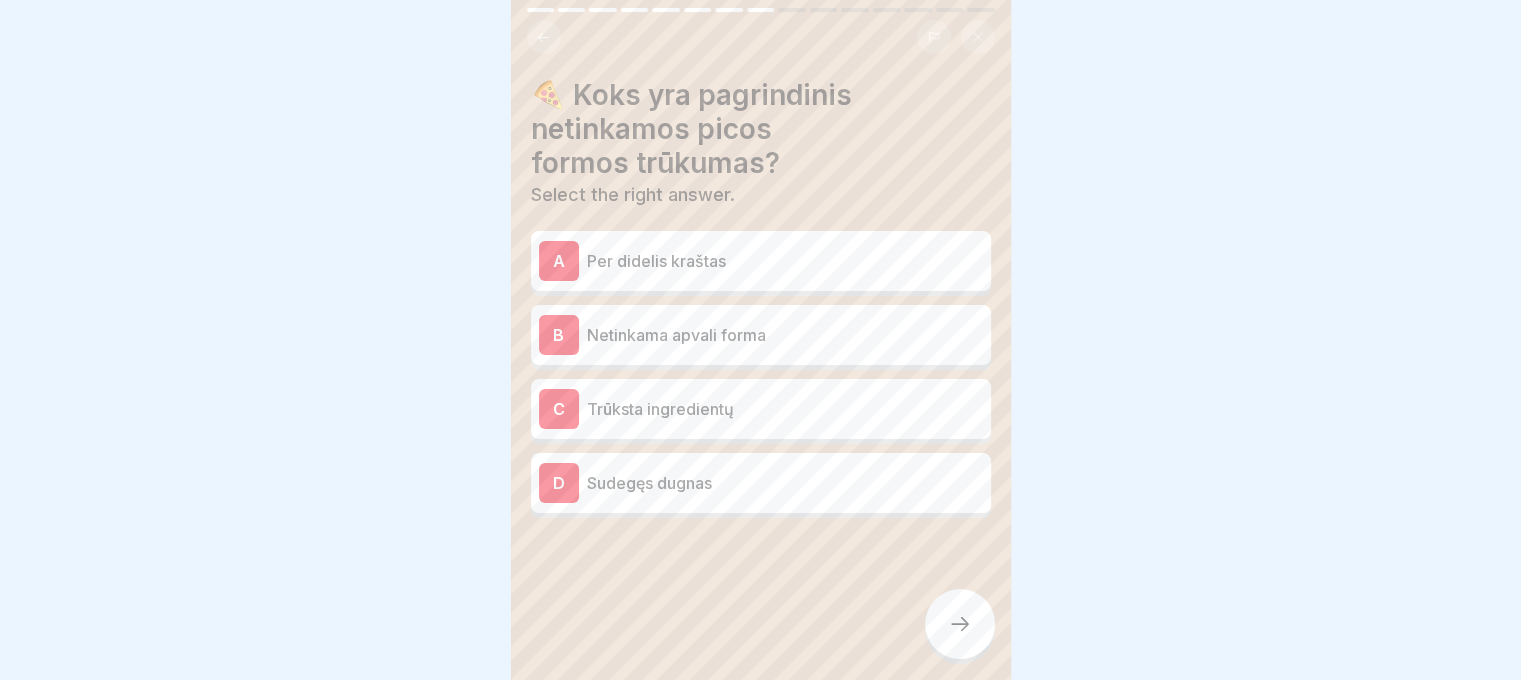 click on "Netinkama apvali forma" at bounding box center (785, 335) 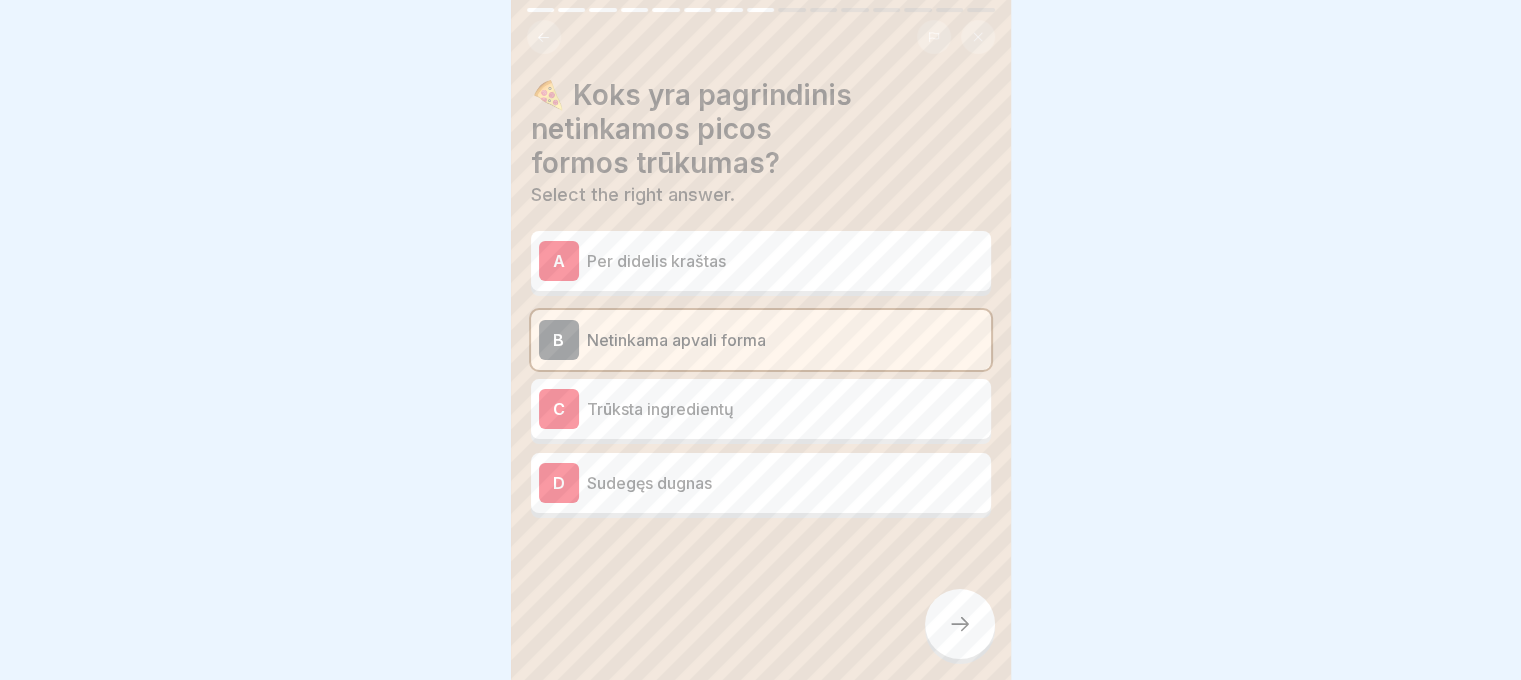 click on "Per didelis kraštas" at bounding box center [785, 261] 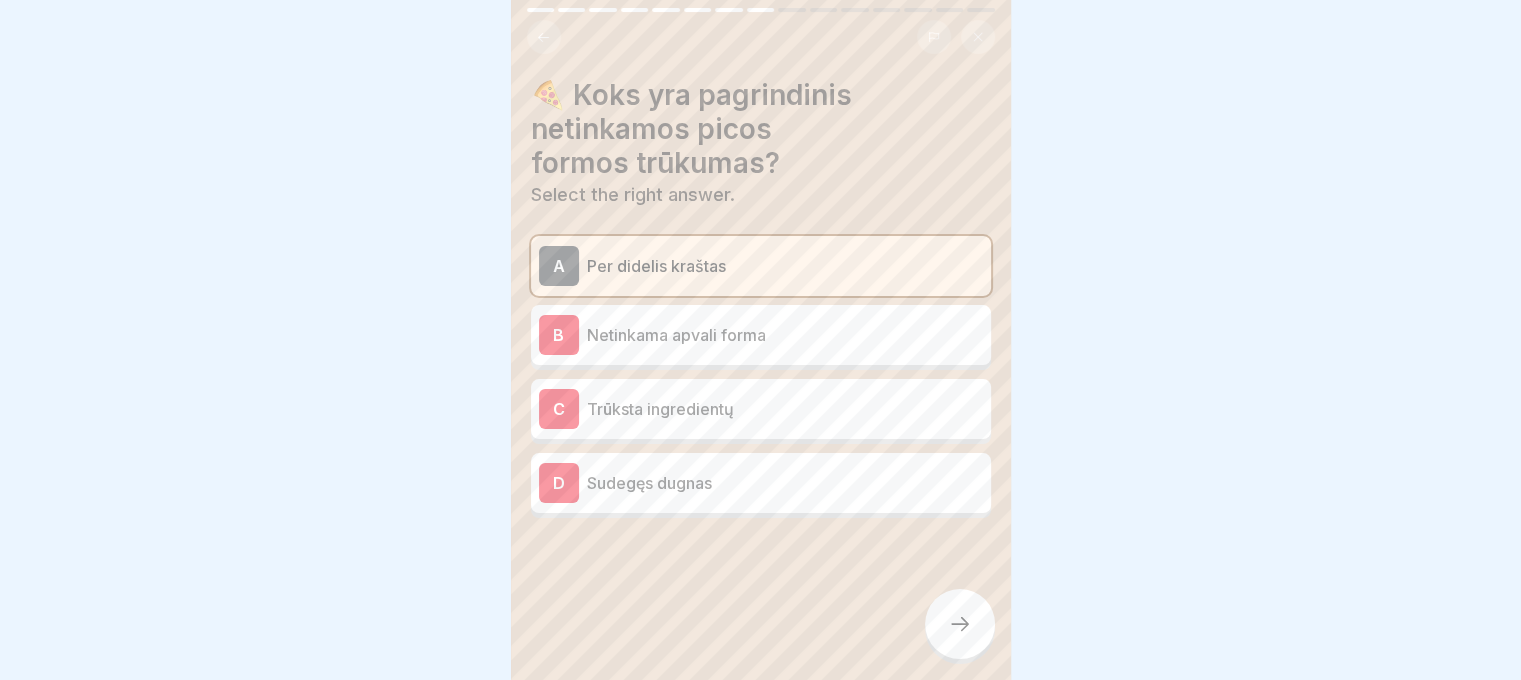 click at bounding box center (960, 624) 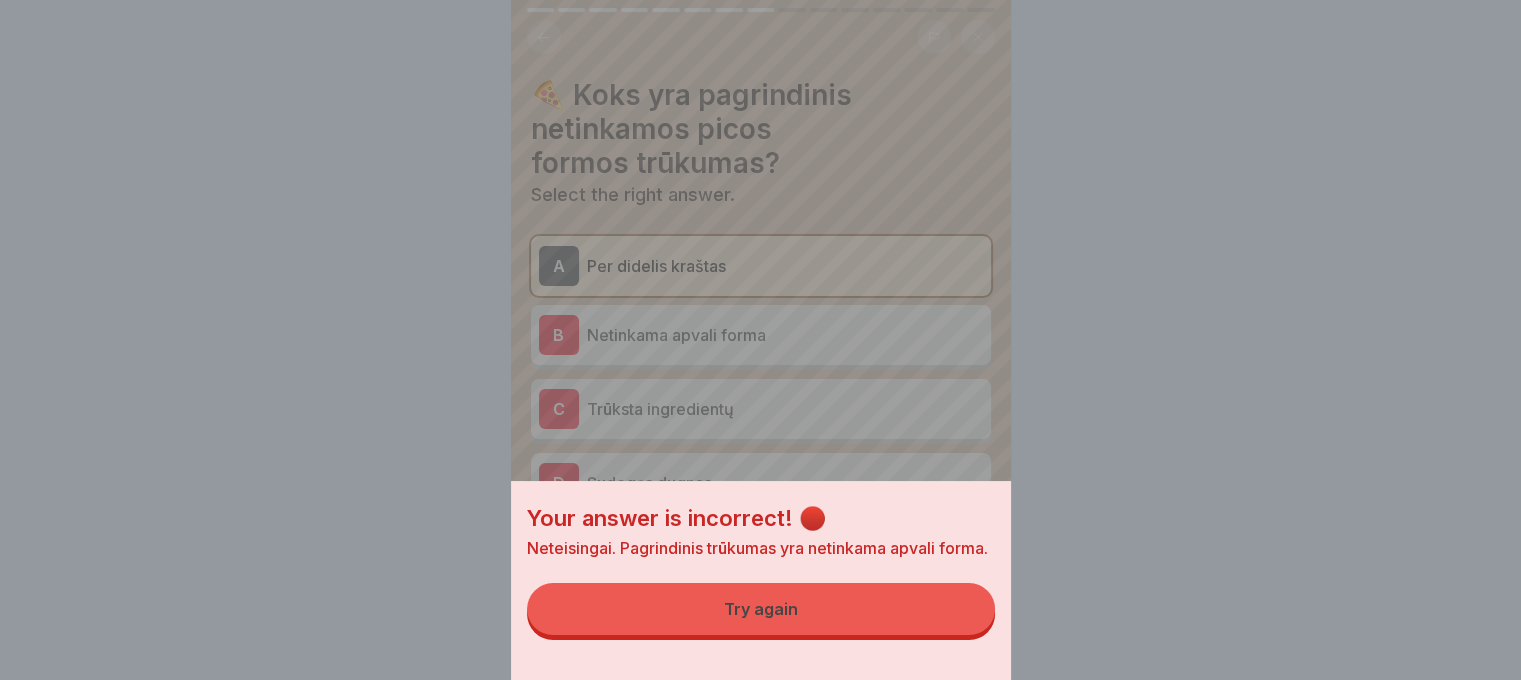 click on "Try again" at bounding box center (761, 609) 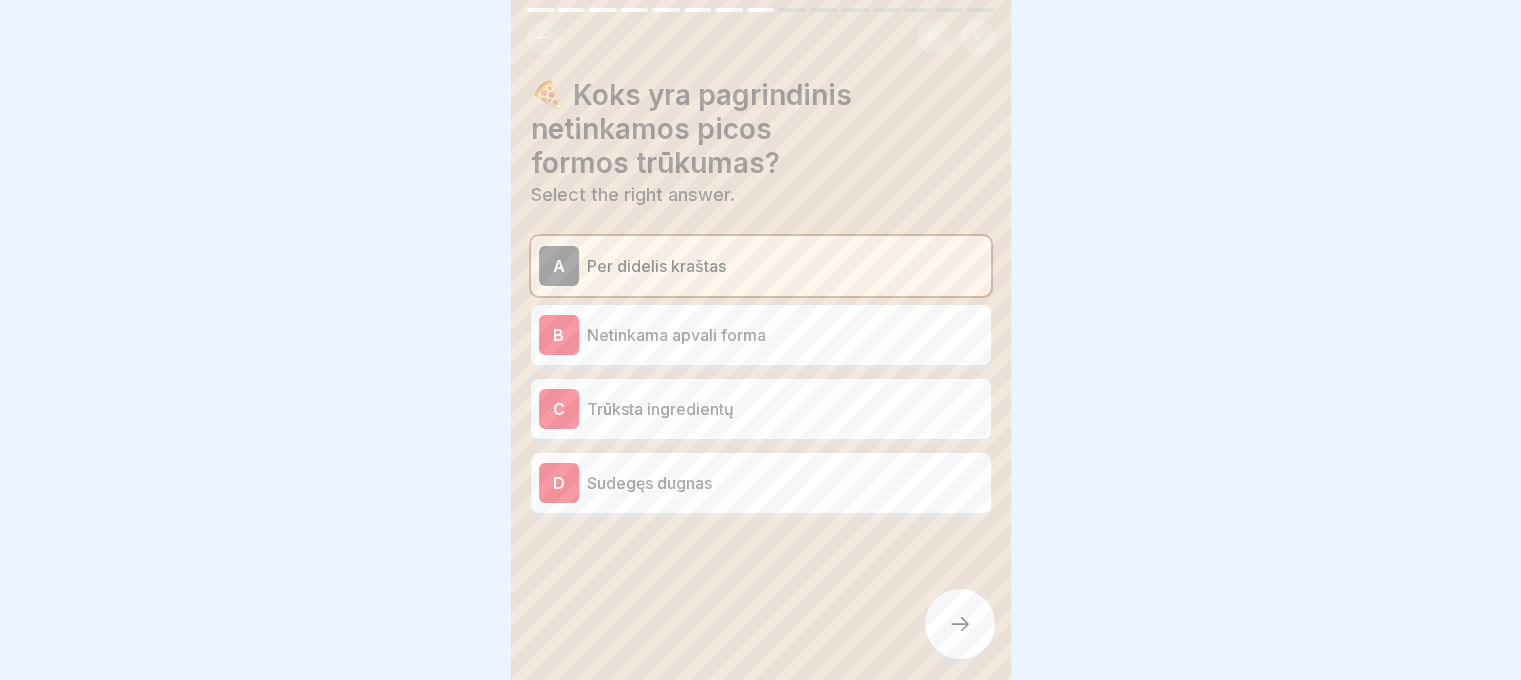click on "Netinkama apvali forma" at bounding box center (785, 335) 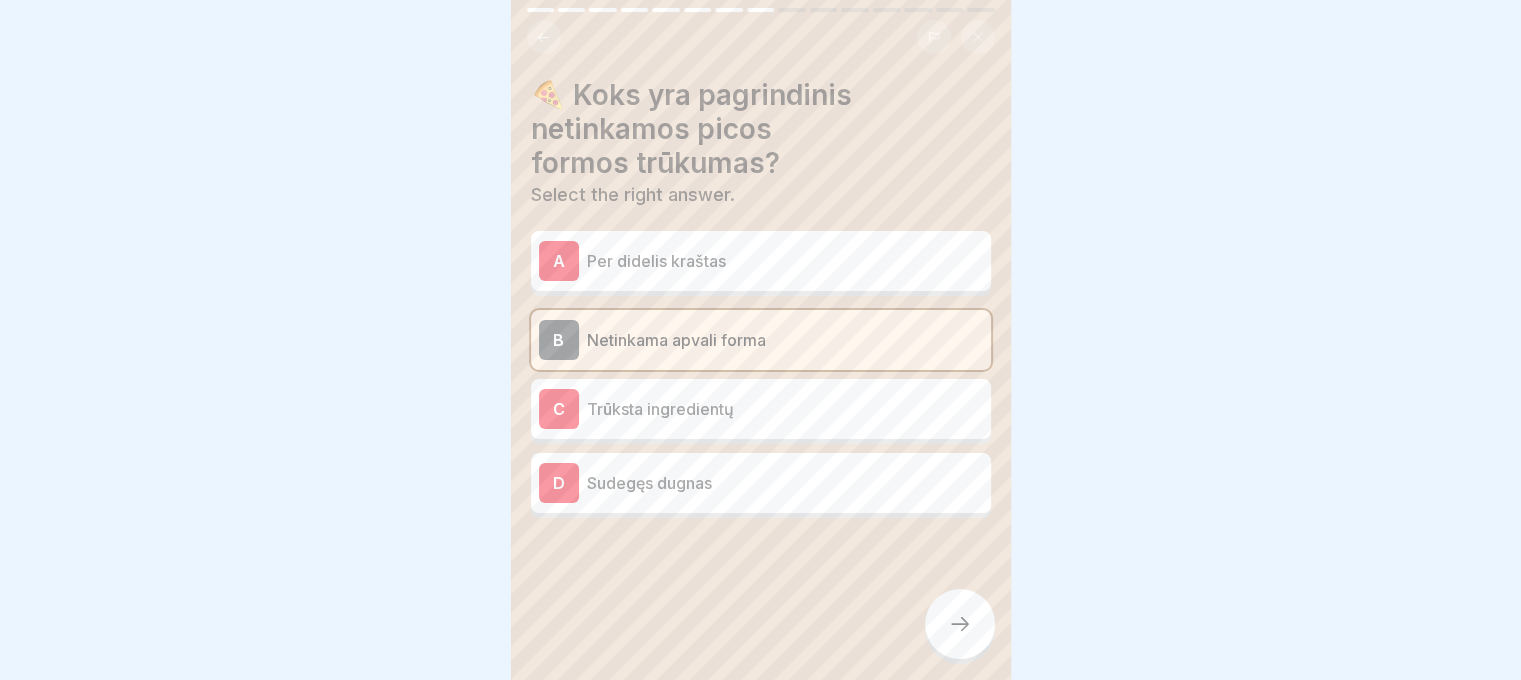 click at bounding box center (761, 578) 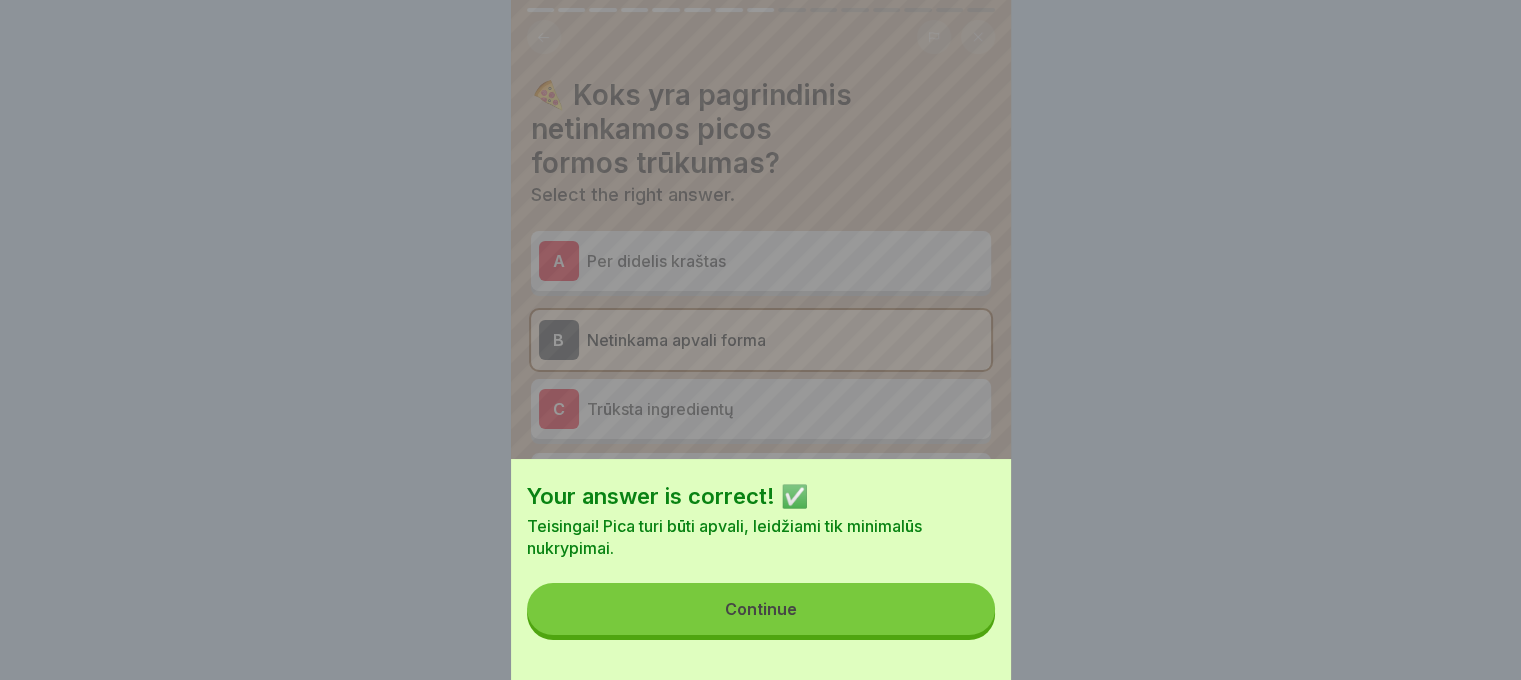 click on "Continue" at bounding box center [761, 609] 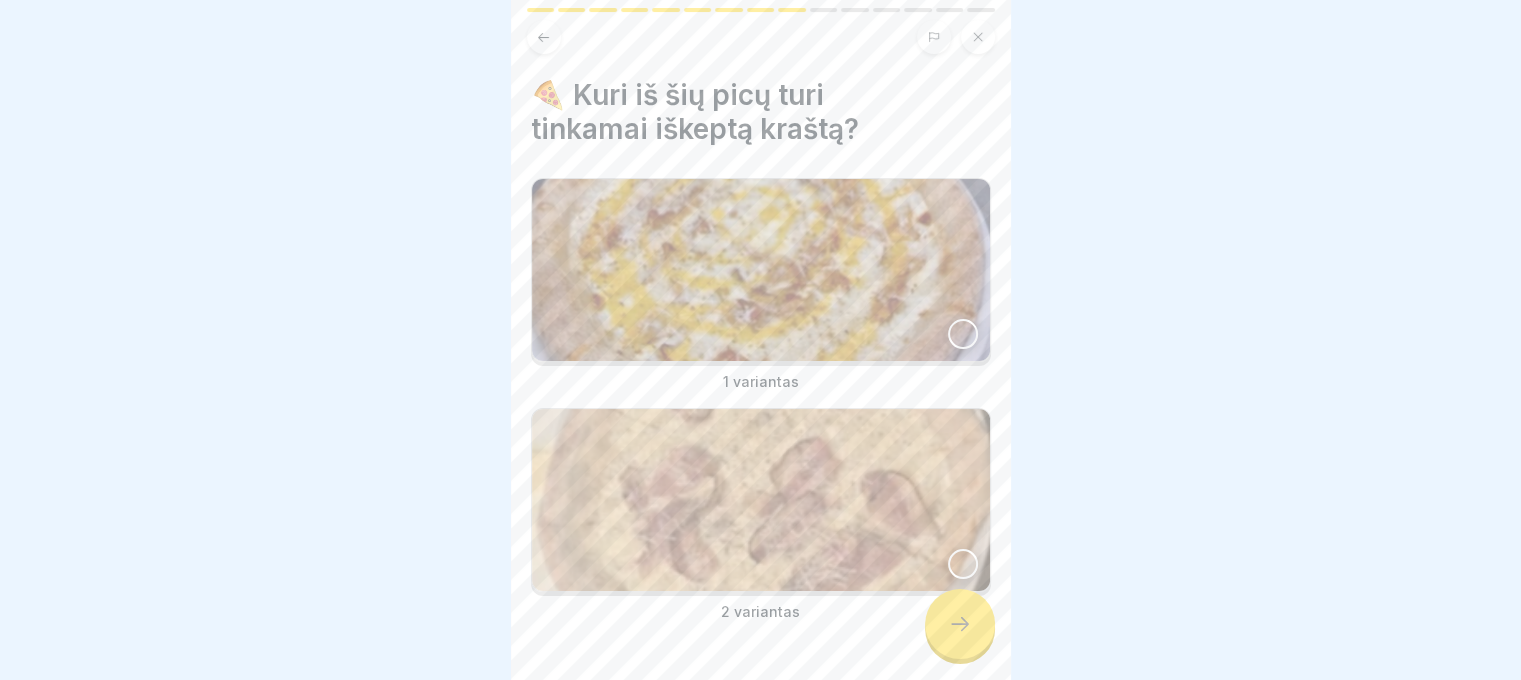 click at bounding box center (960, 624) 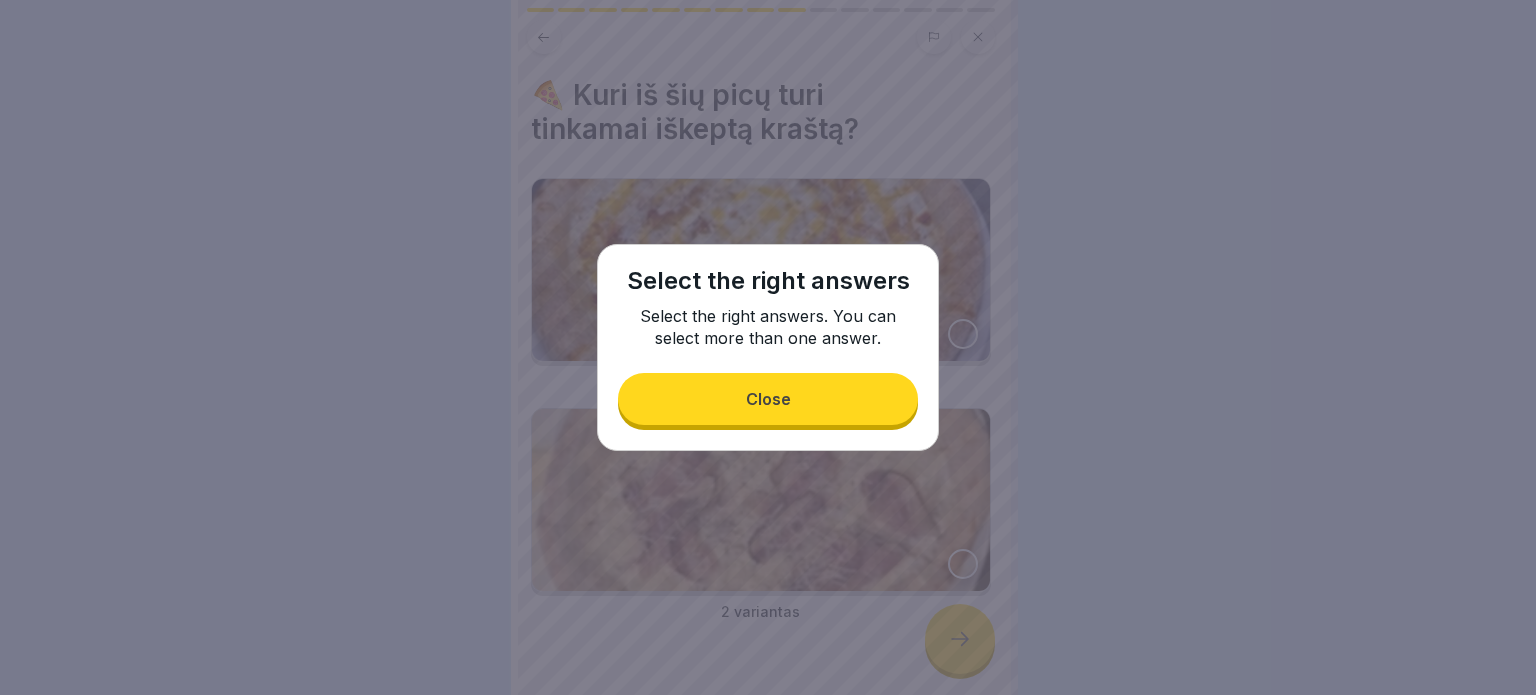 click on "Close" at bounding box center [768, 399] 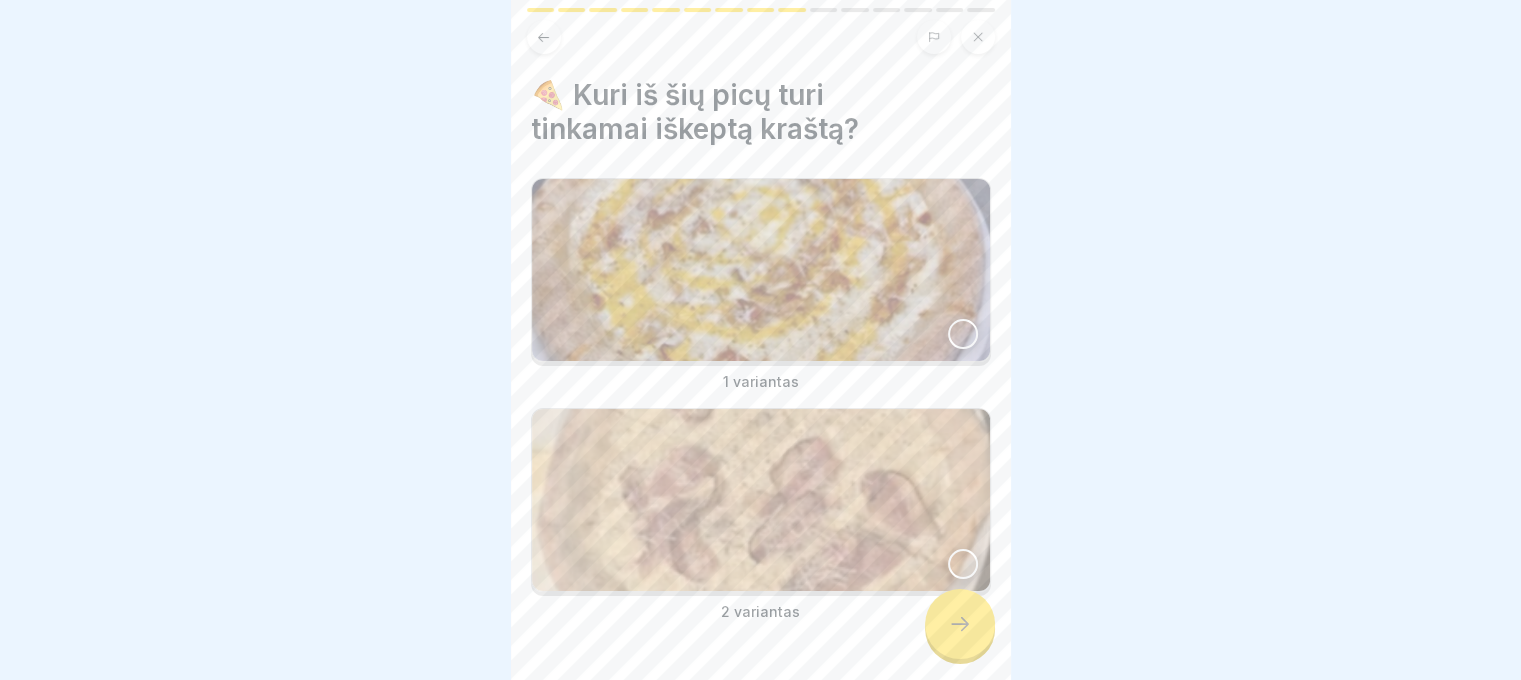 click at bounding box center [963, 334] 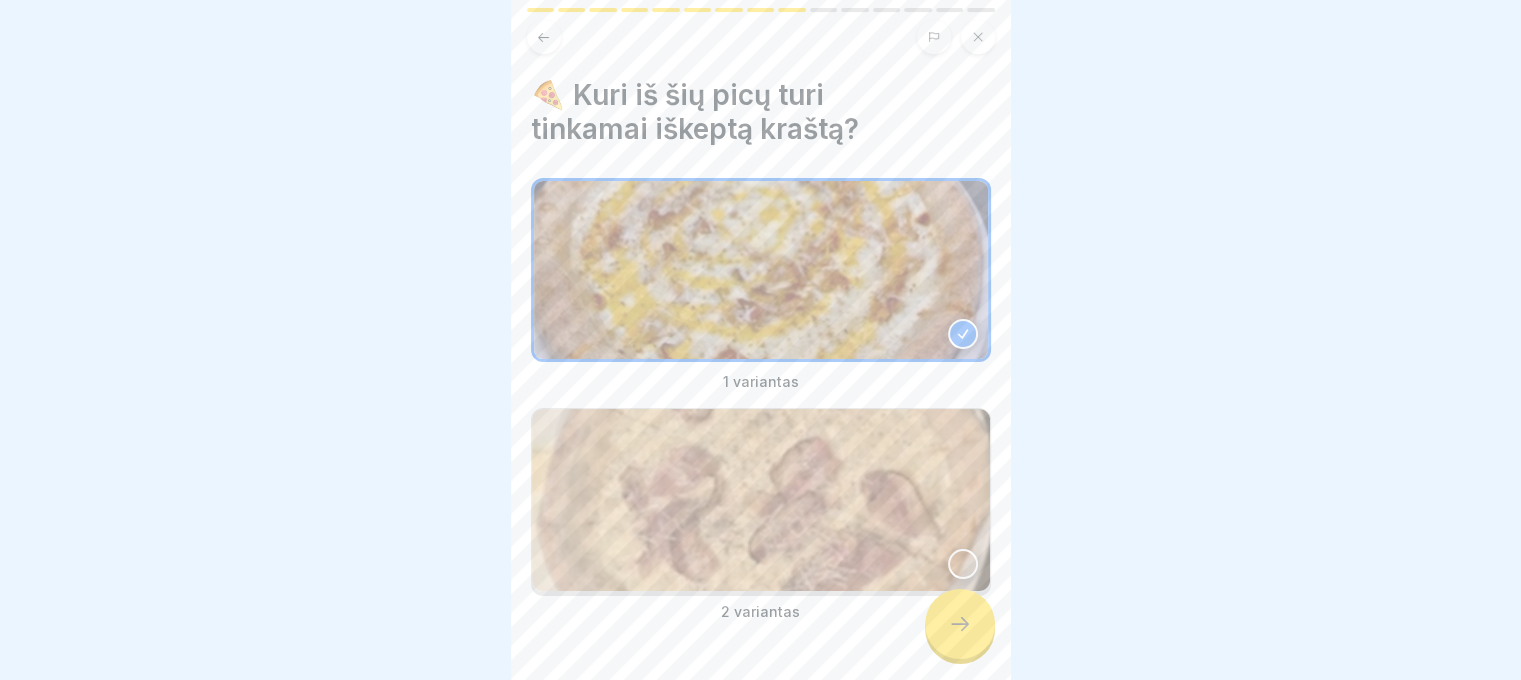 click at bounding box center [960, 624] 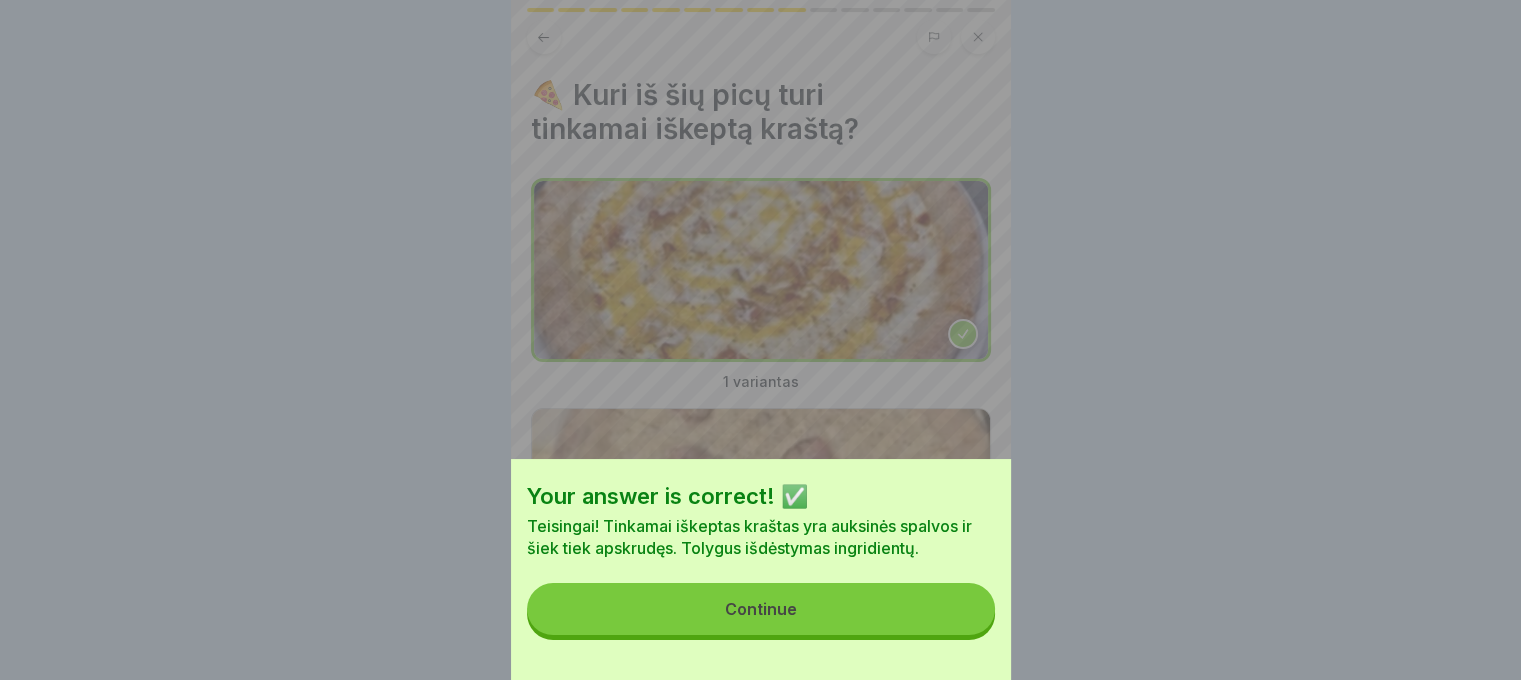 click on "Continue" at bounding box center [761, 609] 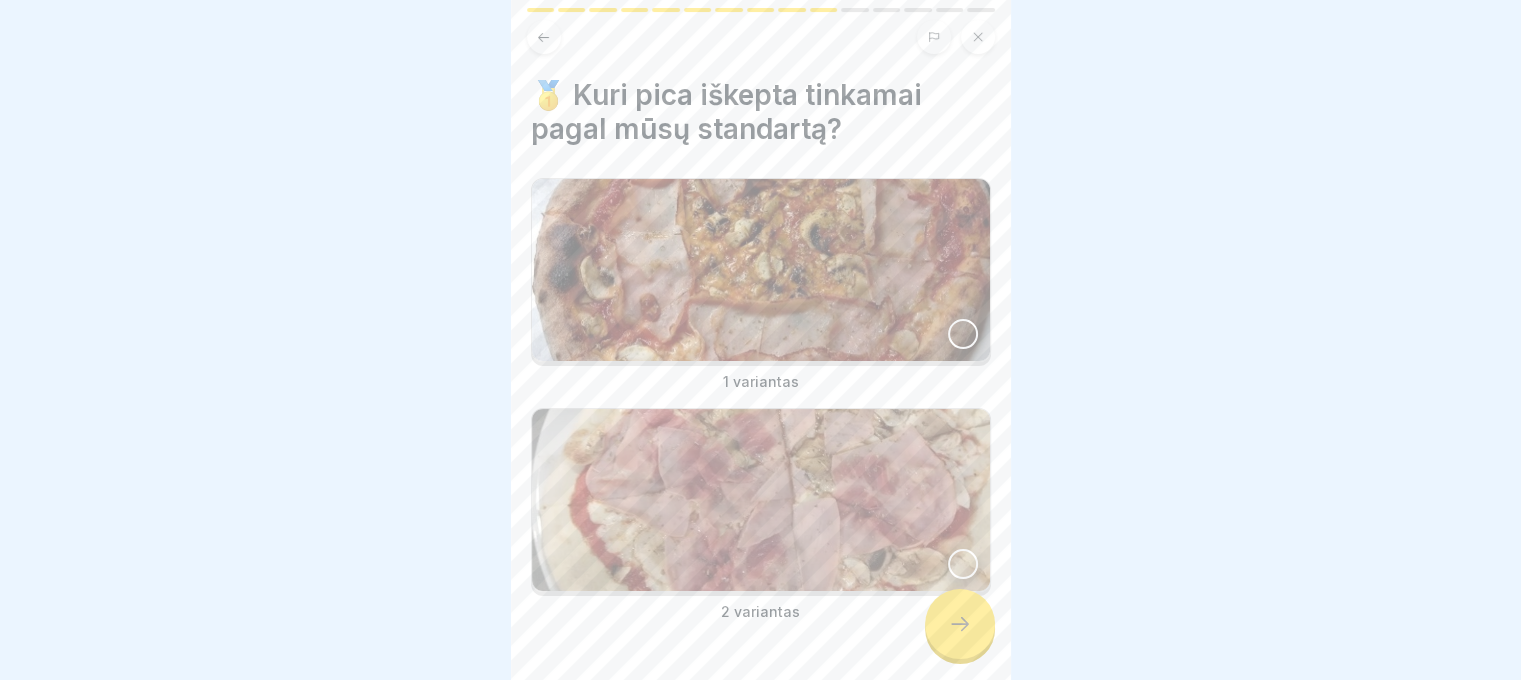 click 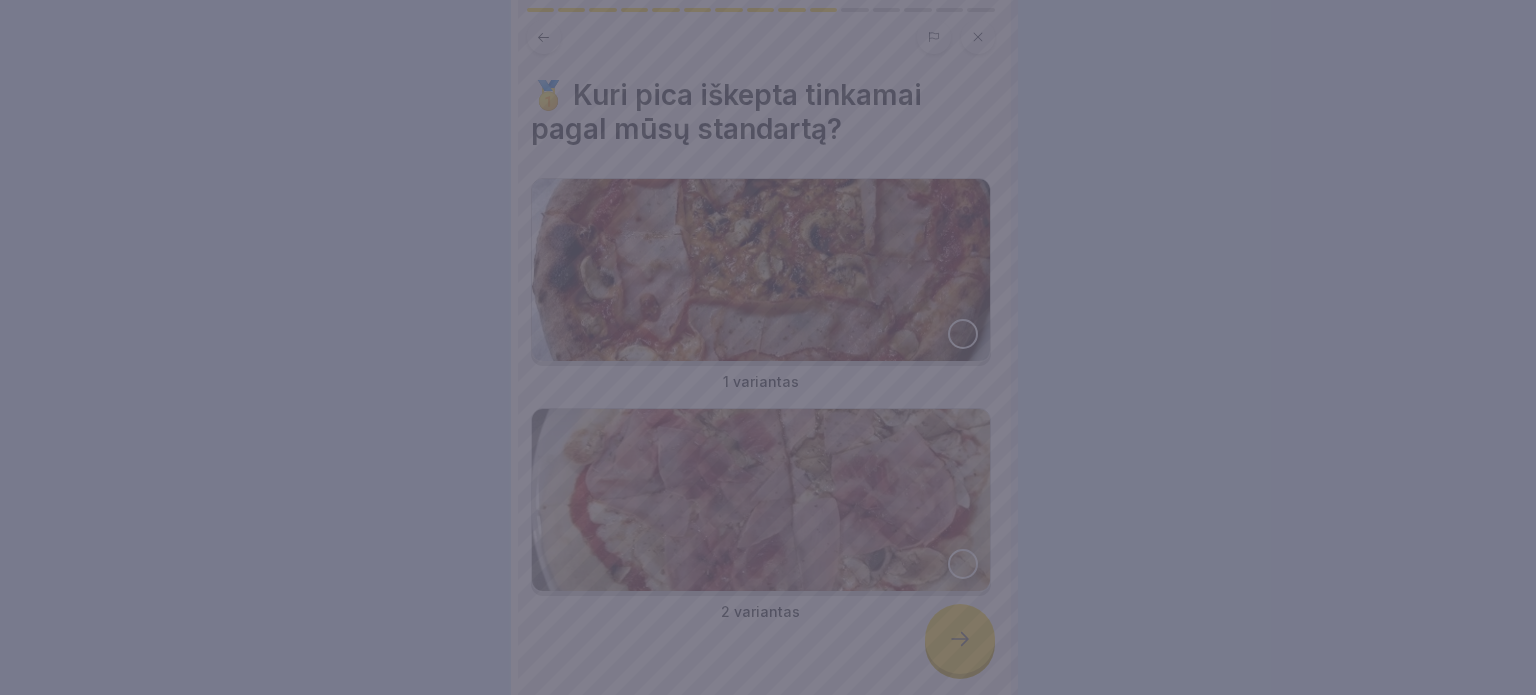 click at bounding box center (768, 347) 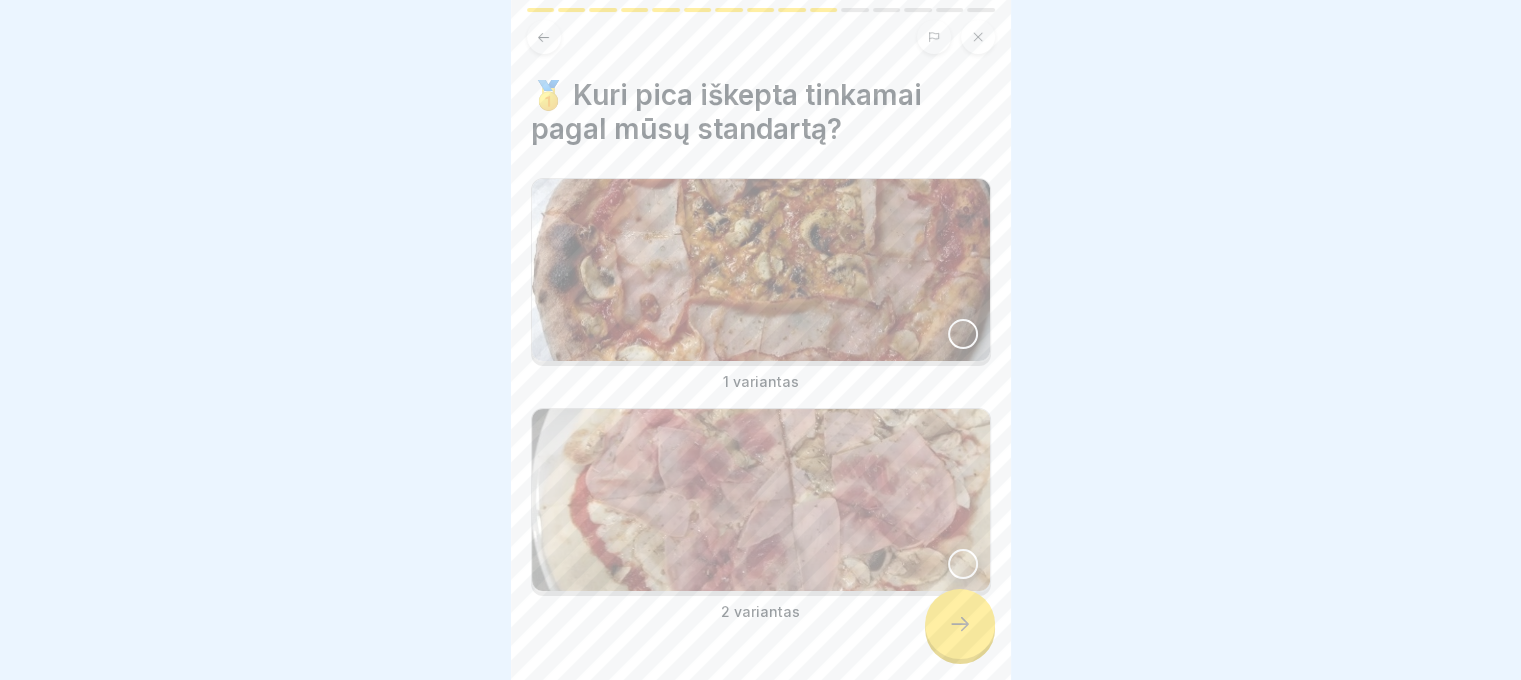 click at bounding box center [761, 270] 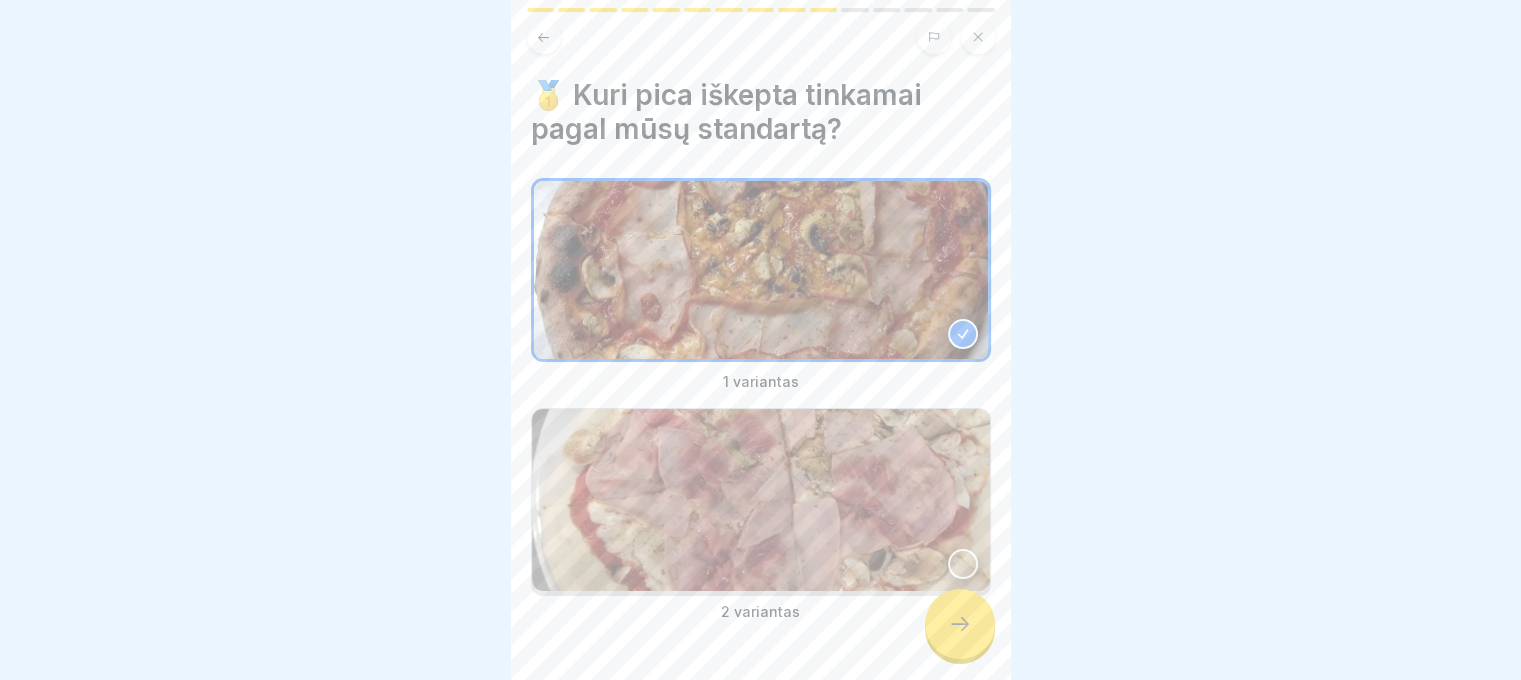 drag, startPoint x: 936, startPoint y: 655, endPoint x: 944, endPoint y: 645, distance: 12.806249 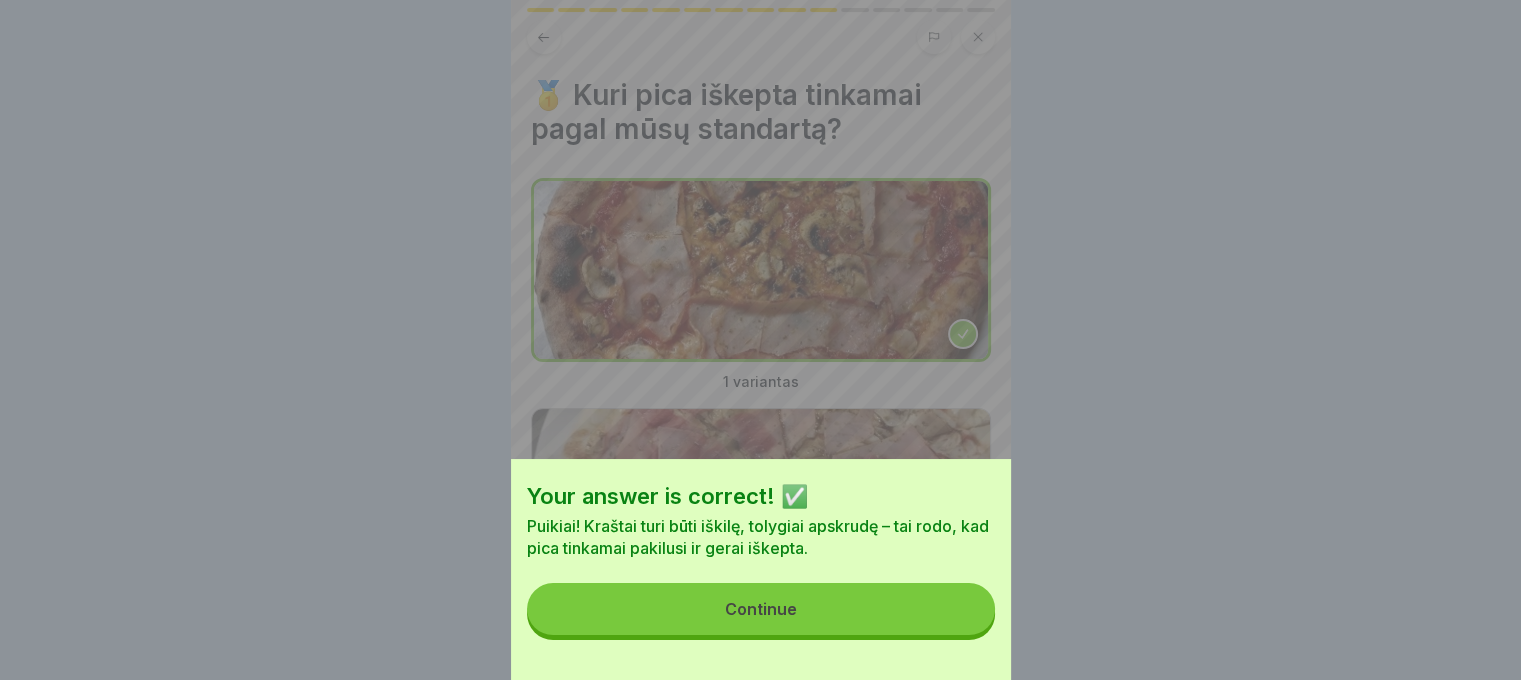 click on "Continue" at bounding box center [761, 609] 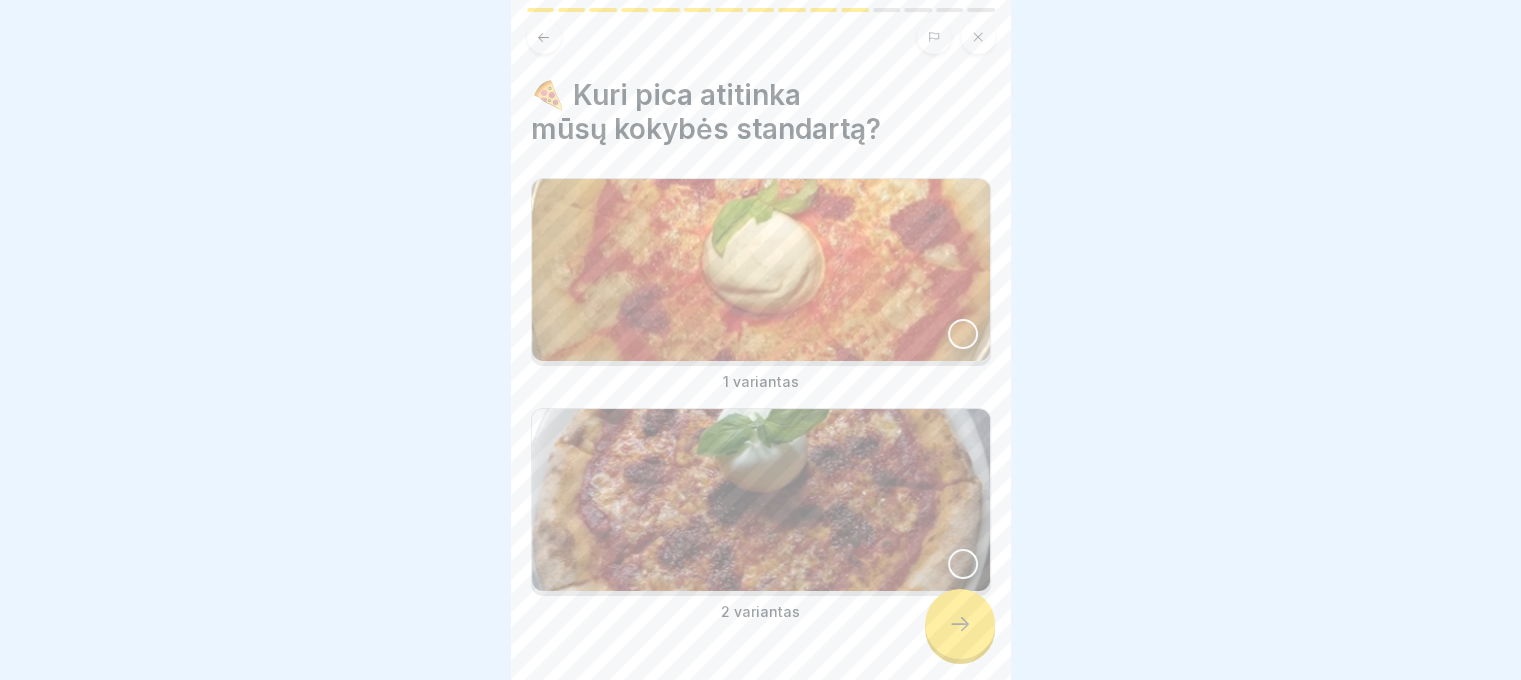 click on "1 variantas" at bounding box center (761, 382) 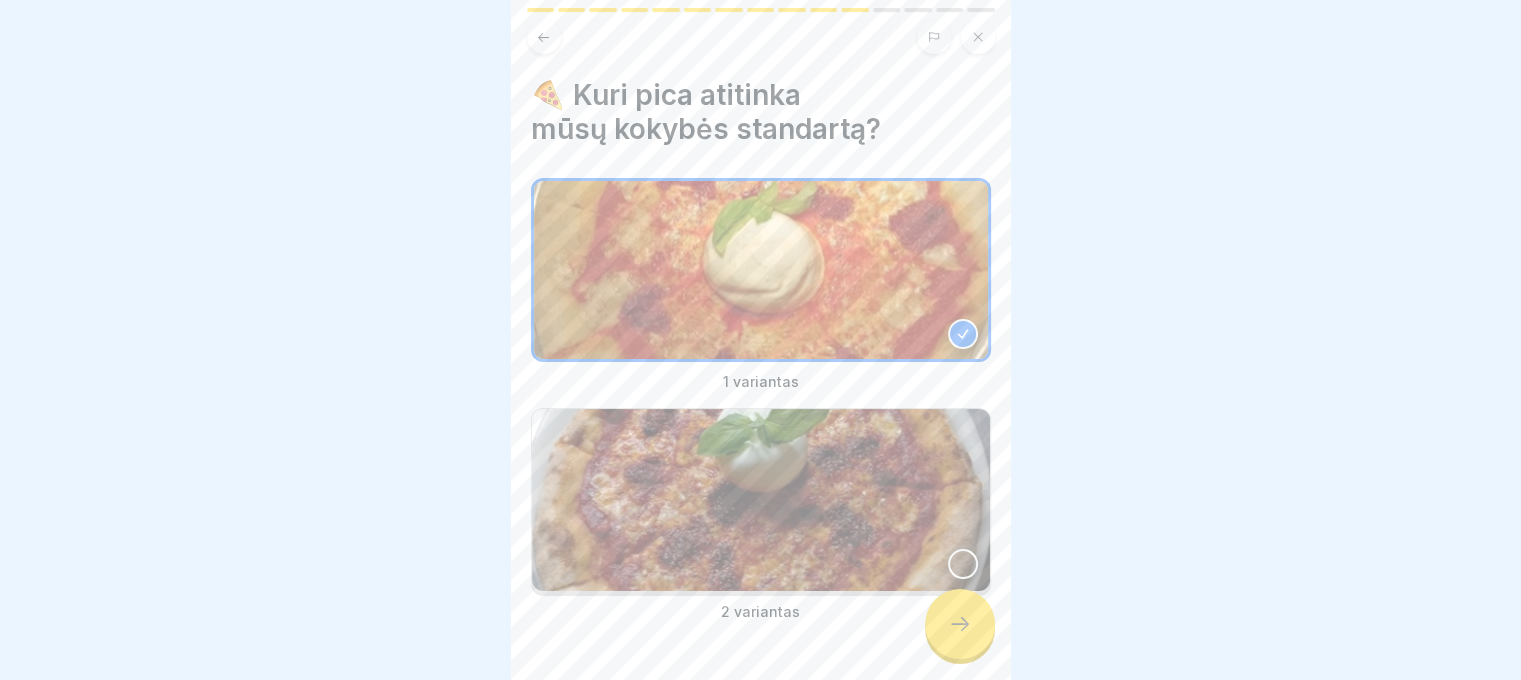 click at bounding box center [761, 500] 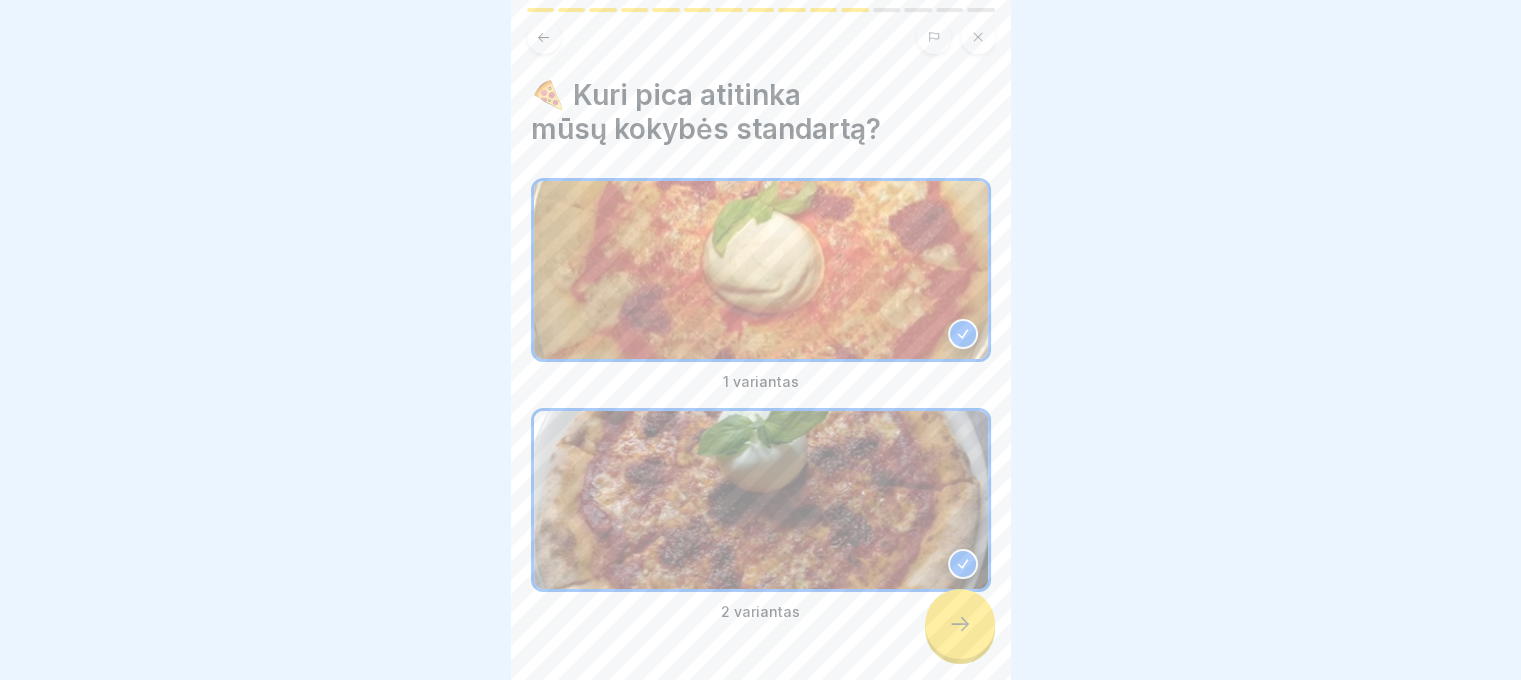 click at bounding box center (761, 270) 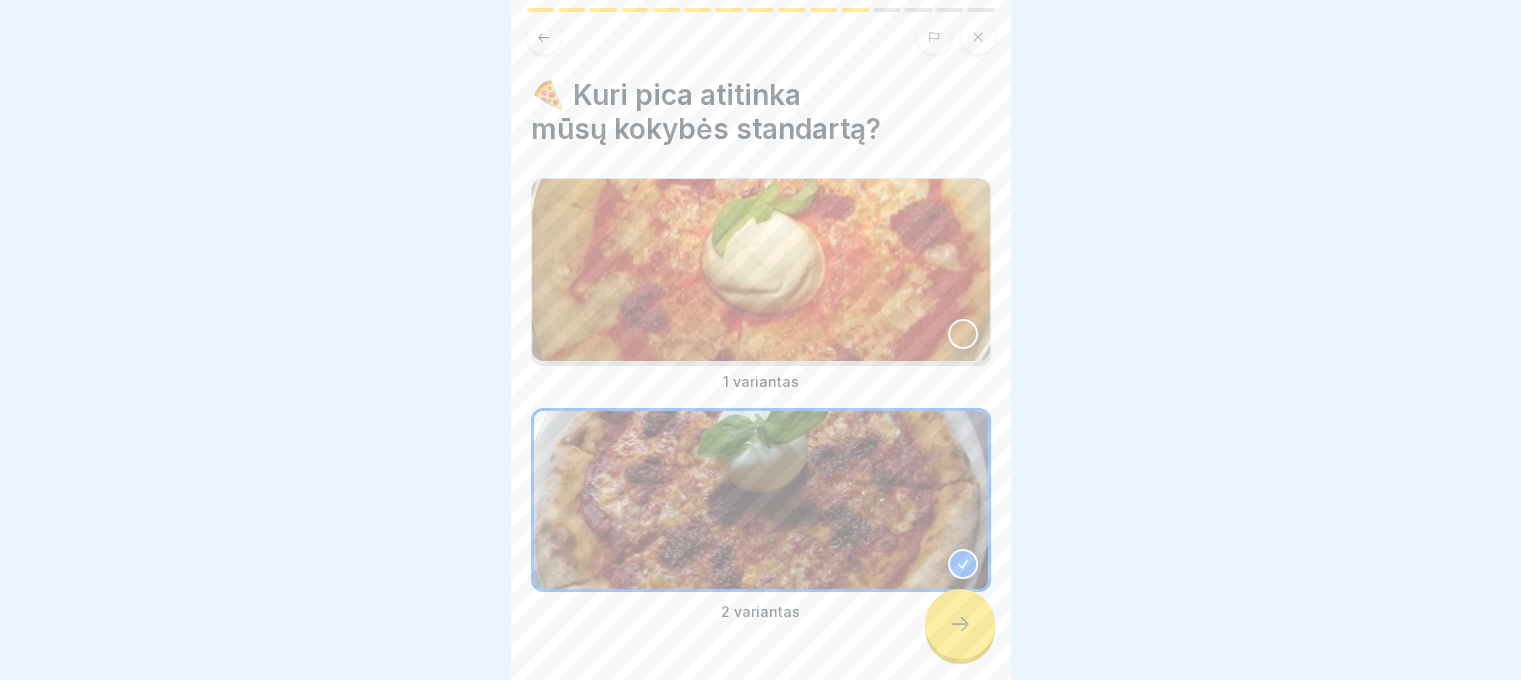 click at bounding box center (960, 624) 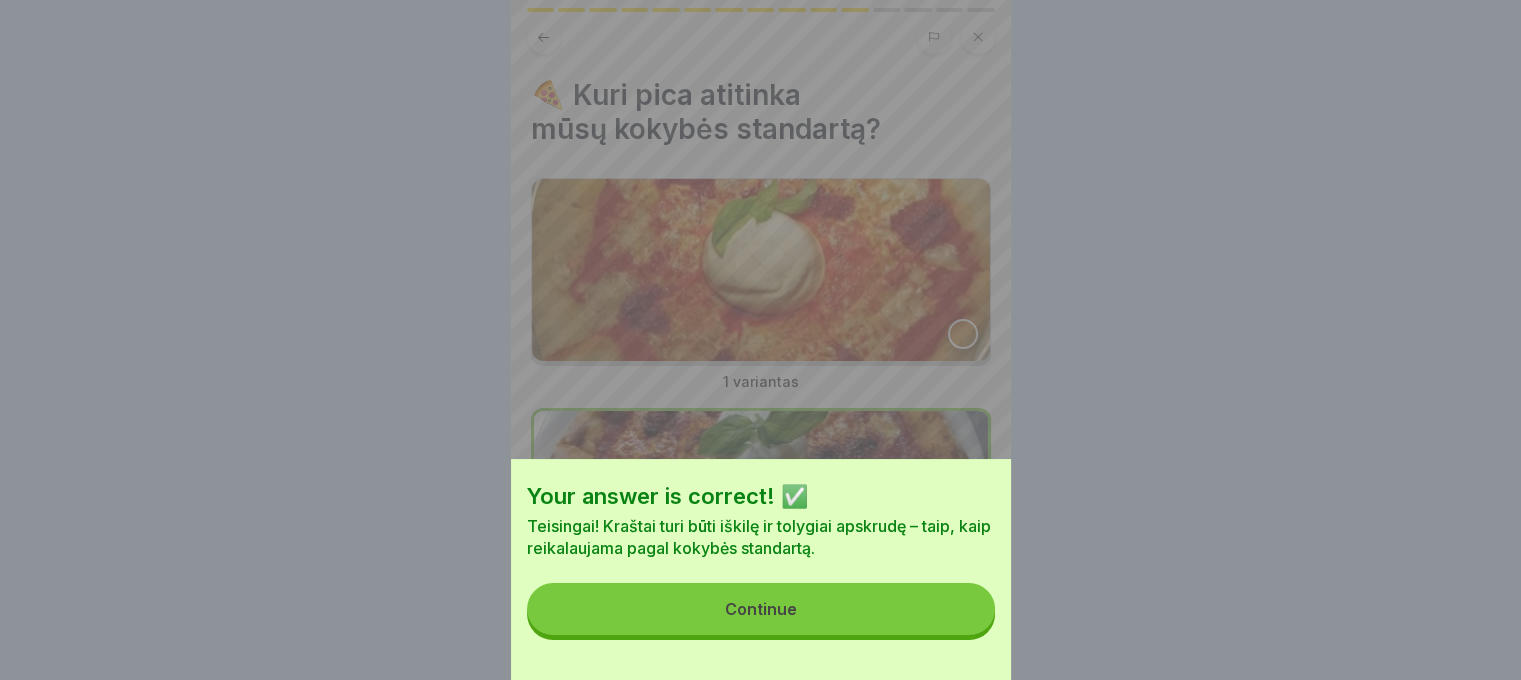 click on "Continue" at bounding box center [761, 609] 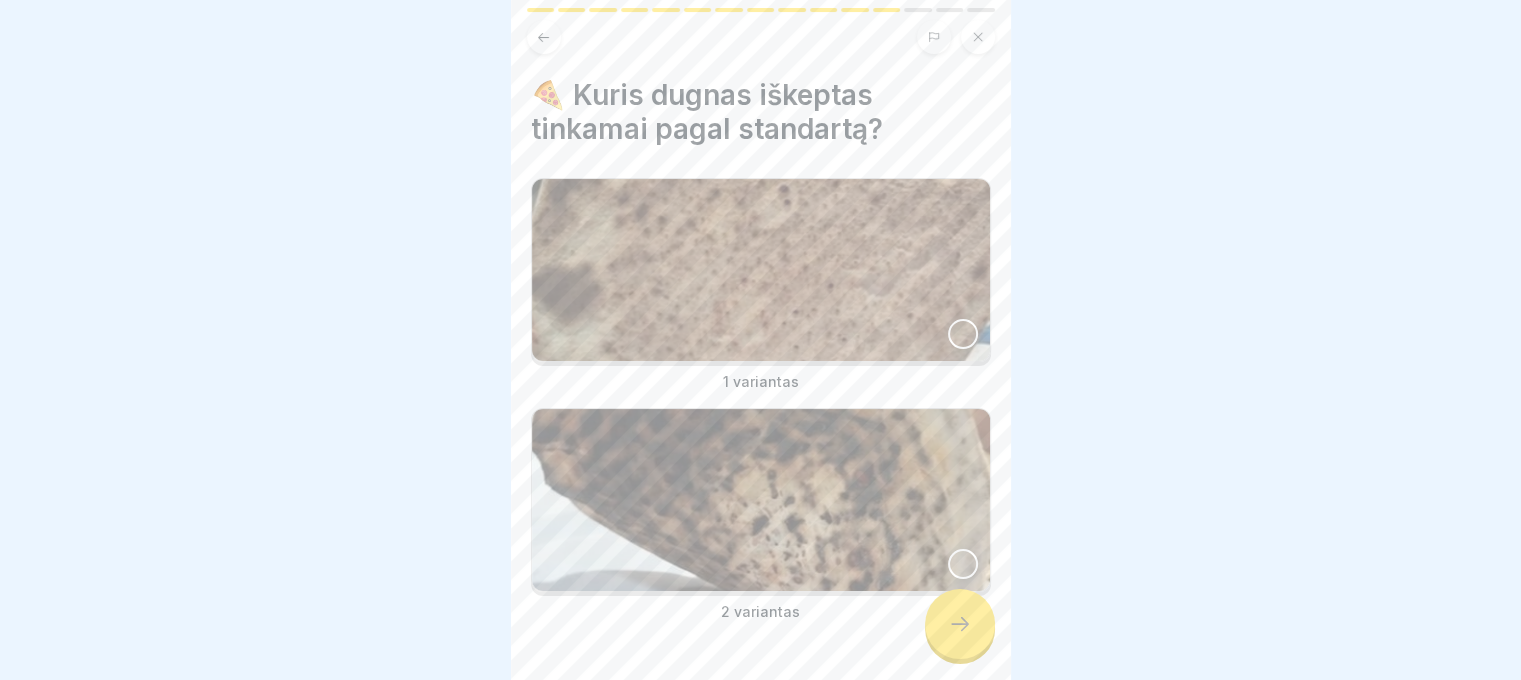 click at bounding box center (960, 624) 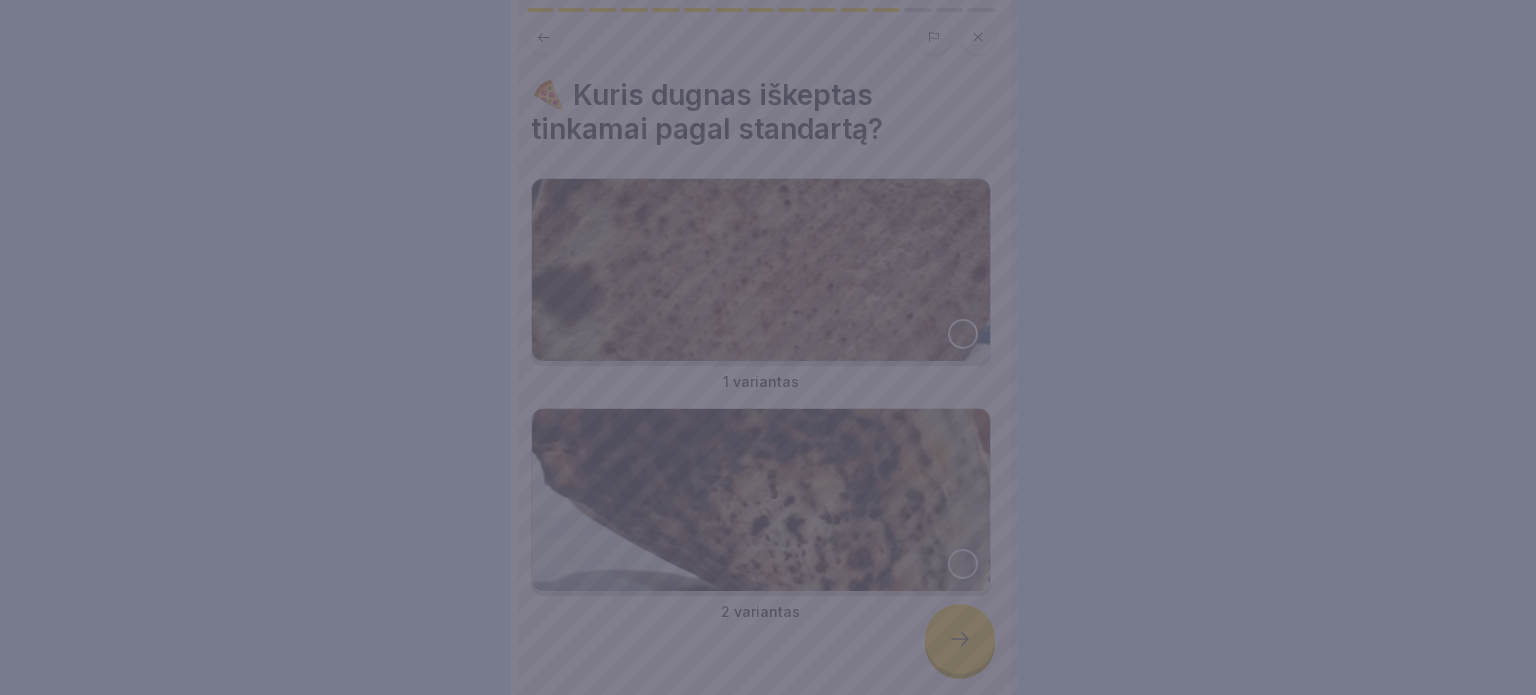 click at bounding box center (768, 347) 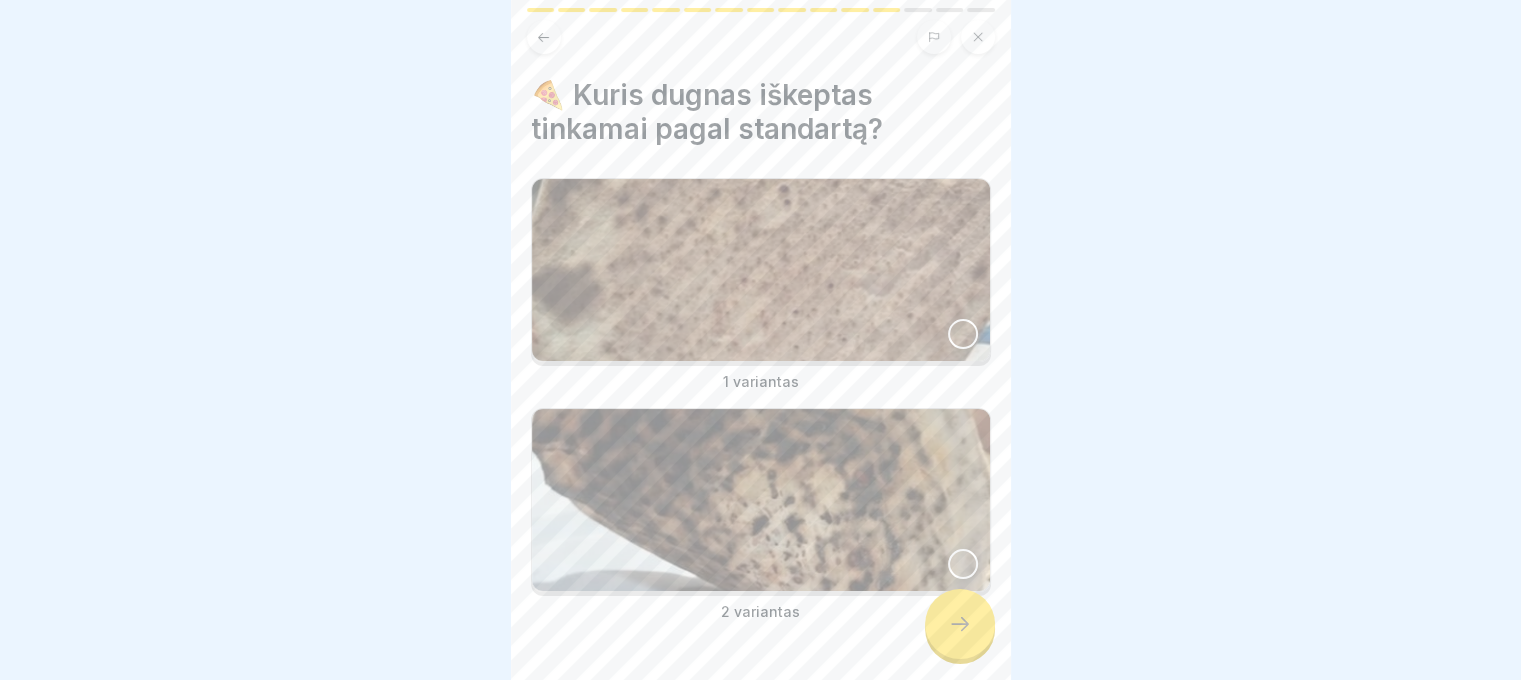 click at bounding box center [761, 270] 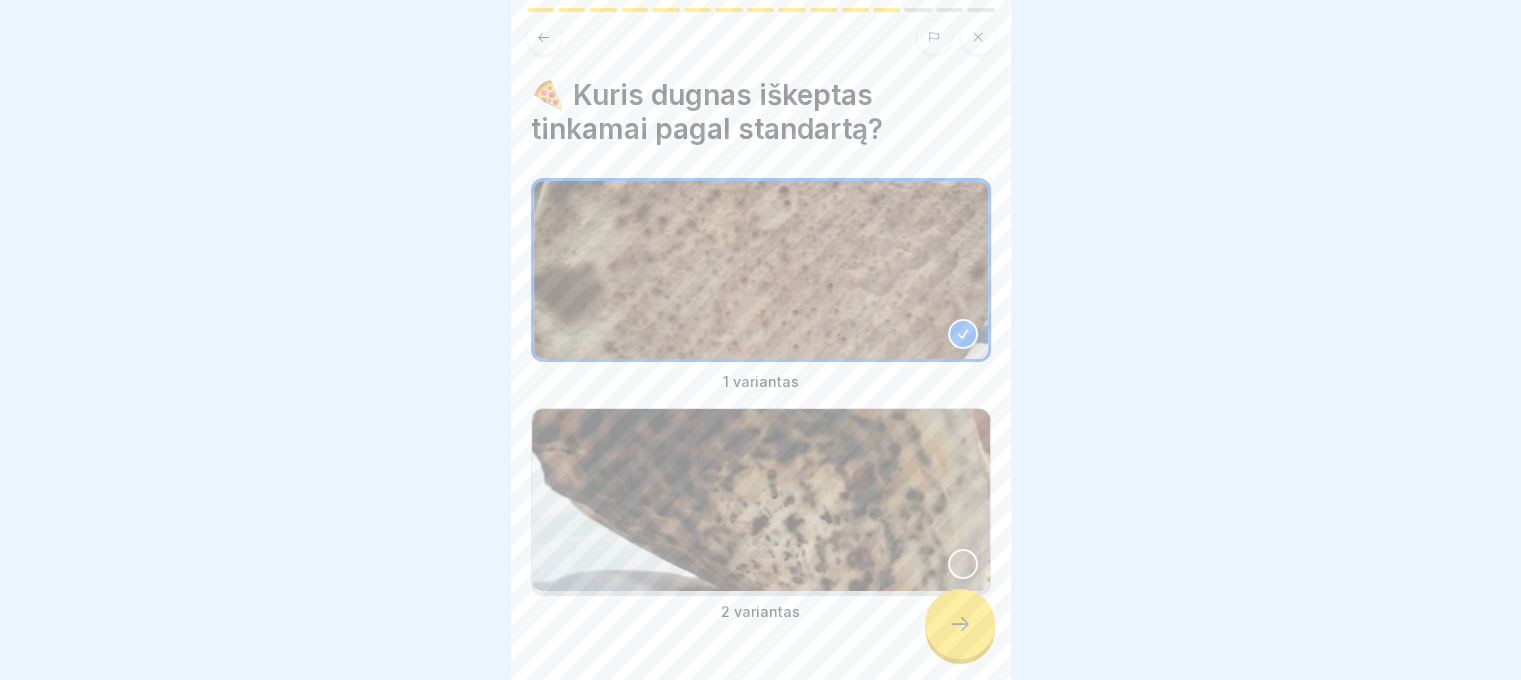 click at bounding box center (960, 624) 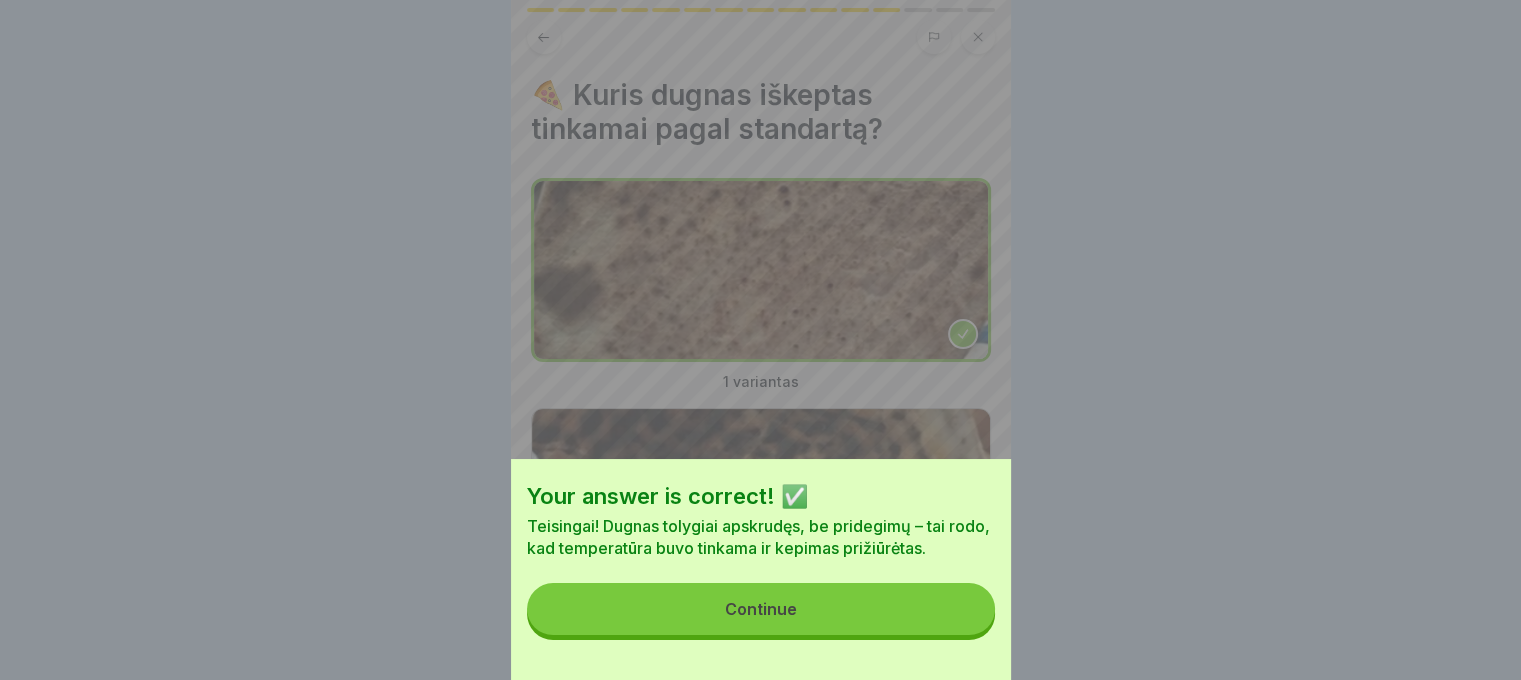 click on "Continue" at bounding box center [761, 609] 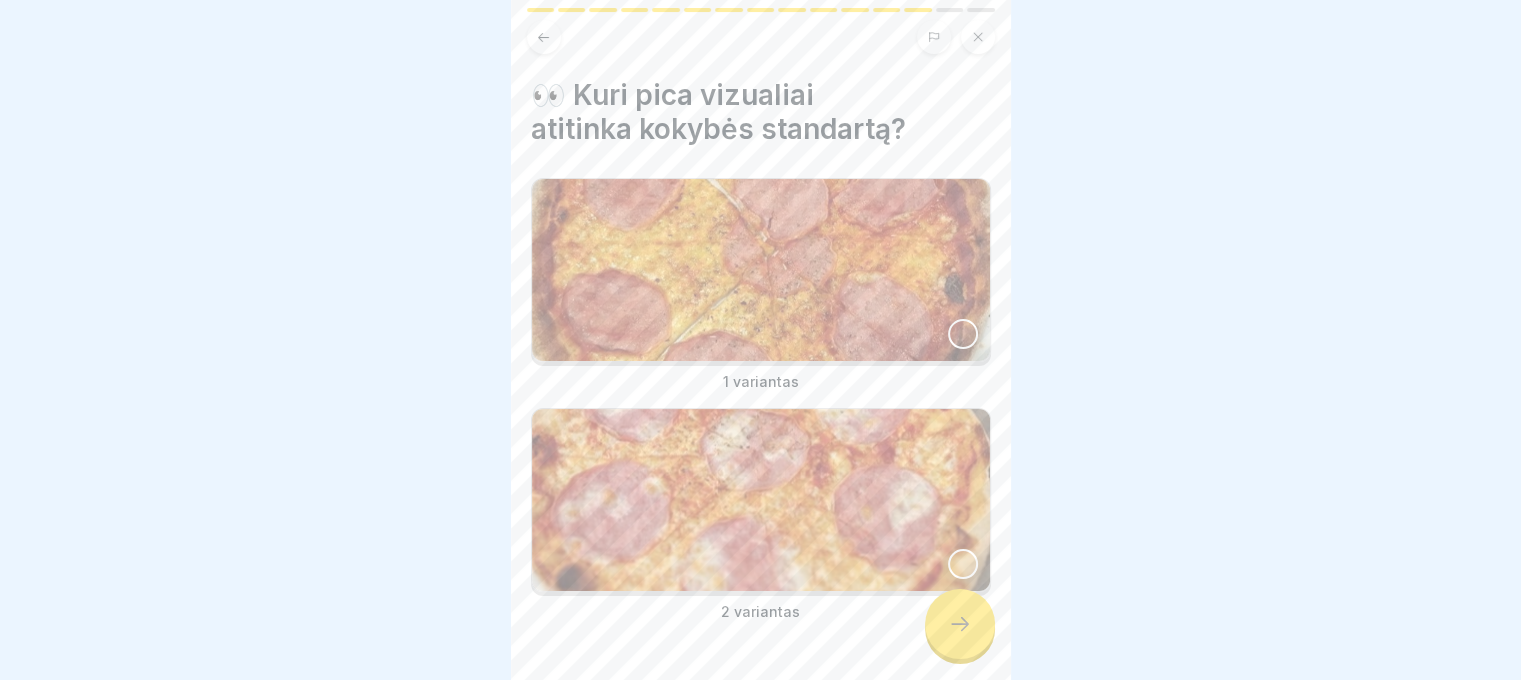 click at bounding box center (761, 270) 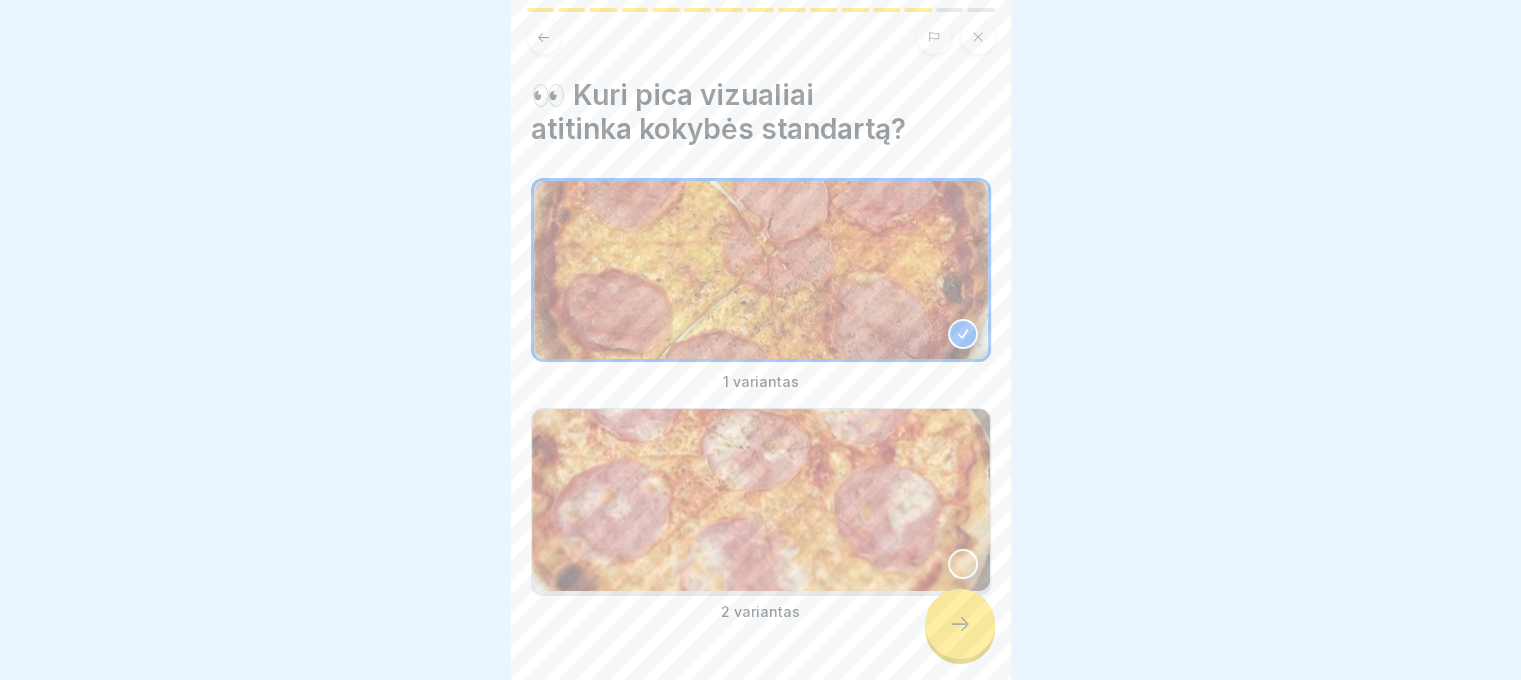 click at bounding box center (960, 624) 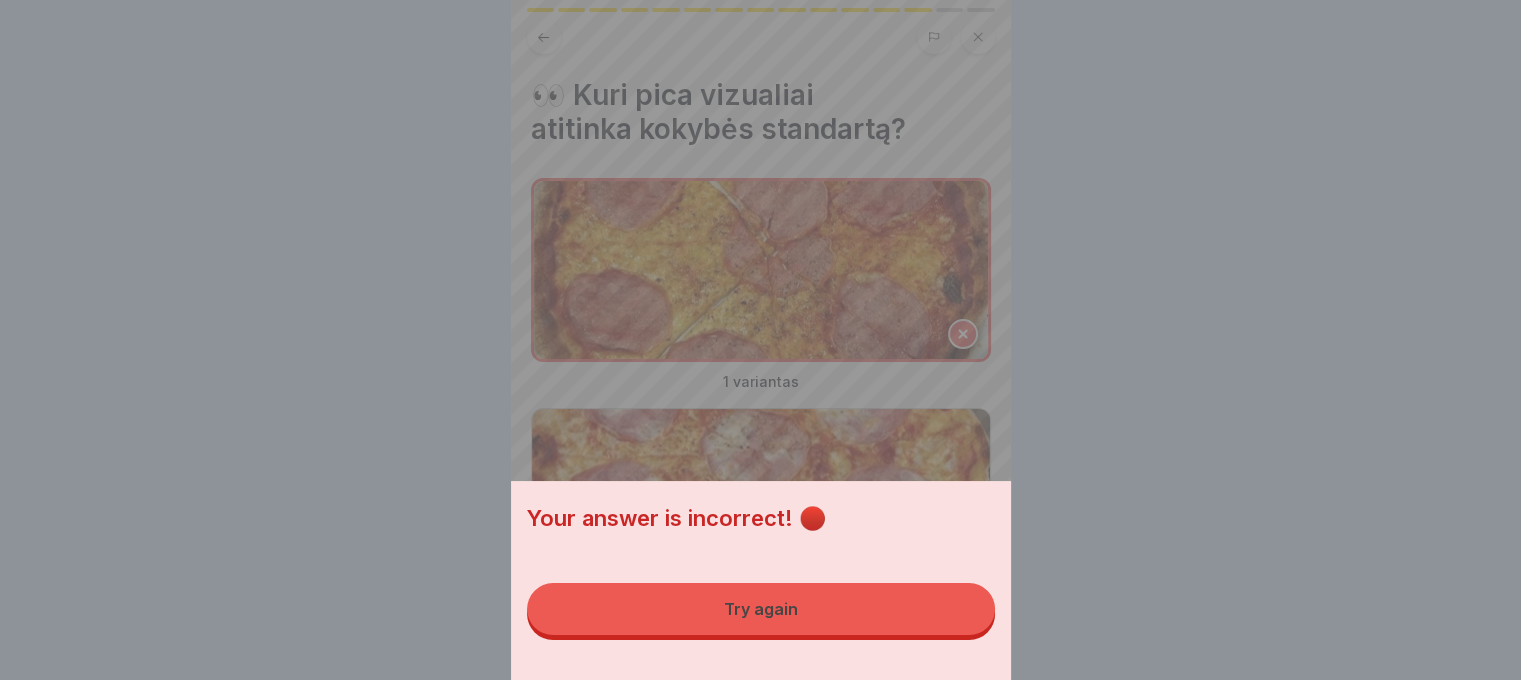 click on "Try again" at bounding box center (761, 609) 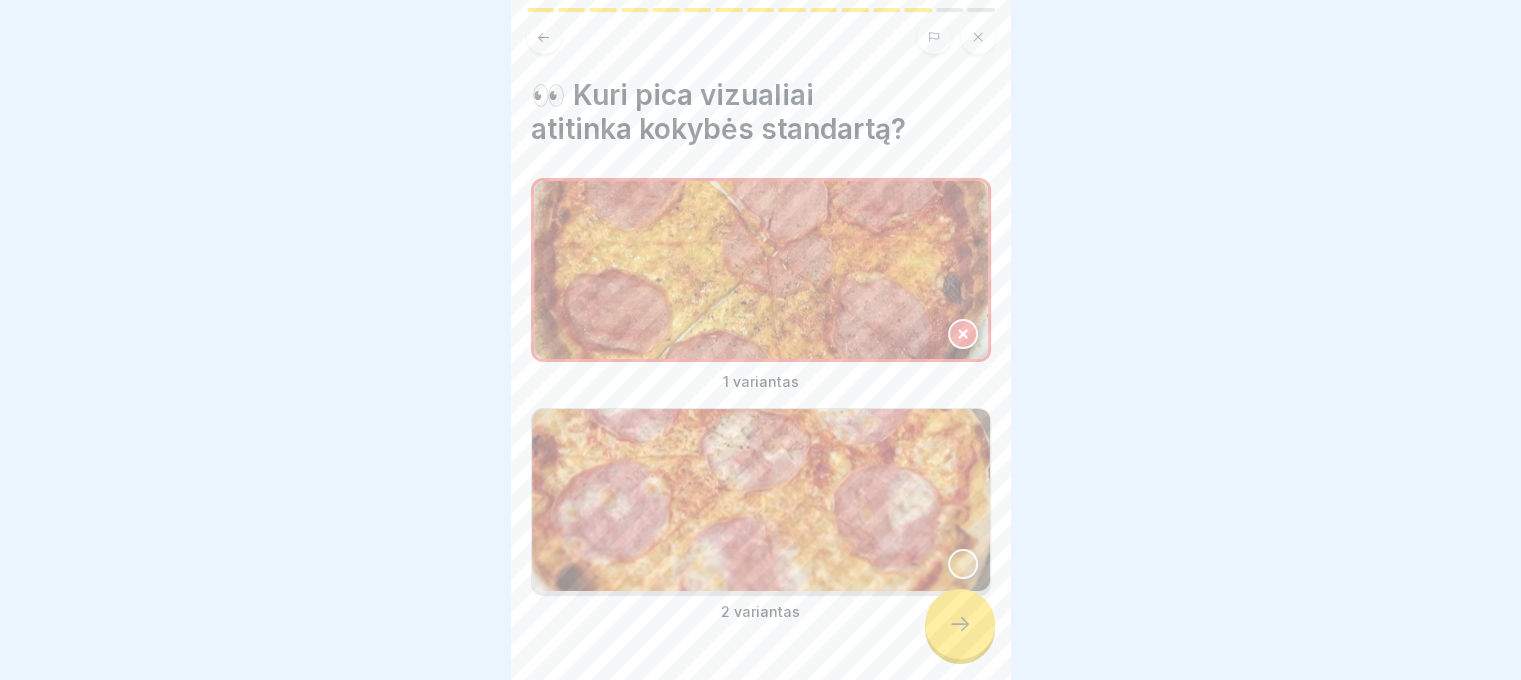 click at bounding box center [761, 500] 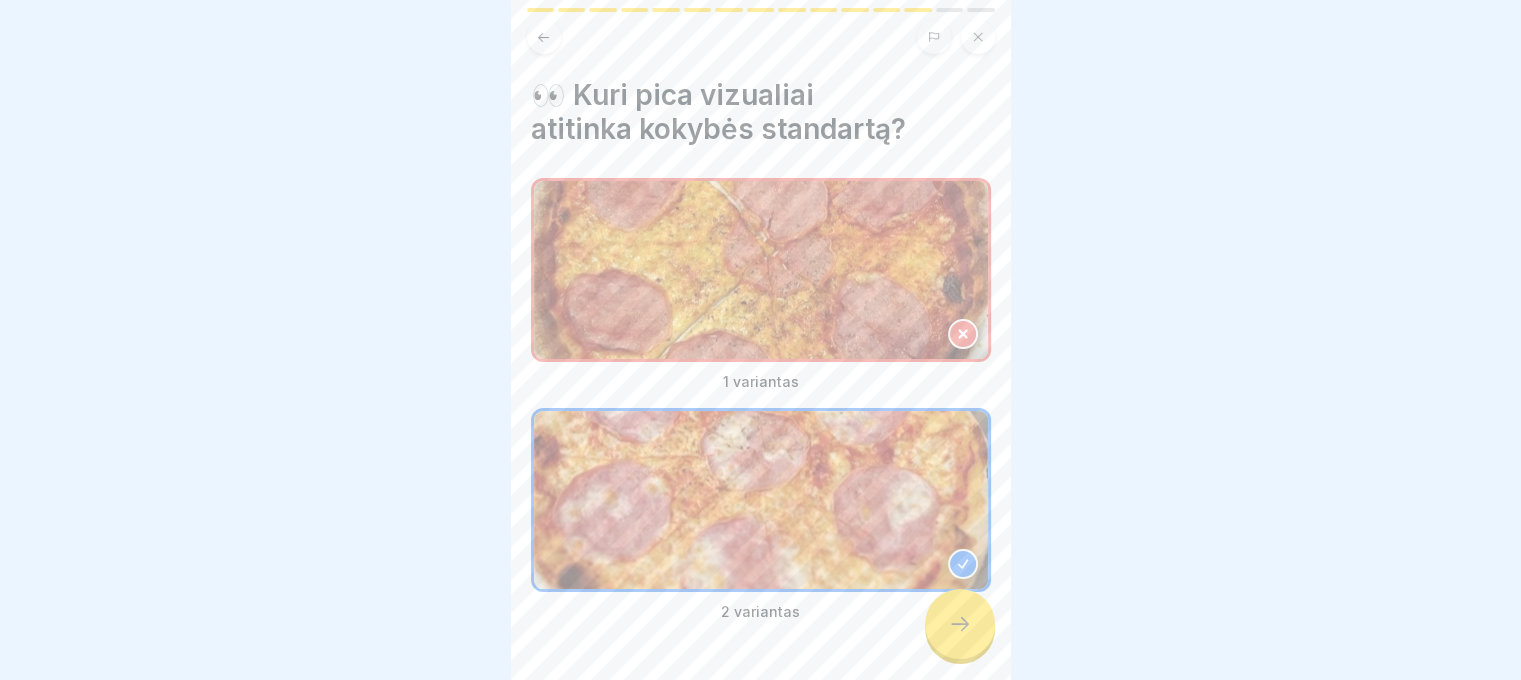 click at bounding box center (761, 270) 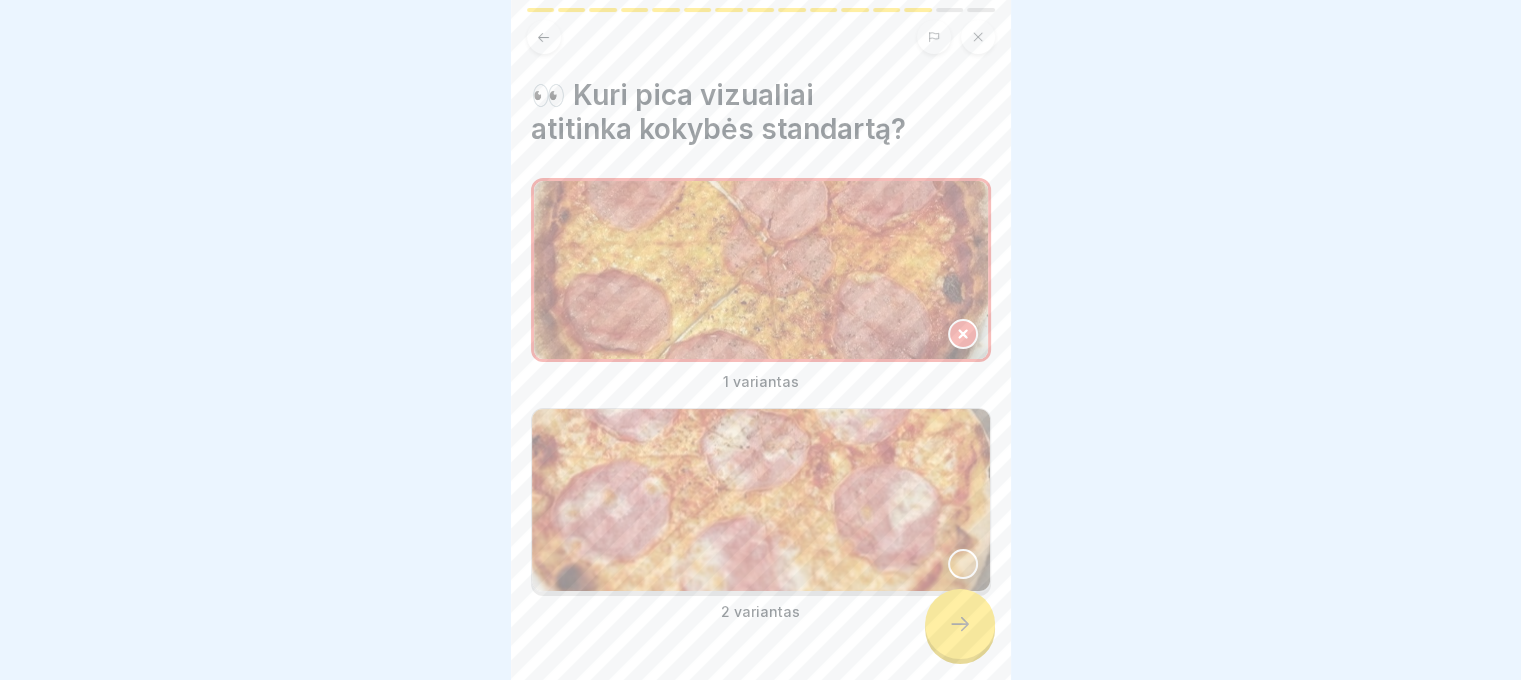 click at bounding box center [761, 500] 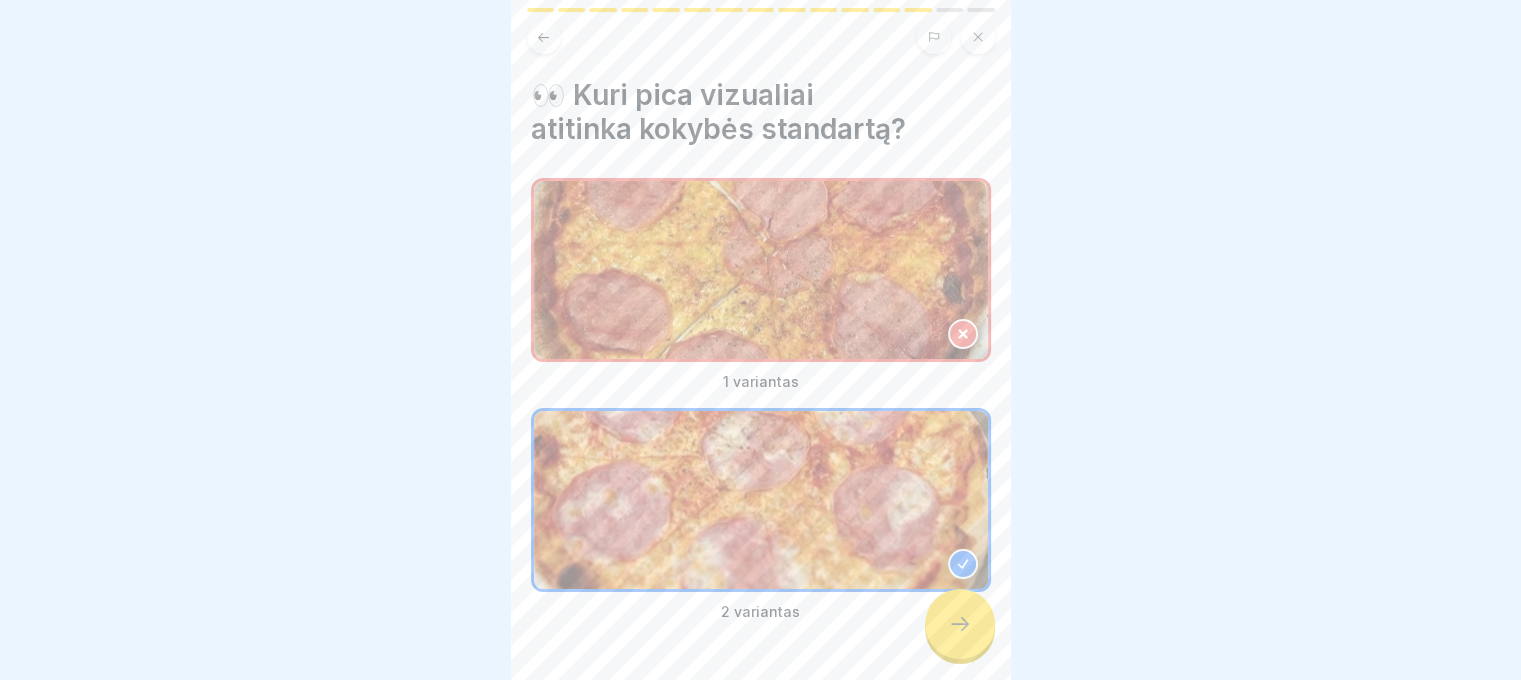 click at bounding box center [960, 624] 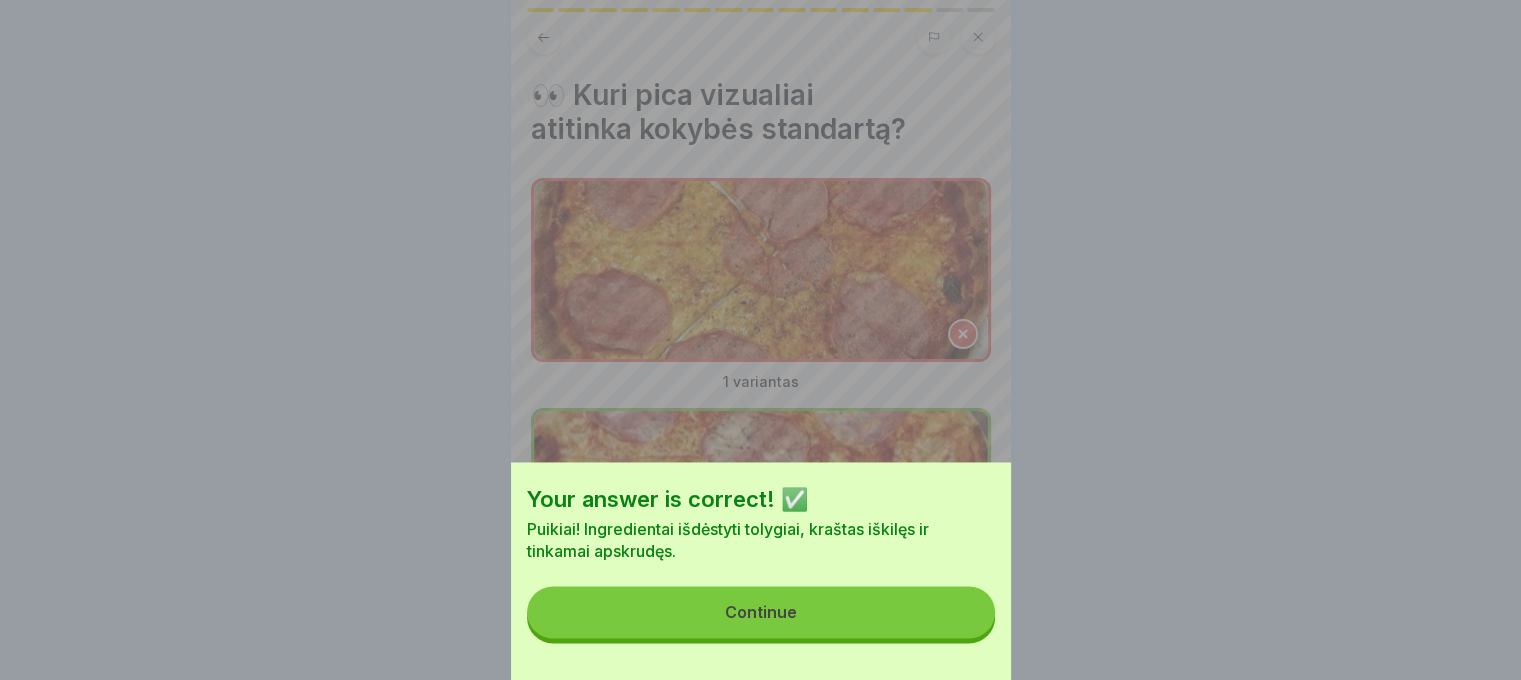 click on "Continue" at bounding box center [761, 612] 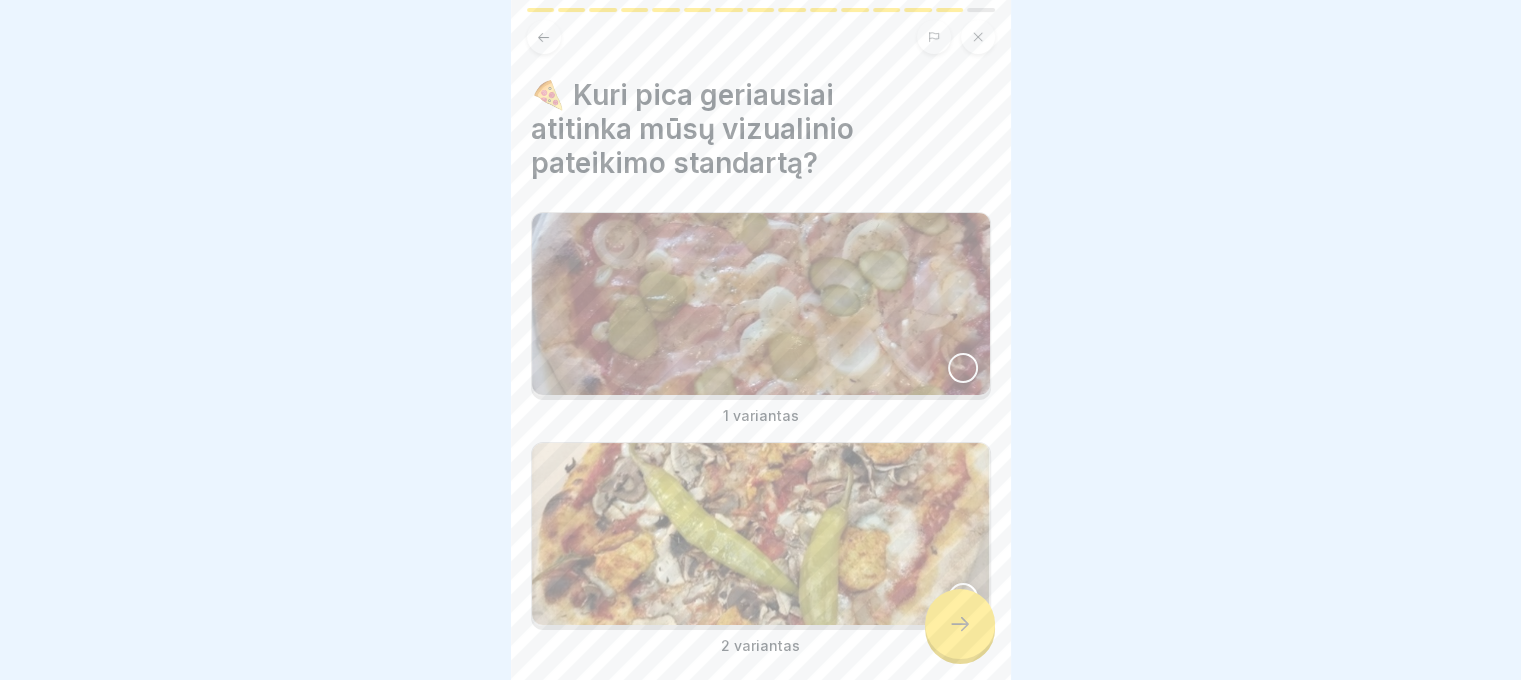 click at bounding box center [761, 304] 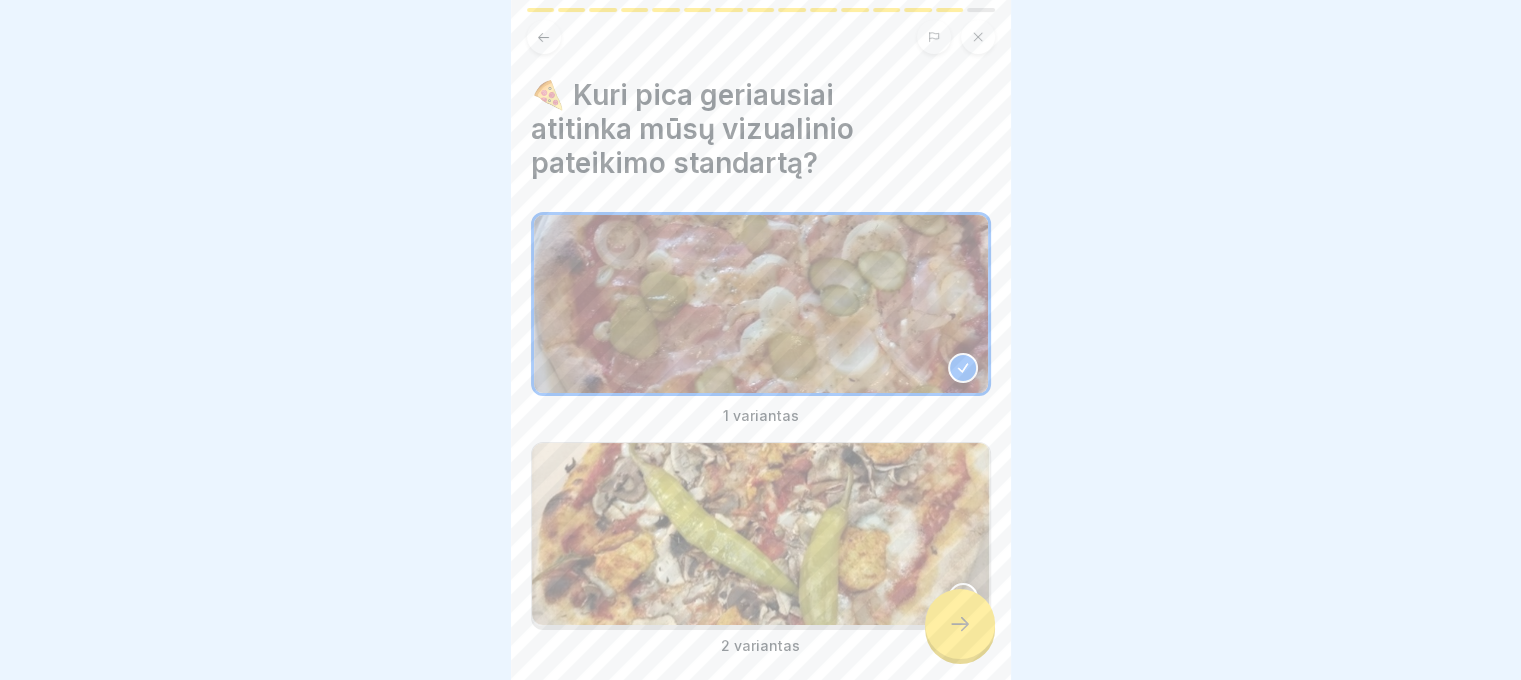 click at bounding box center [761, 534] 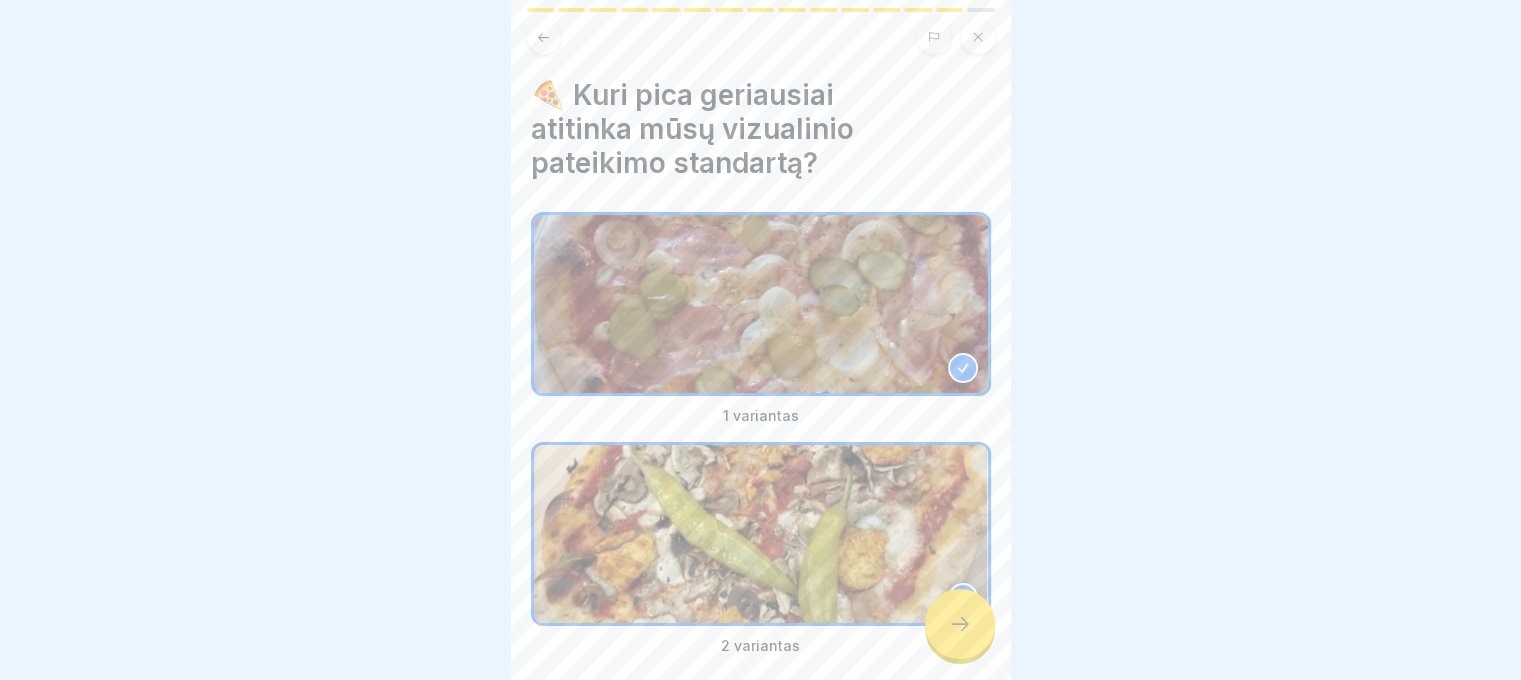 click at bounding box center (960, 624) 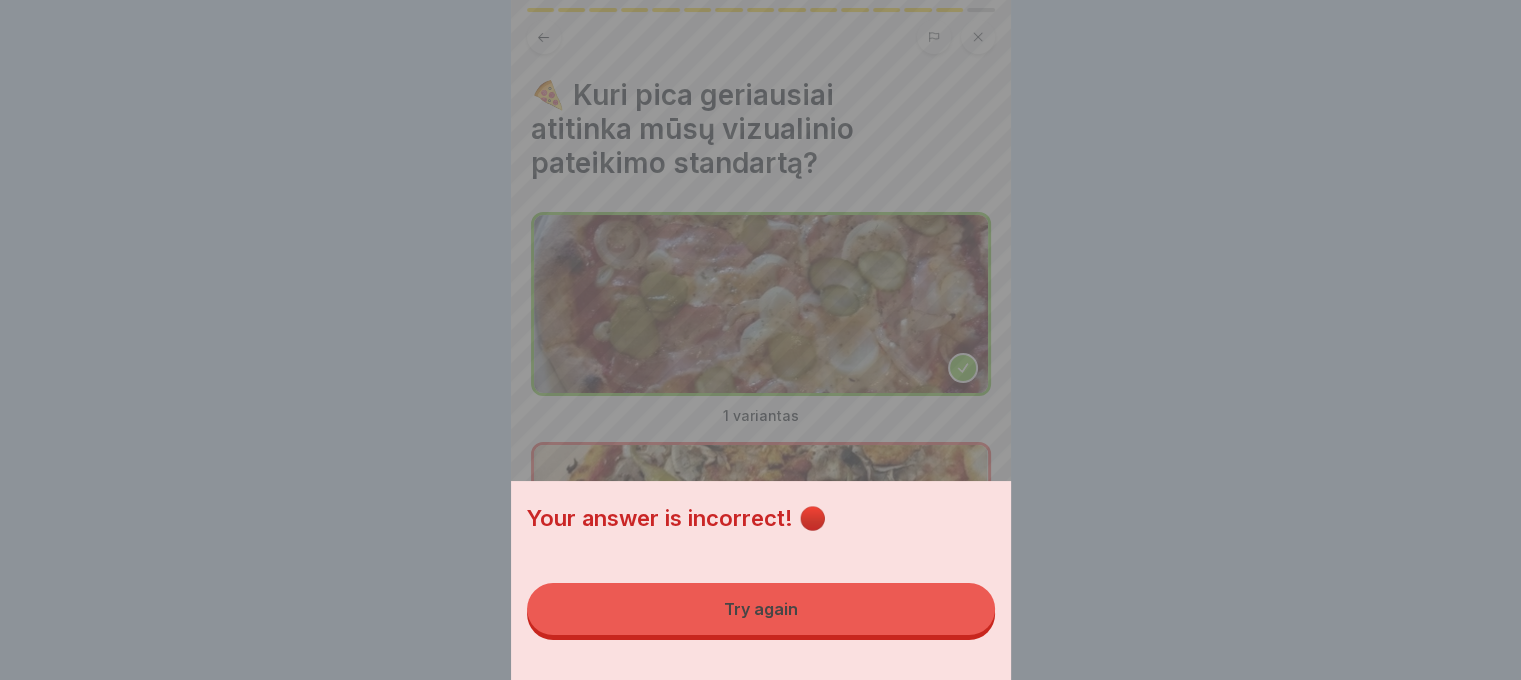 click on "Try again" at bounding box center [761, 609] 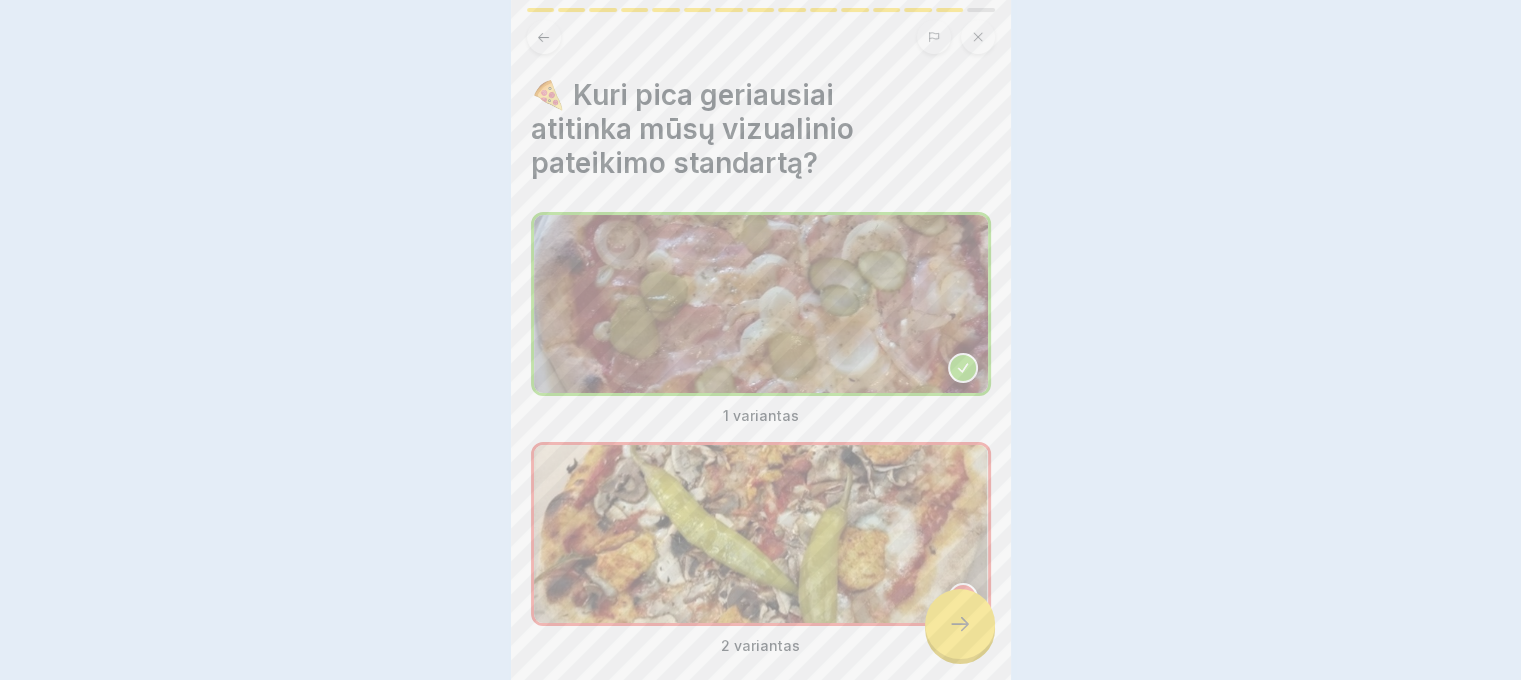click on "Your answer is incorrect! 🔴   Try again" at bounding box center [760, 340] 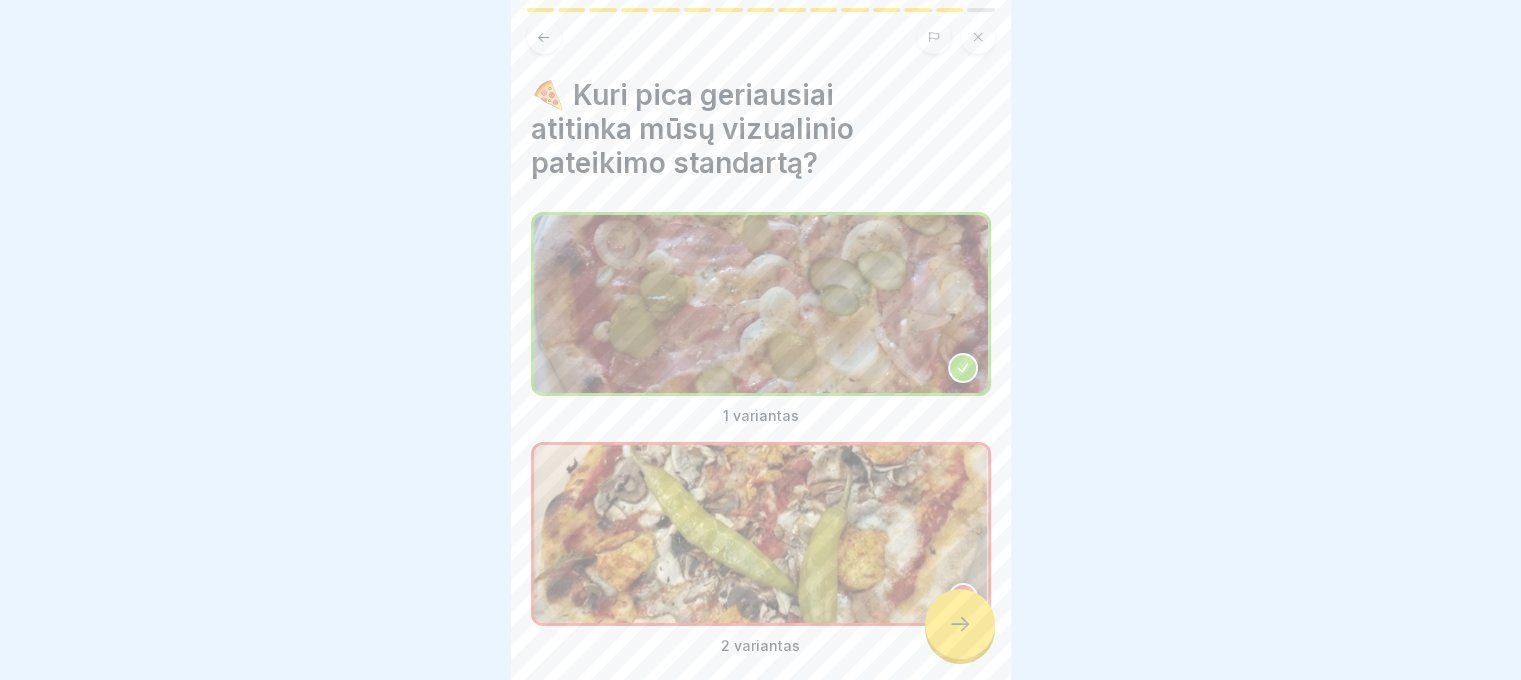 click 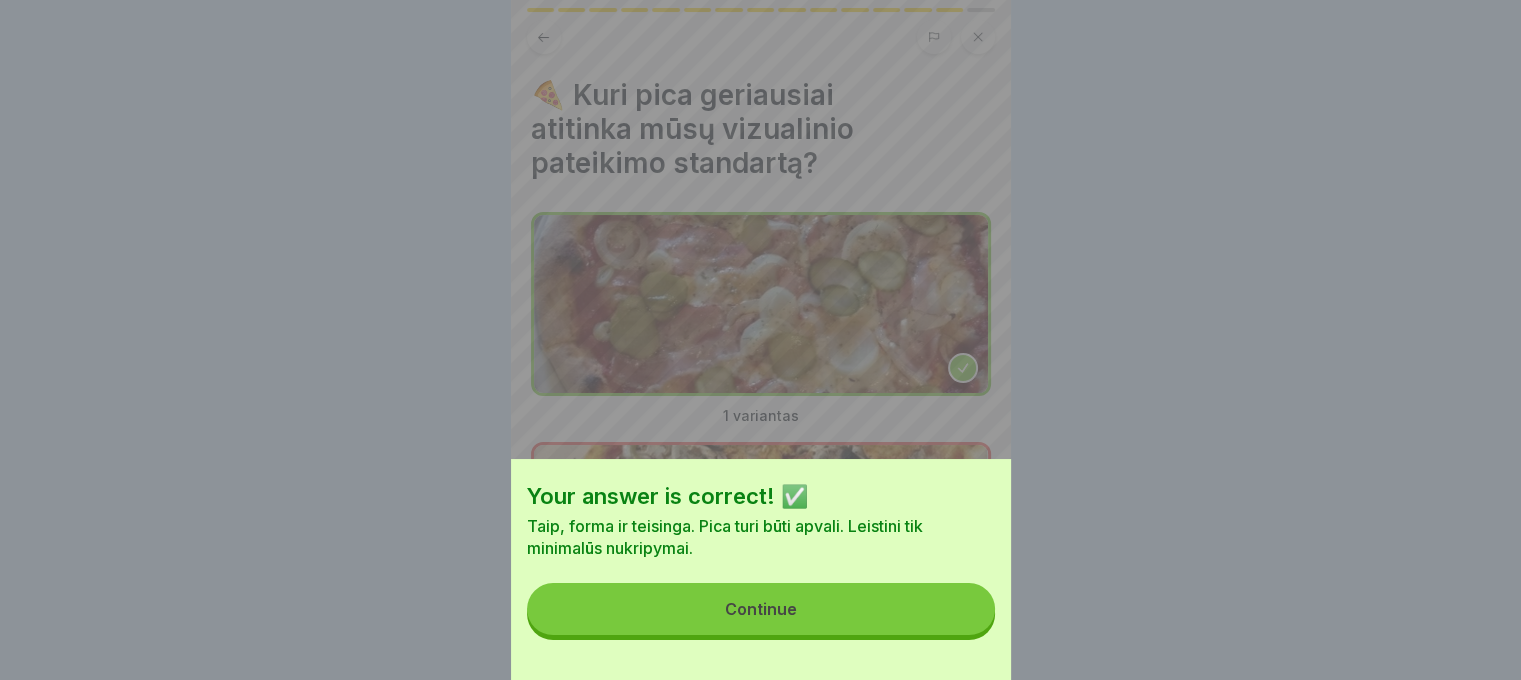 click on "Continue" at bounding box center [761, 609] 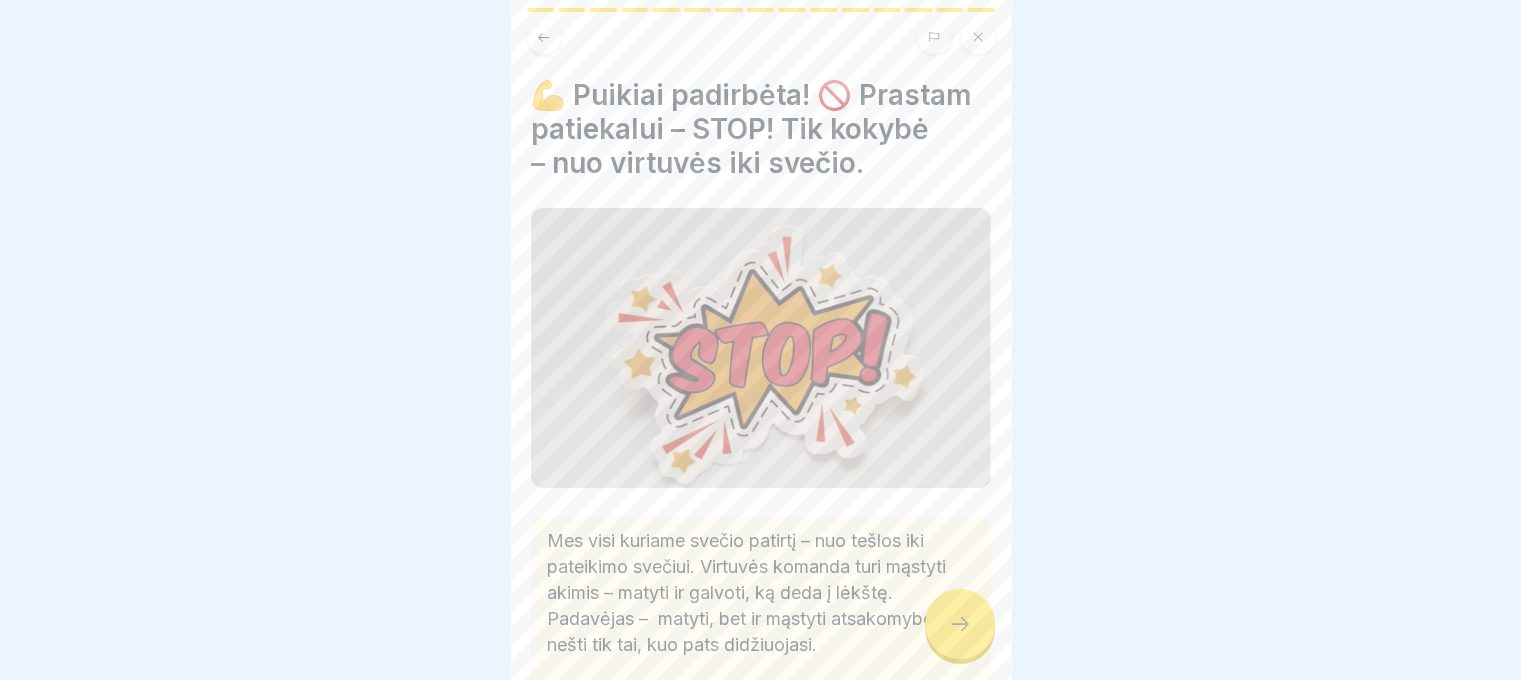 click 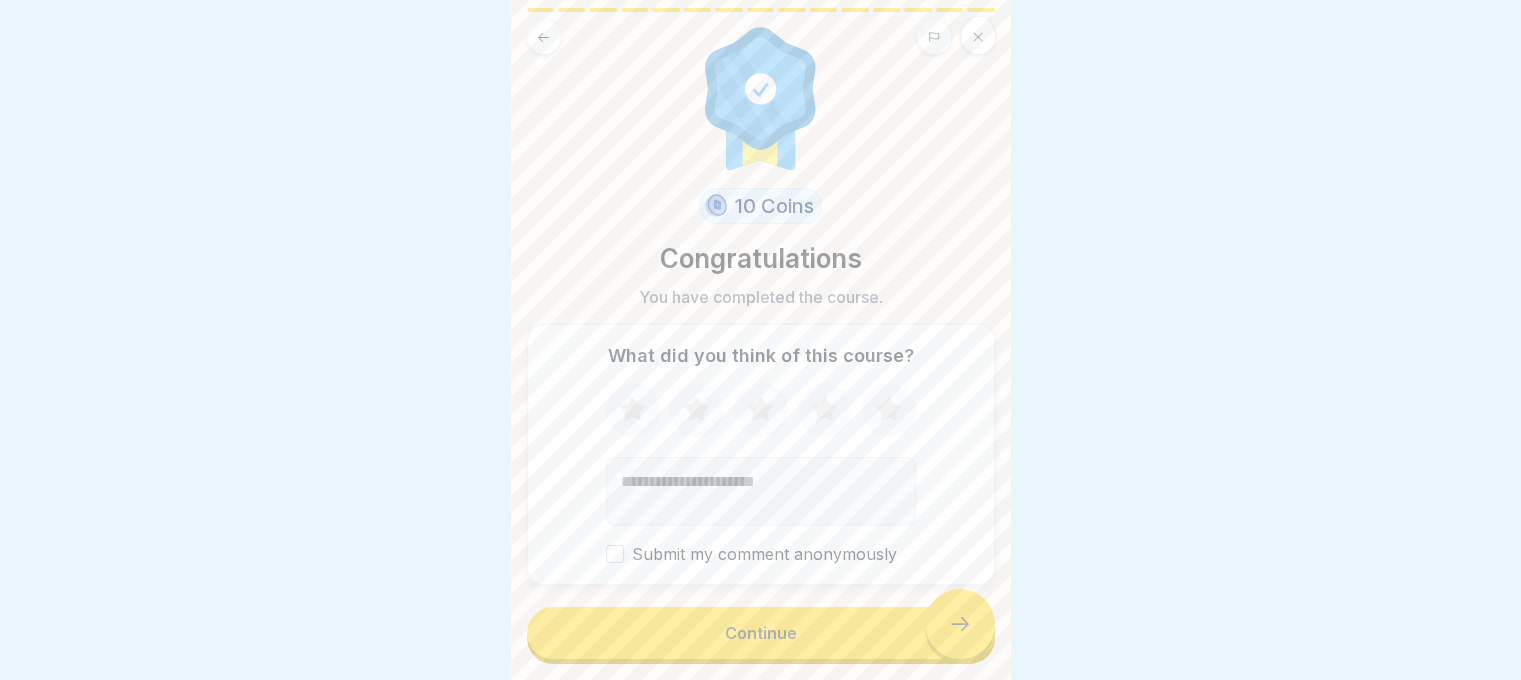 click on "Continue" at bounding box center (761, 633) 